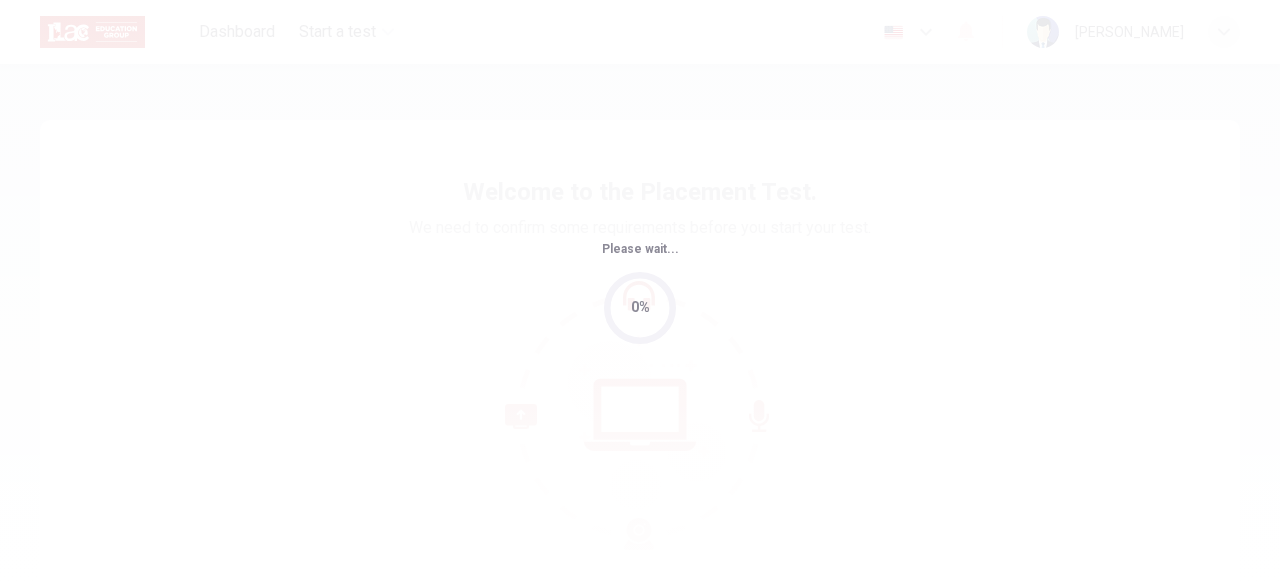 scroll, scrollTop: 0, scrollLeft: 0, axis: both 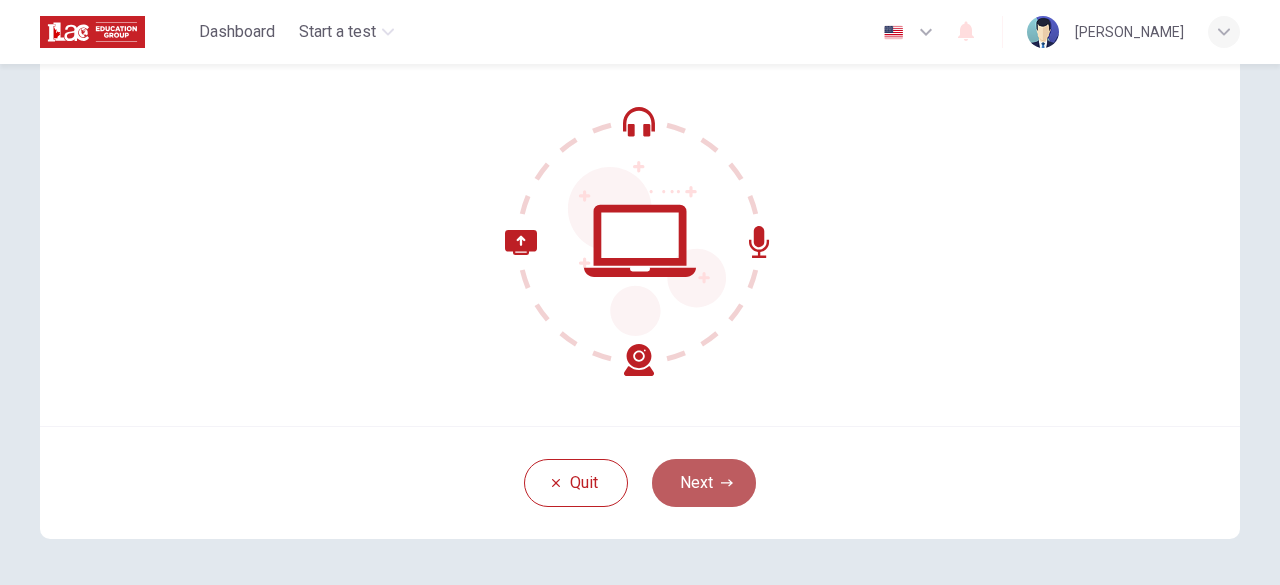 click on "Next" at bounding box center [704, 483] 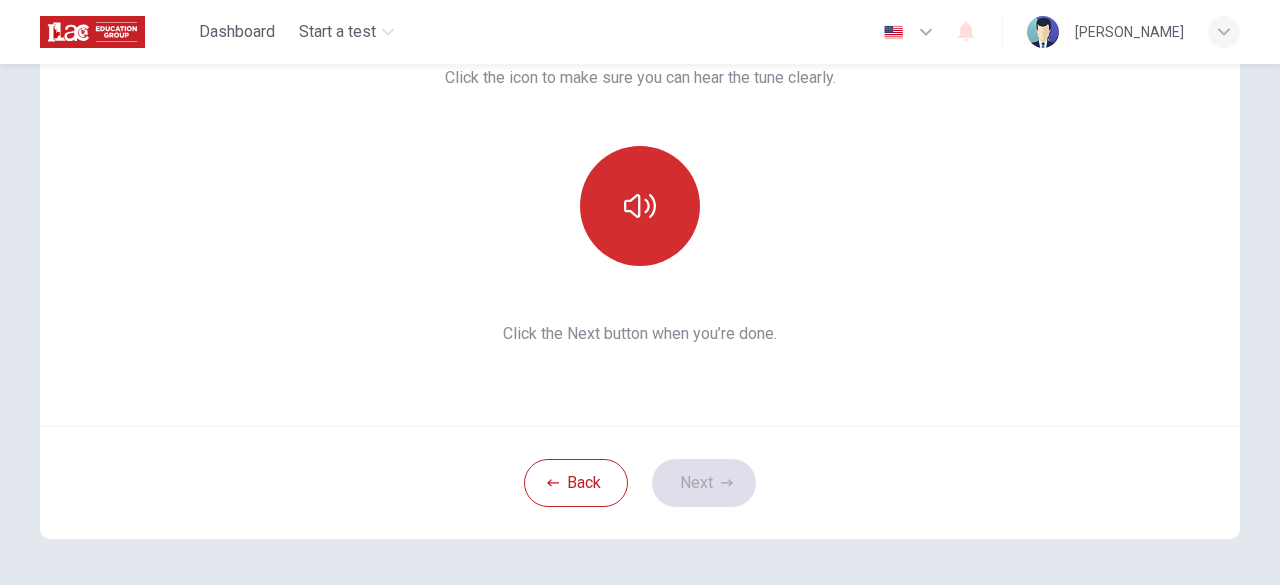 click 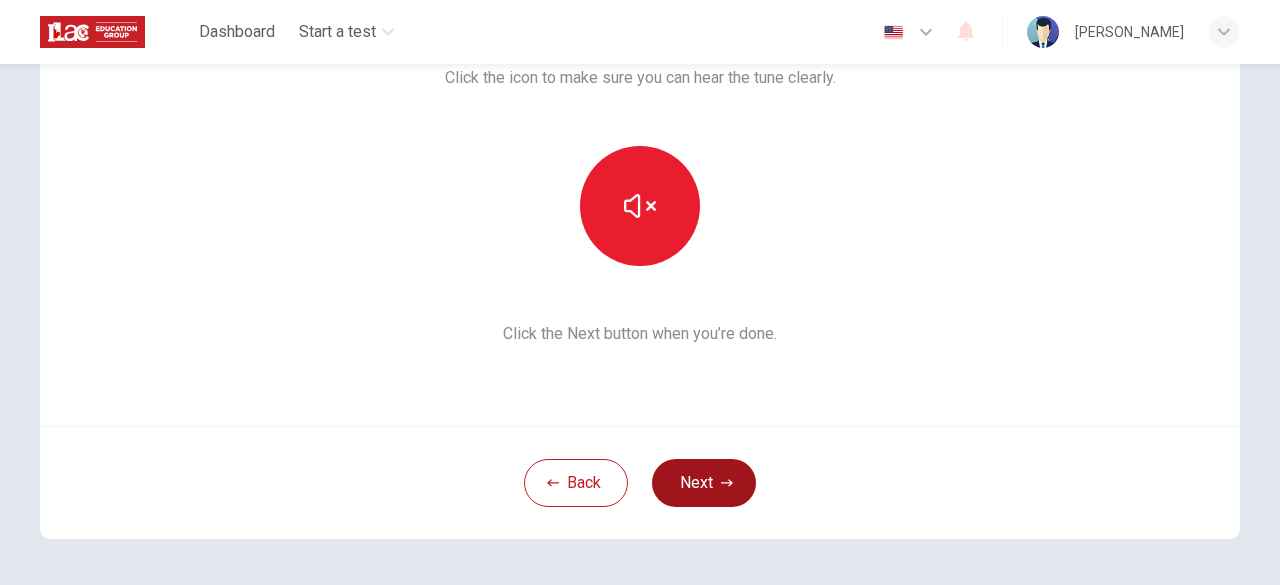 click on "Next" at bounding box center [704, 483] 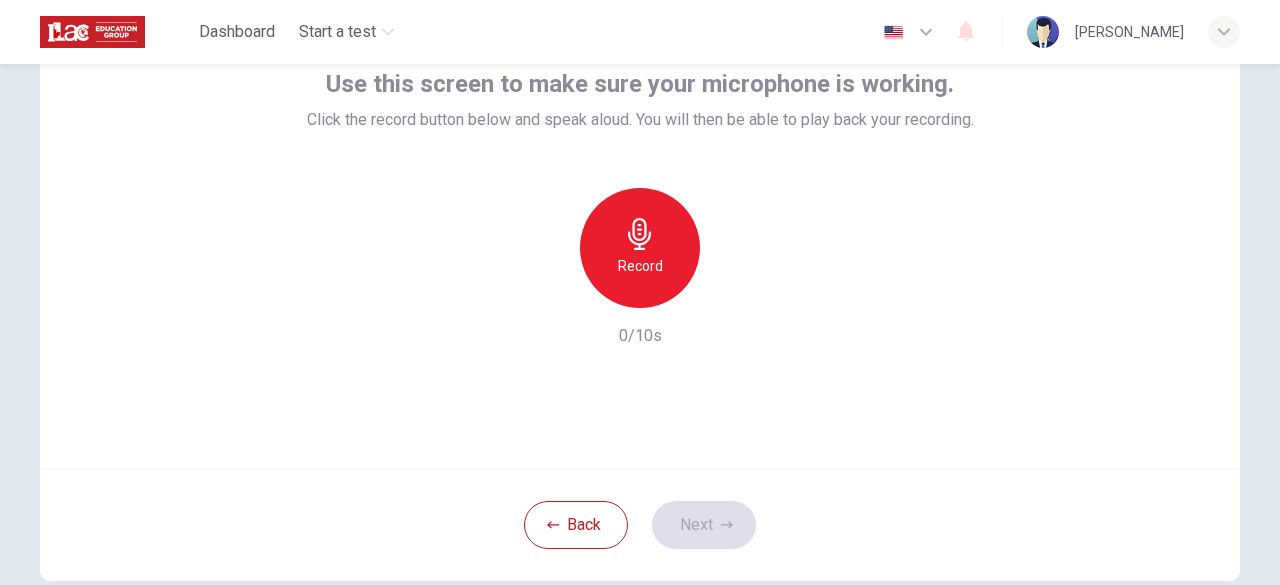 scroll, scrollTop: 132, scrollLeft: 0, axis: vertical 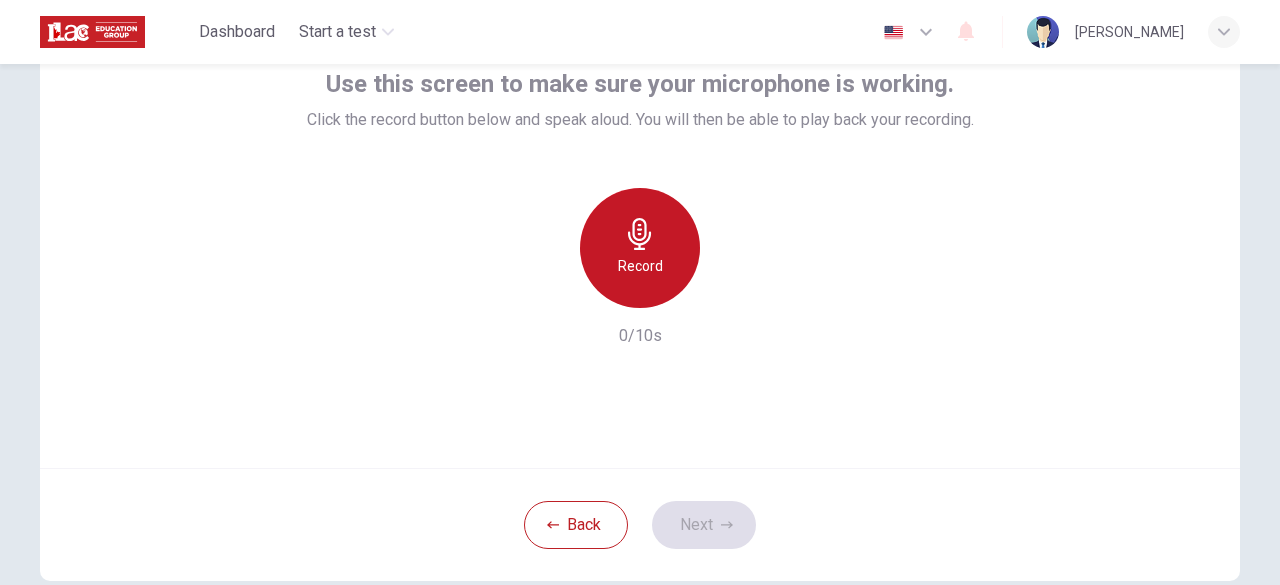 click on "Record" at bounding box center [640, 248] 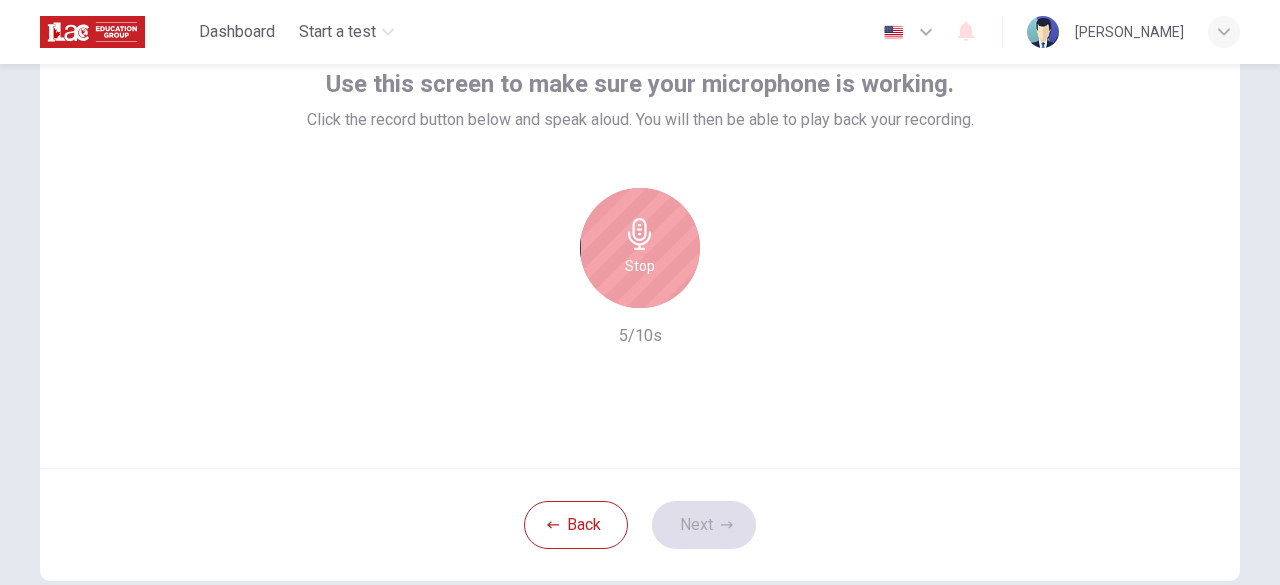 click on "Stop" at bounding box center (640, 248) 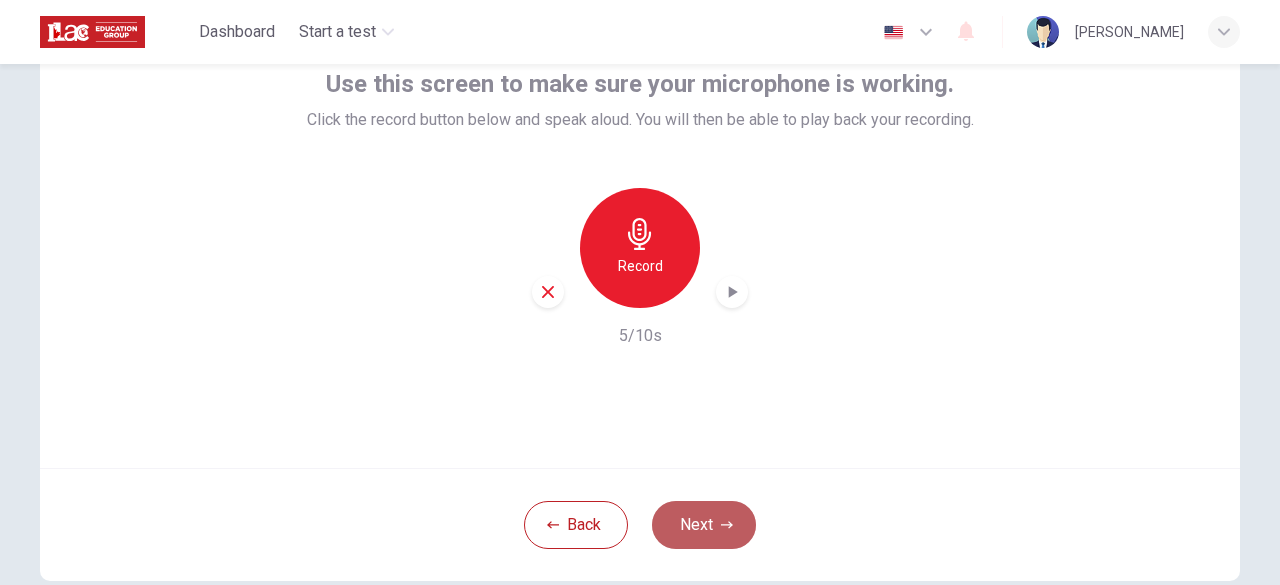 click on "Next" at bounding box center (704, 525) 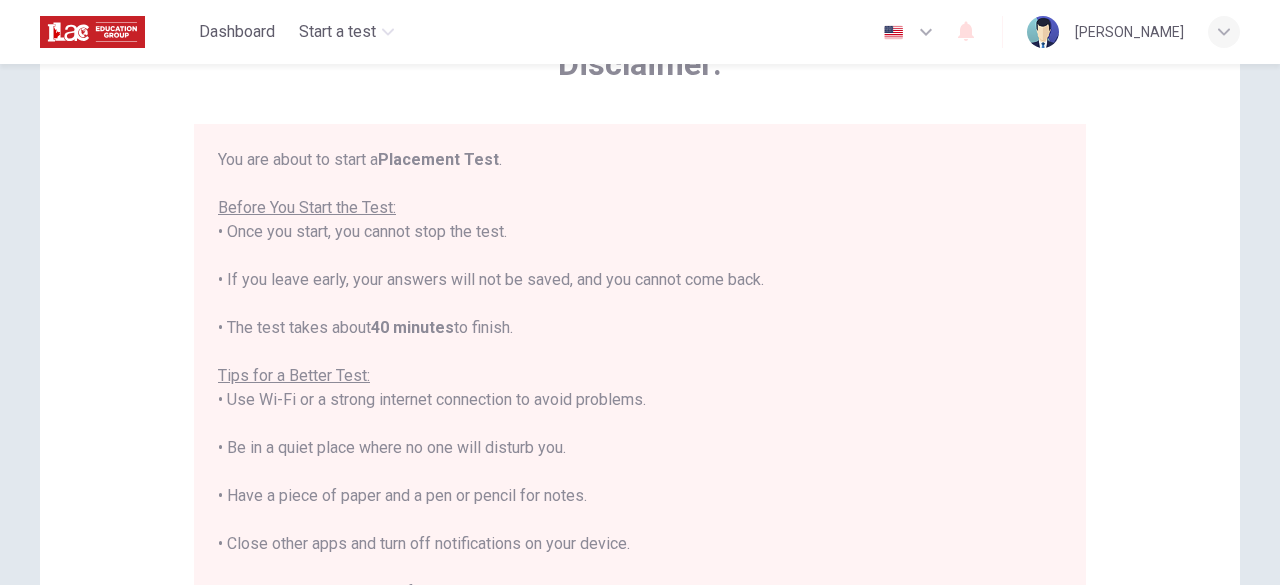 scroll, scrollTop: 0, scrollLeft: 0, axis: both 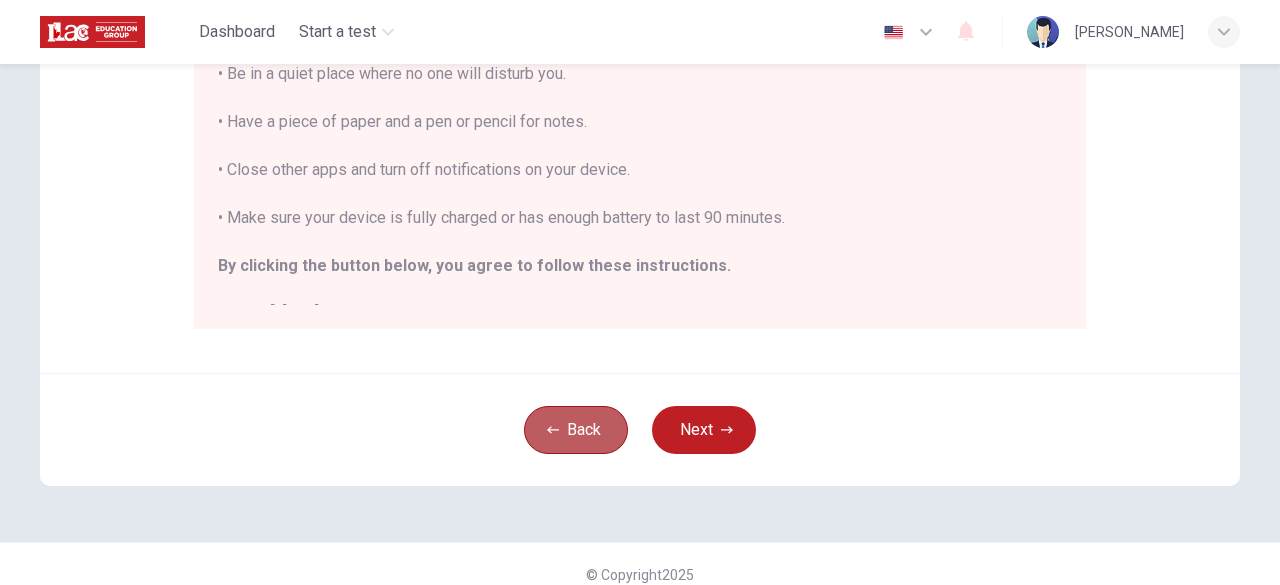 click on "Back" at bounding box center [576, 430] 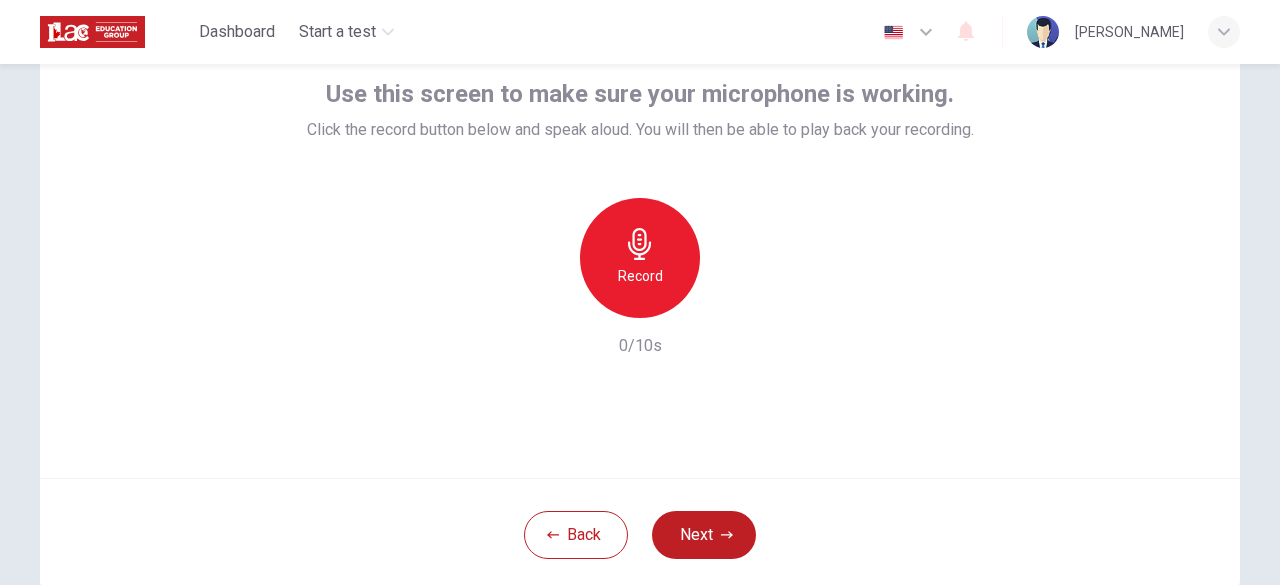 scroll, scrollTop: 97, scrollLeft: 0, axis: vertical 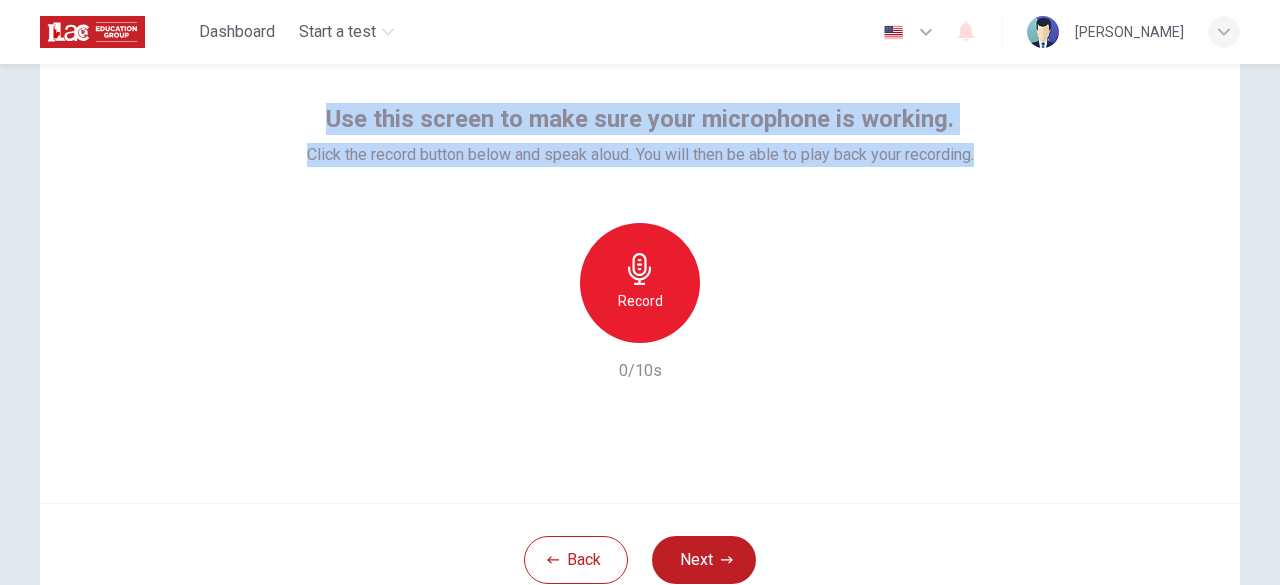 drag, startPoint x: 974, startPoint y: 153, endPoint x: 316, endPoint y: 119, distance: 658.8778 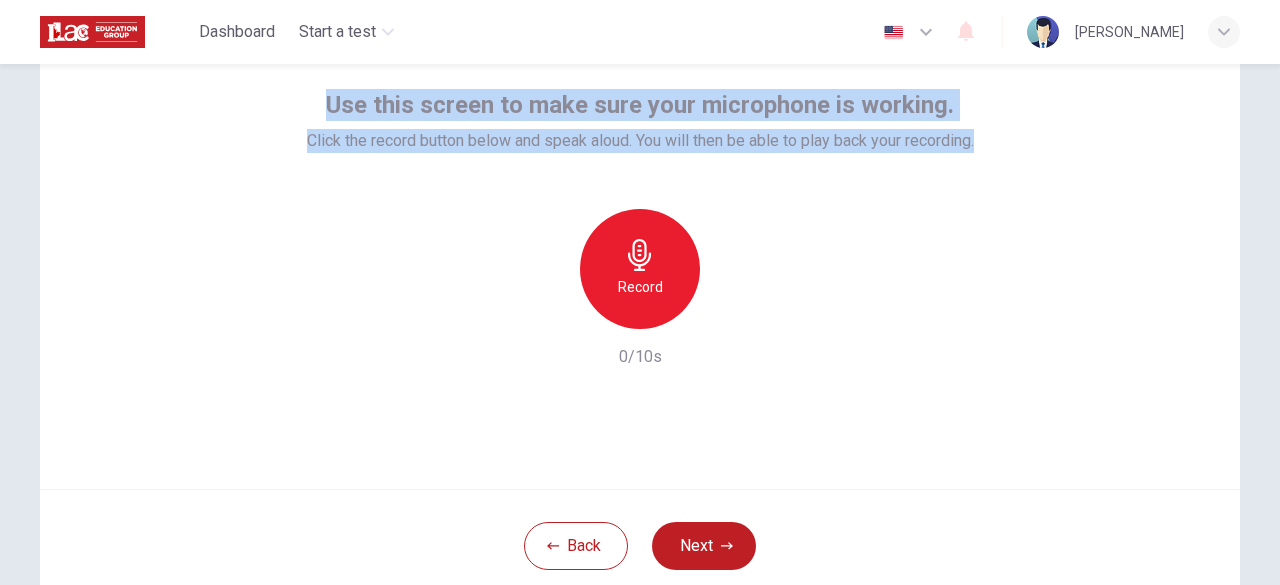 scroll, scrollTop: 112, scrollLeft: 0, axis: vertical 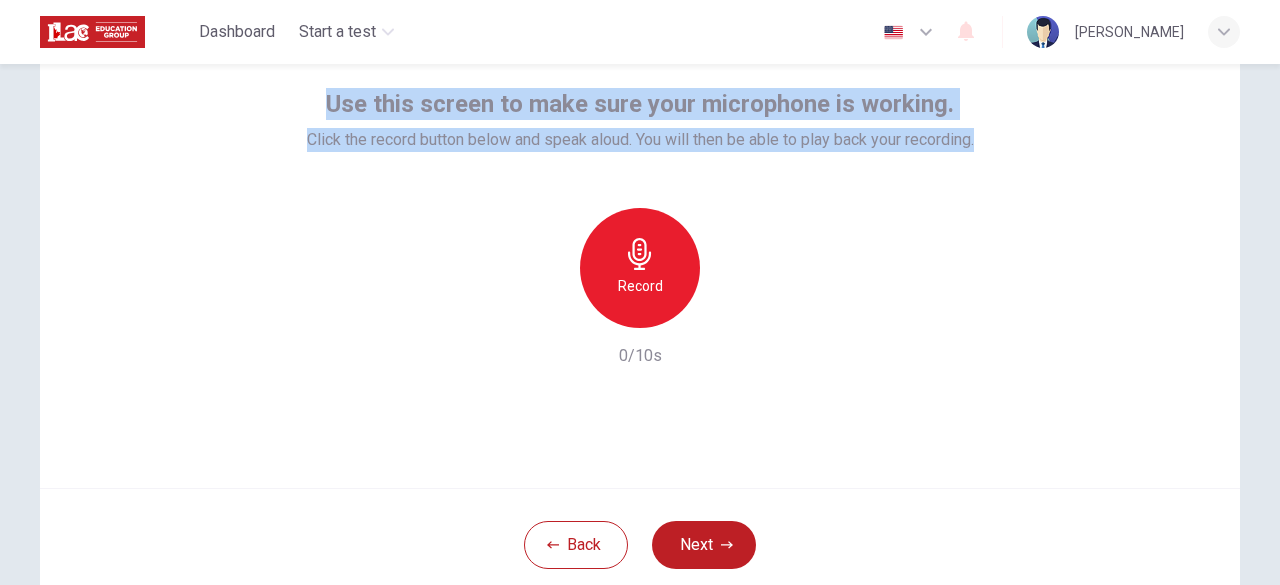 click on "Record" at bounding box center (640, 268) 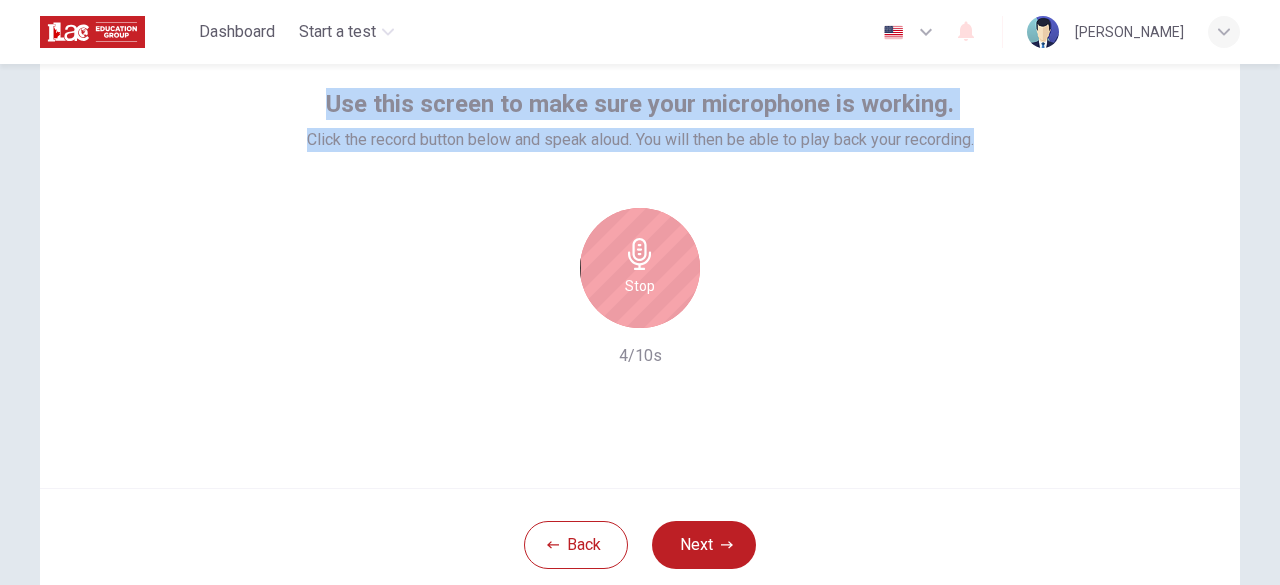 click 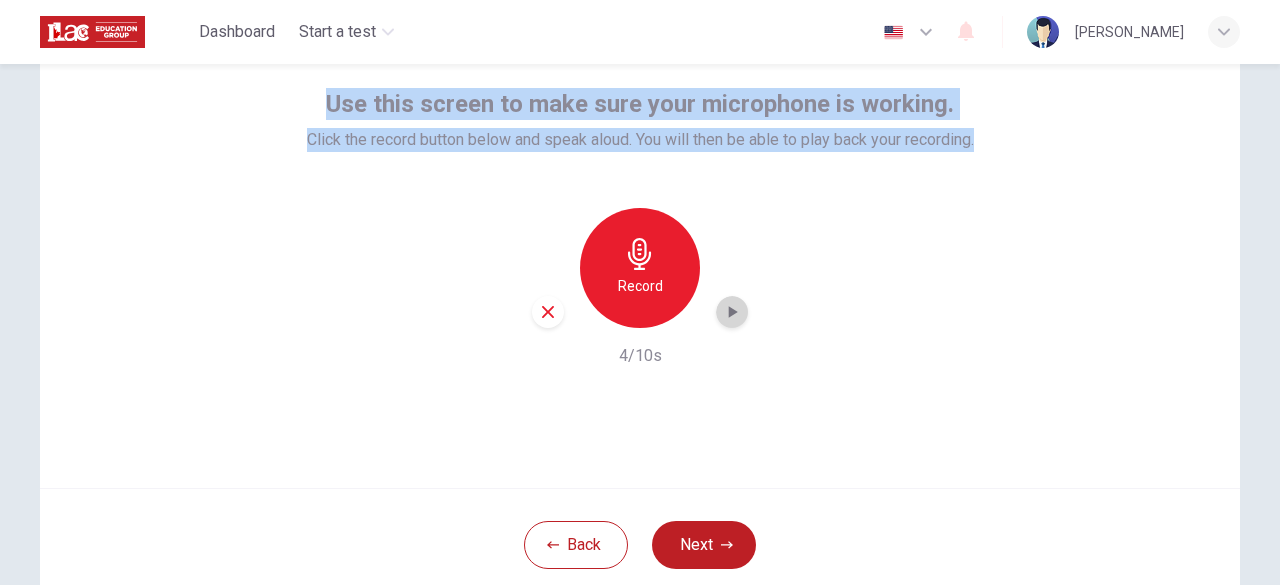 click 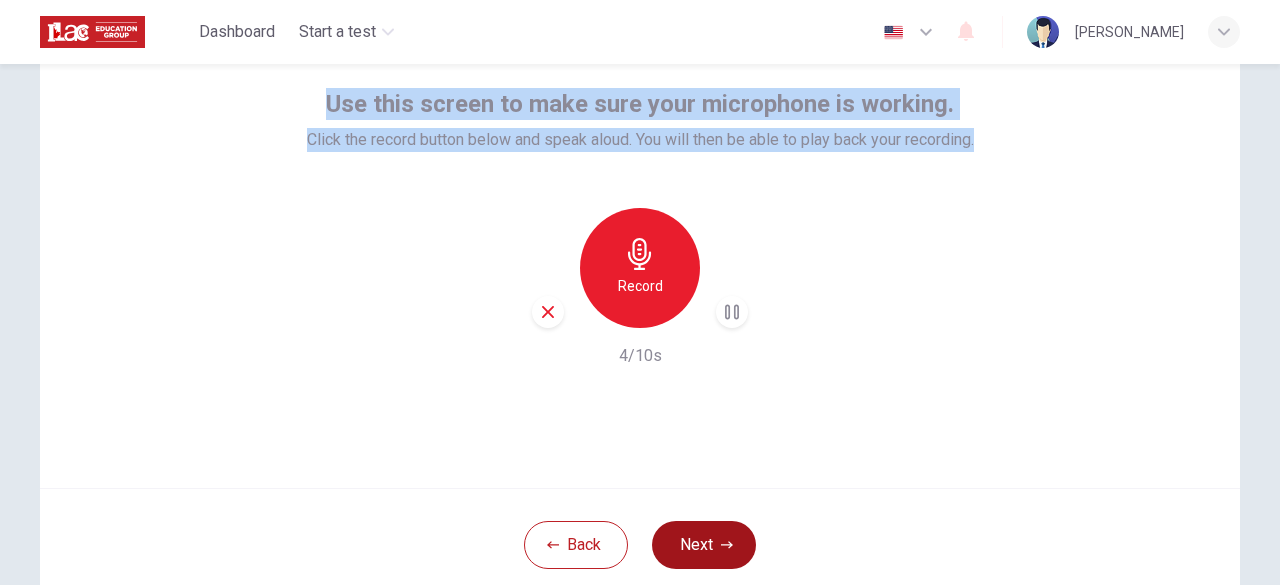 click on "Next" at bounding box center [704, 545] 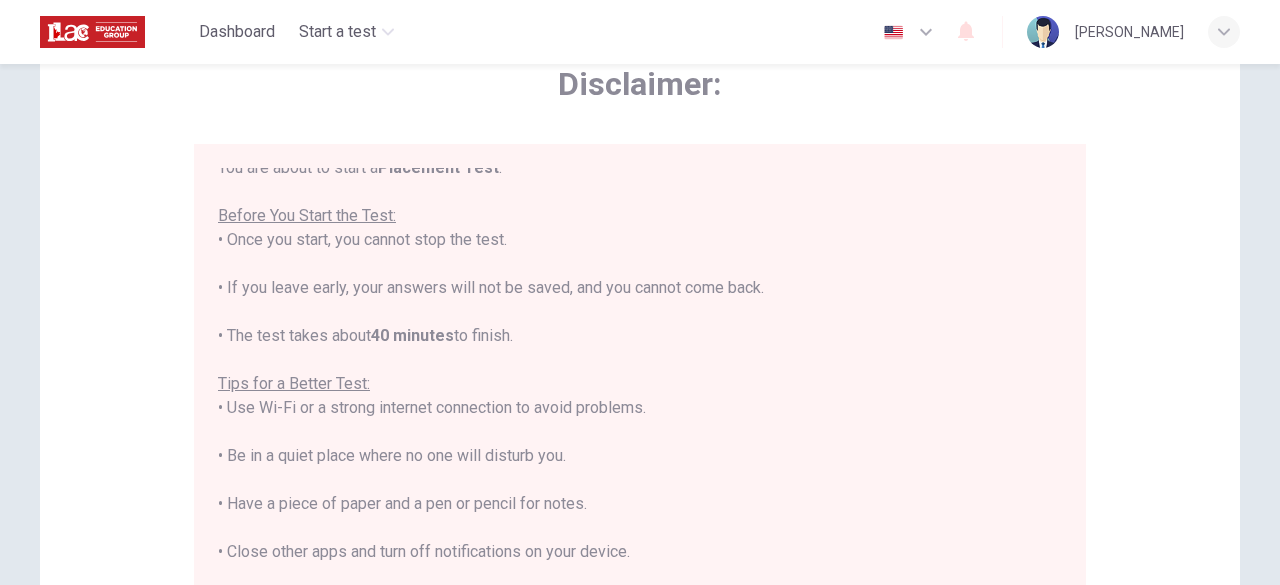scroll, scrollTop: 22, scrollLeft: 0, axis: vertical 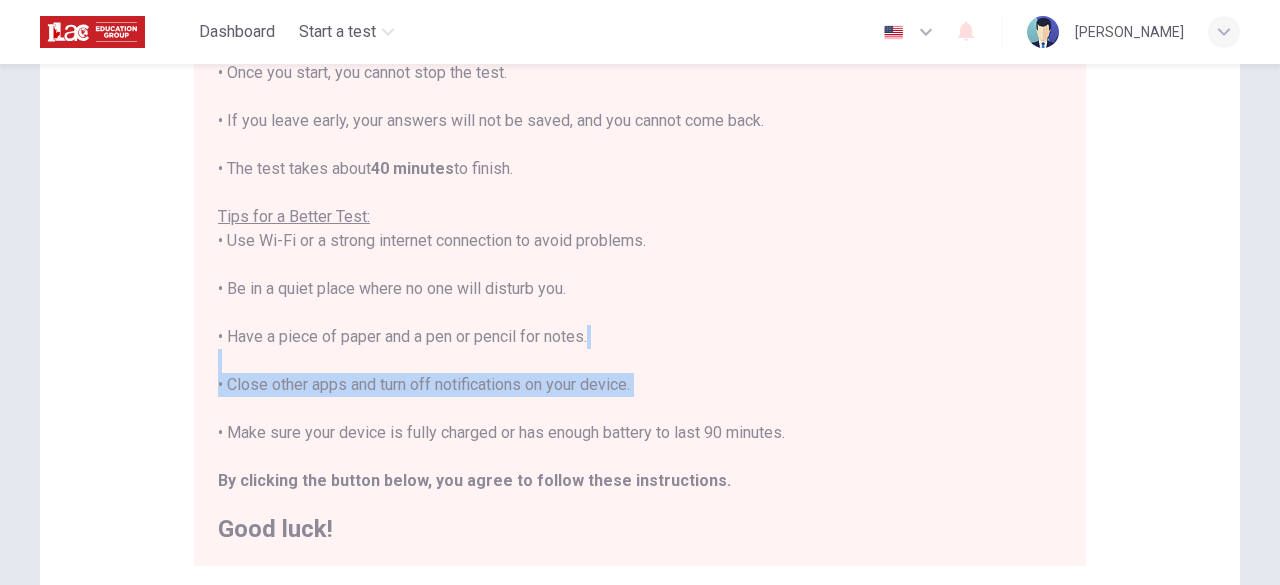 drag, startPoint x: 1266, startPoint y: 356, endPoint x: 1279, endPoint y: 410, distance: 55.542778 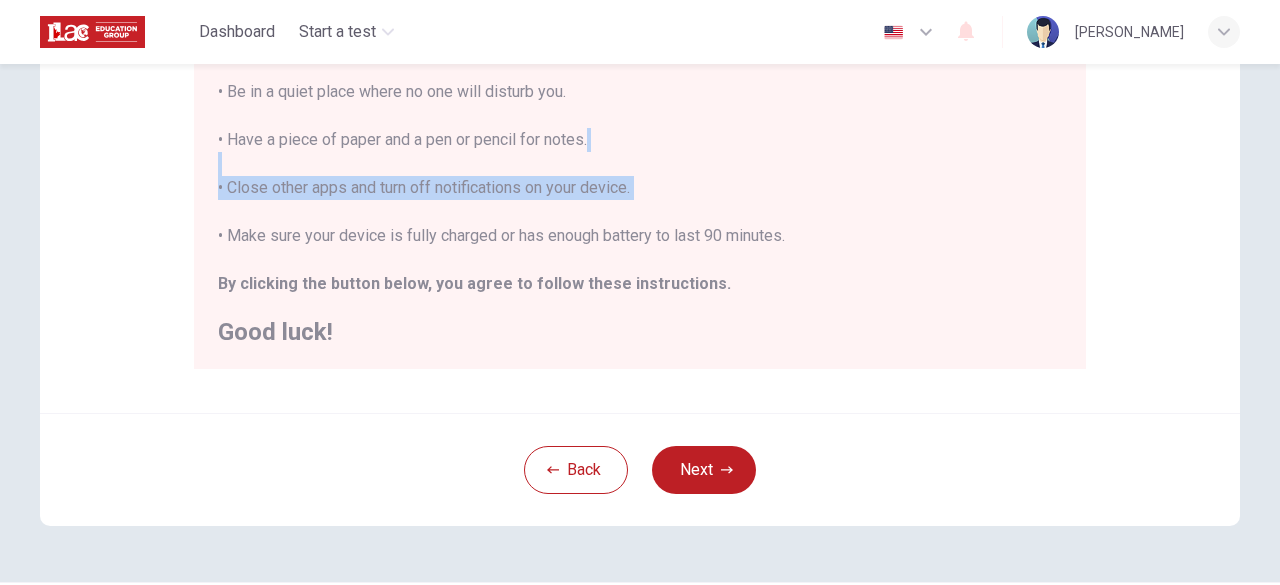 scroll, scrollTop: 476, scrollLeft: 0, axis: vertical 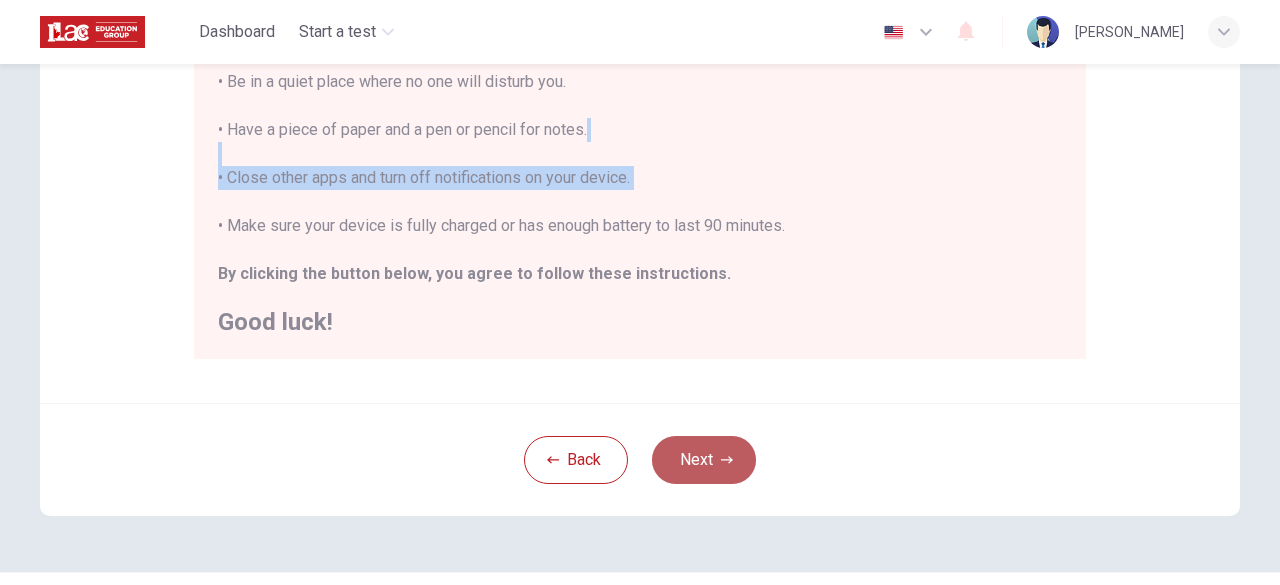 click on "Next" at bounding box center [704, 460] 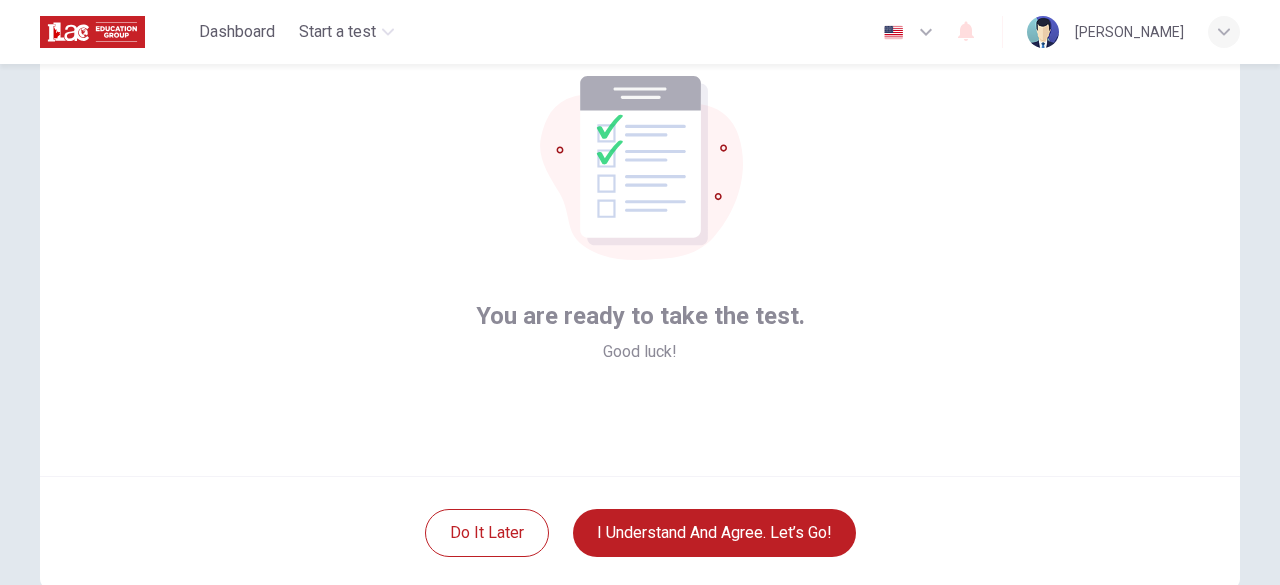 scroll, scrollTop: 136, scrollLeft: 0, axis: vertical 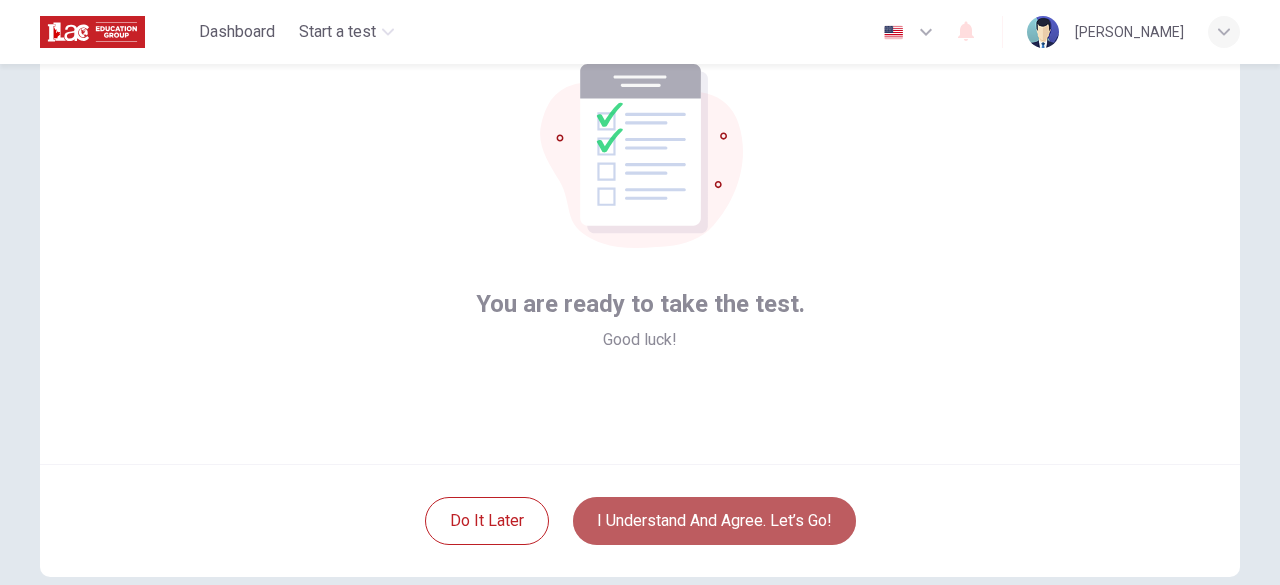 click on "I understand and agree. Let’s go!" at bounding box center [714, 521] 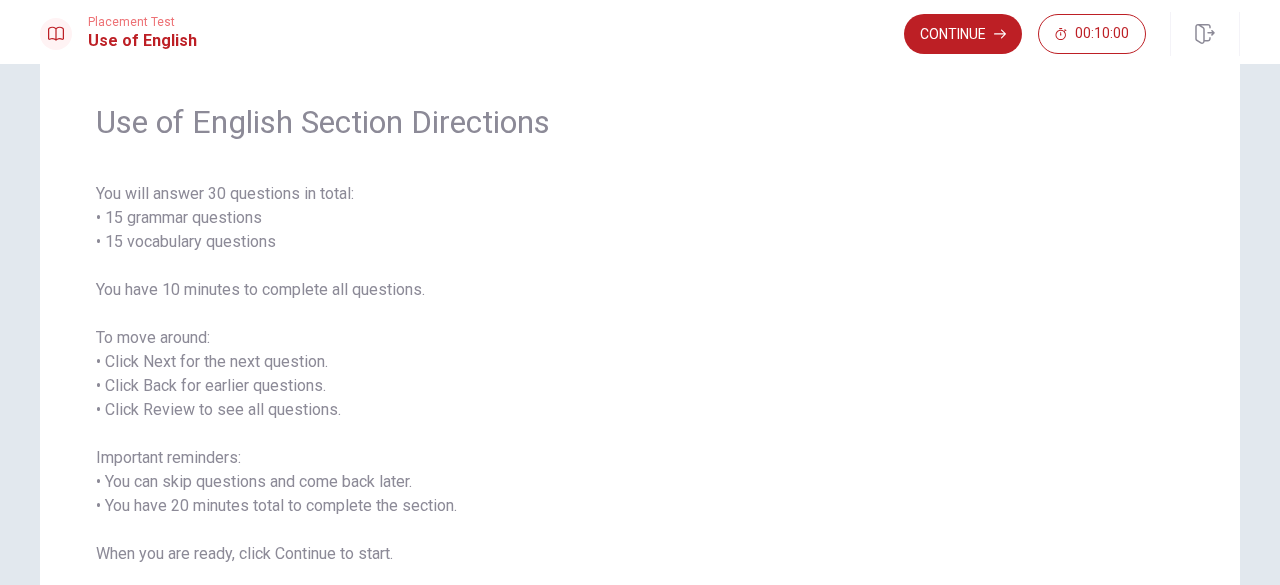 scroll, scrollTop: 56, scrollLeft: 0, axis: vertical 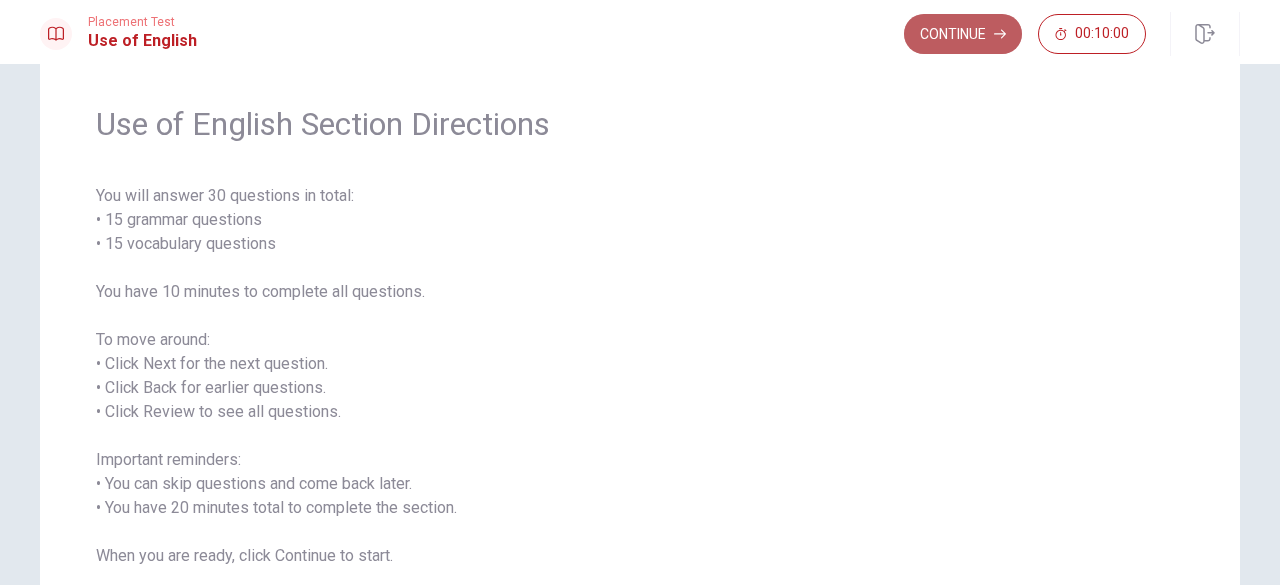 click on "Continue" at bounding box center (963, 34) 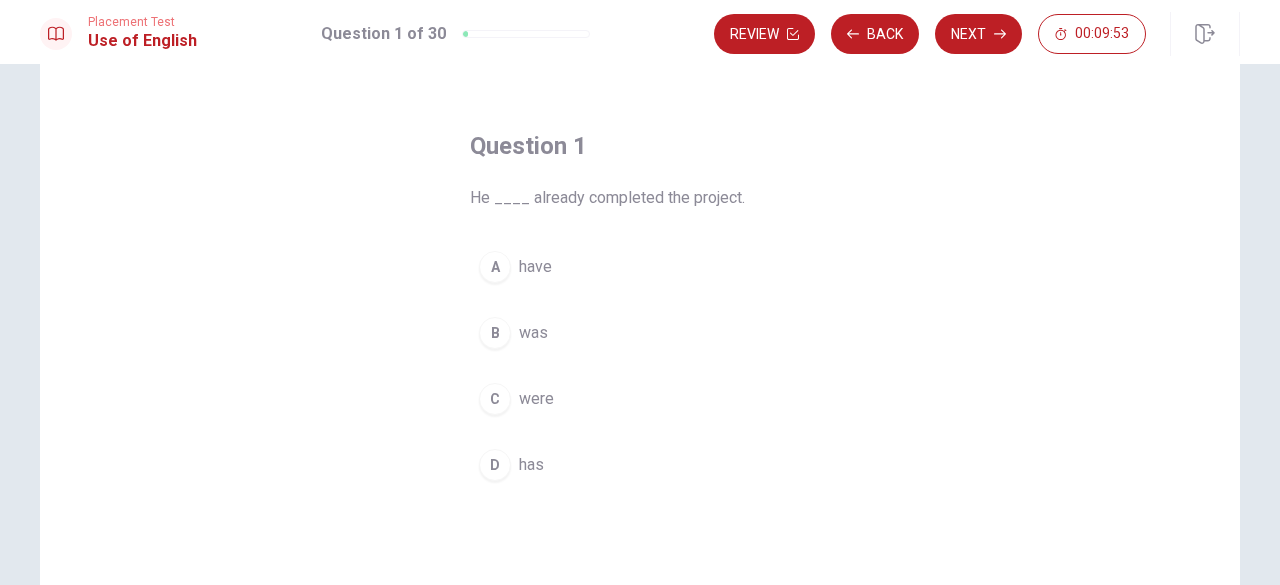 drag, startPoint x: 578, startPoint y: 193, endPoint x: 658, endPoint y: 203, distance: 80.622574 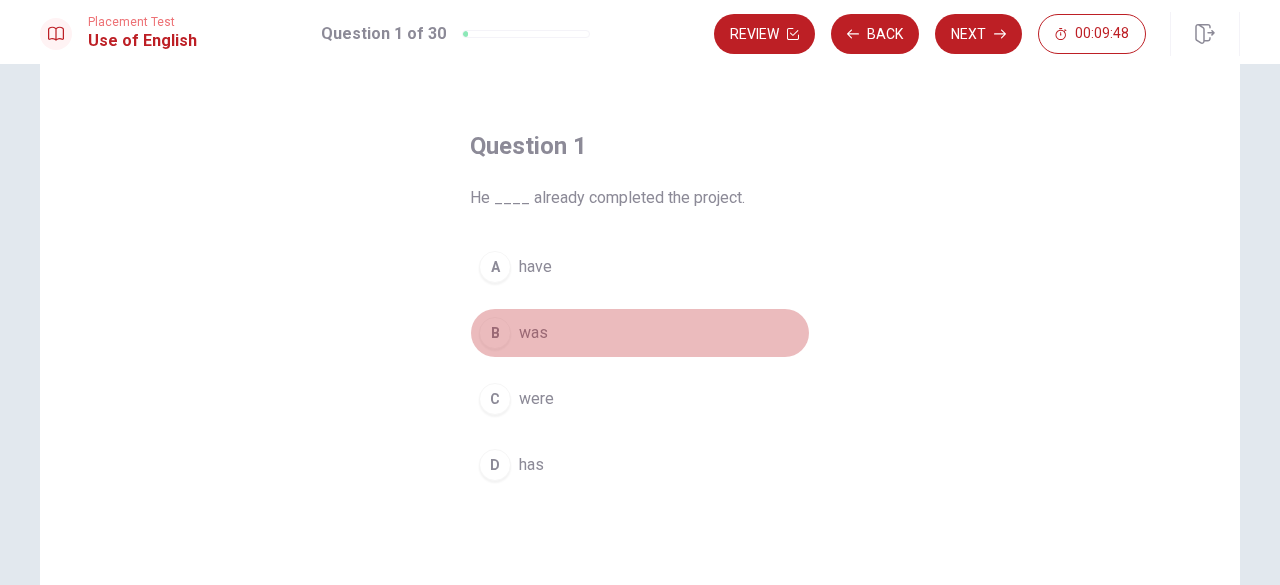 click on "B" at bounding box center (495, 333) 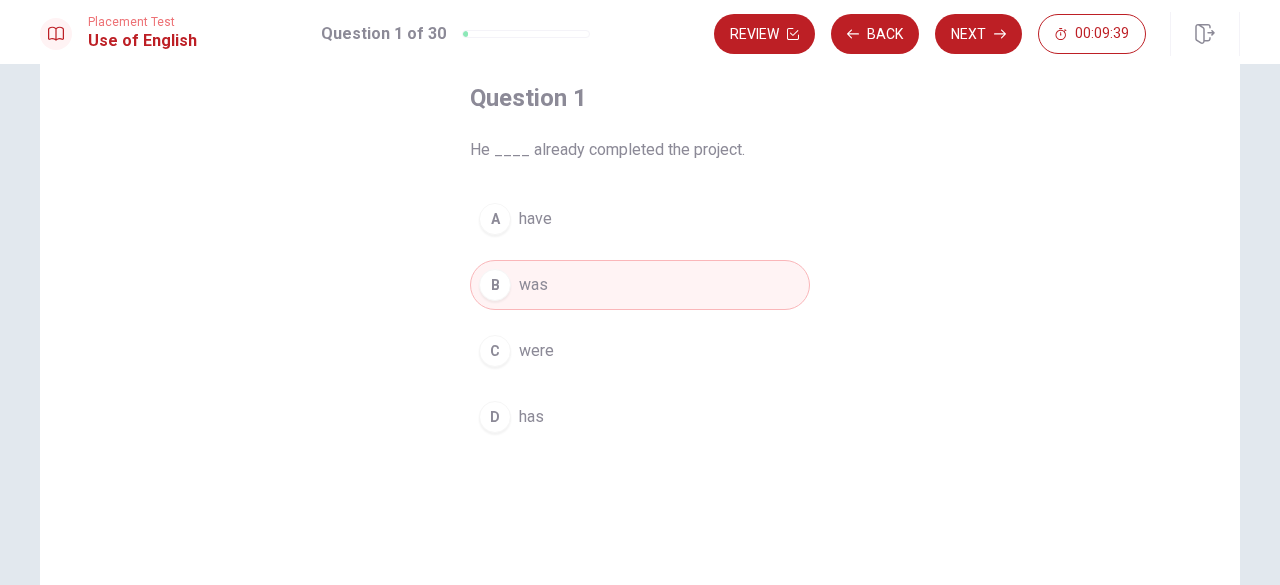 scroll, scrollTop: 102, scrollLeft: 0, axis: vertical 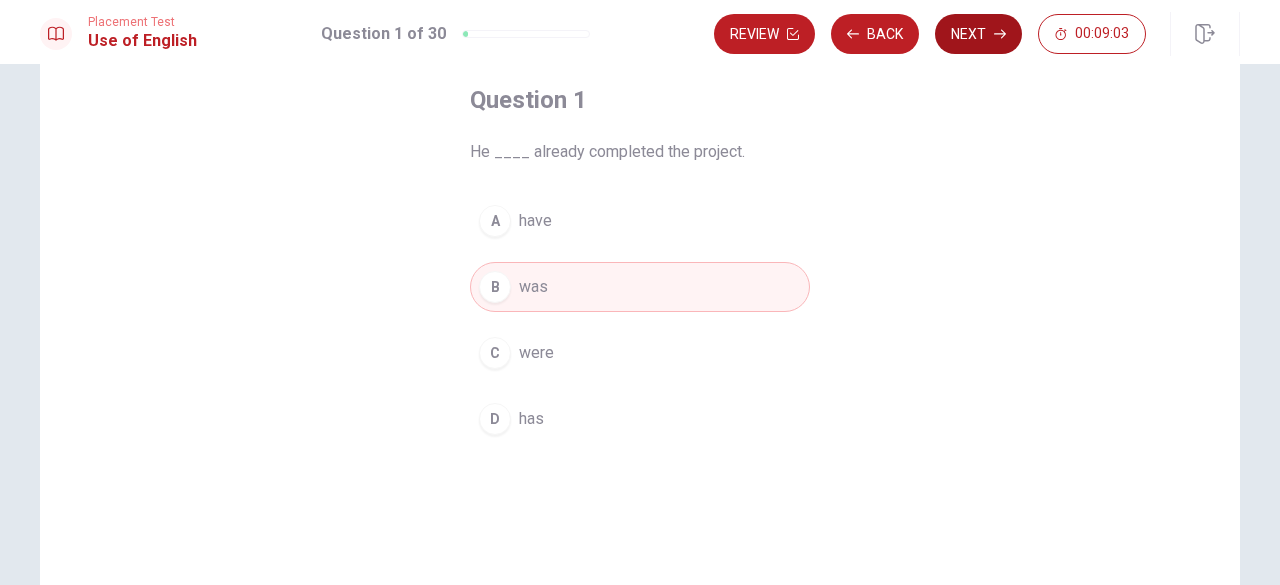 click on "Next" at bounding box center [978, 34] 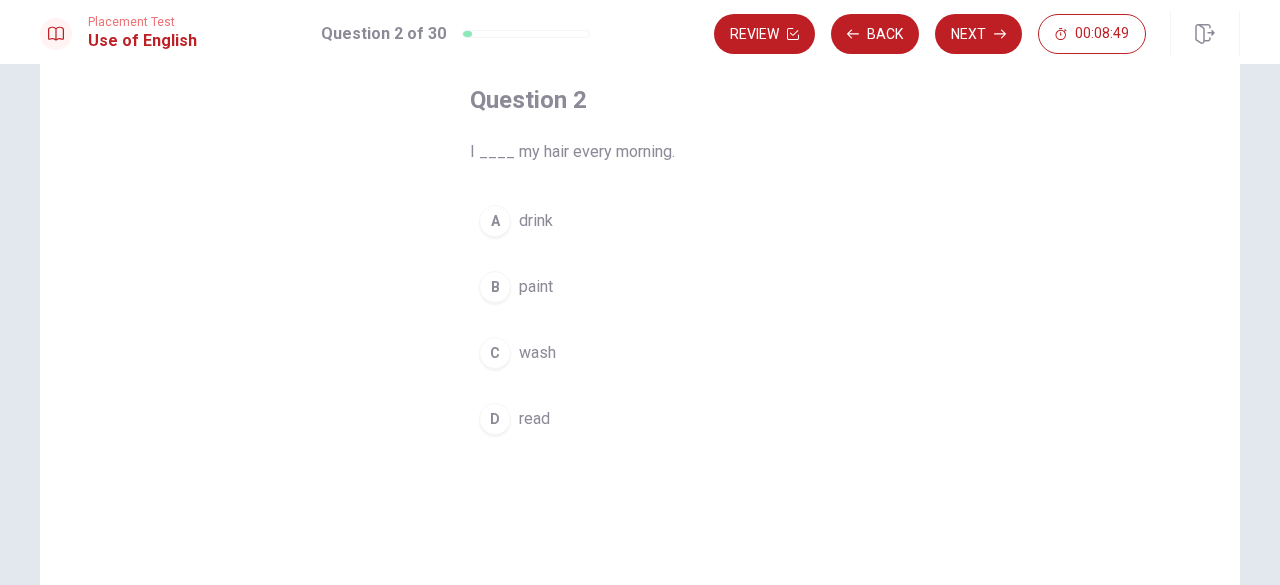 click on "wash" at bounding box center [537, 353] 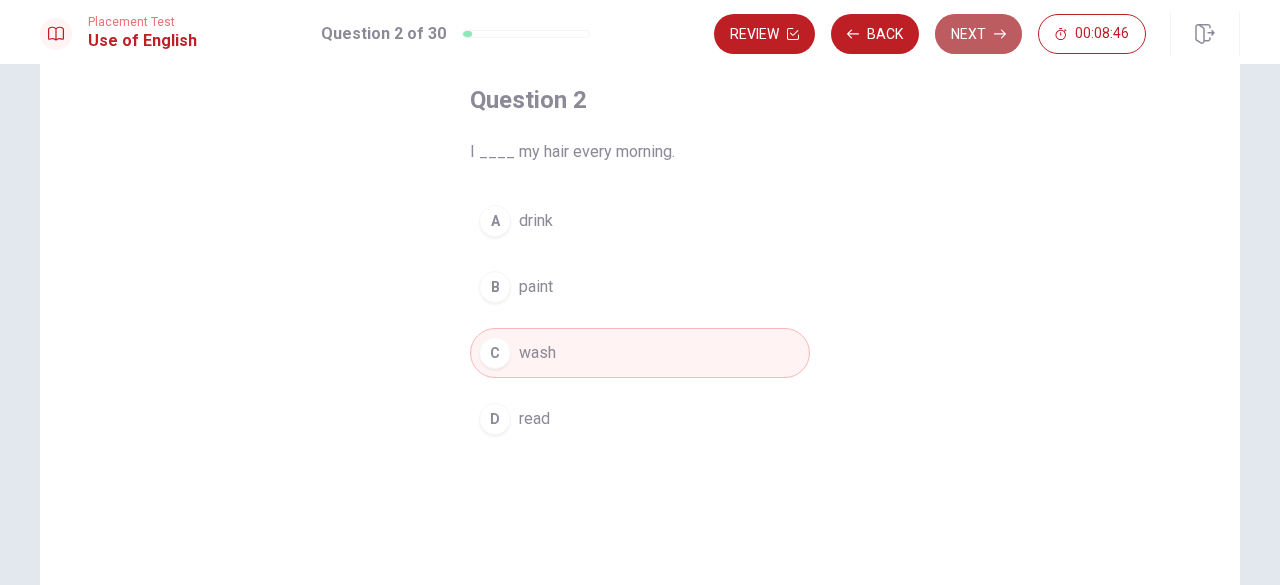 click 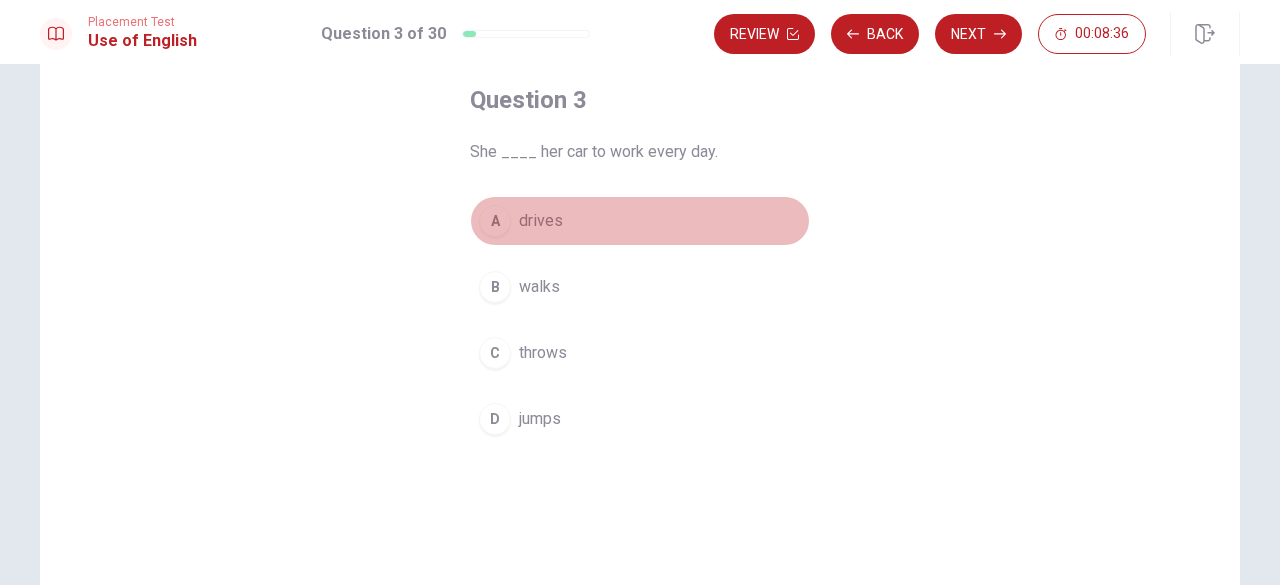 click on "A" at bounding box center (495, 221) 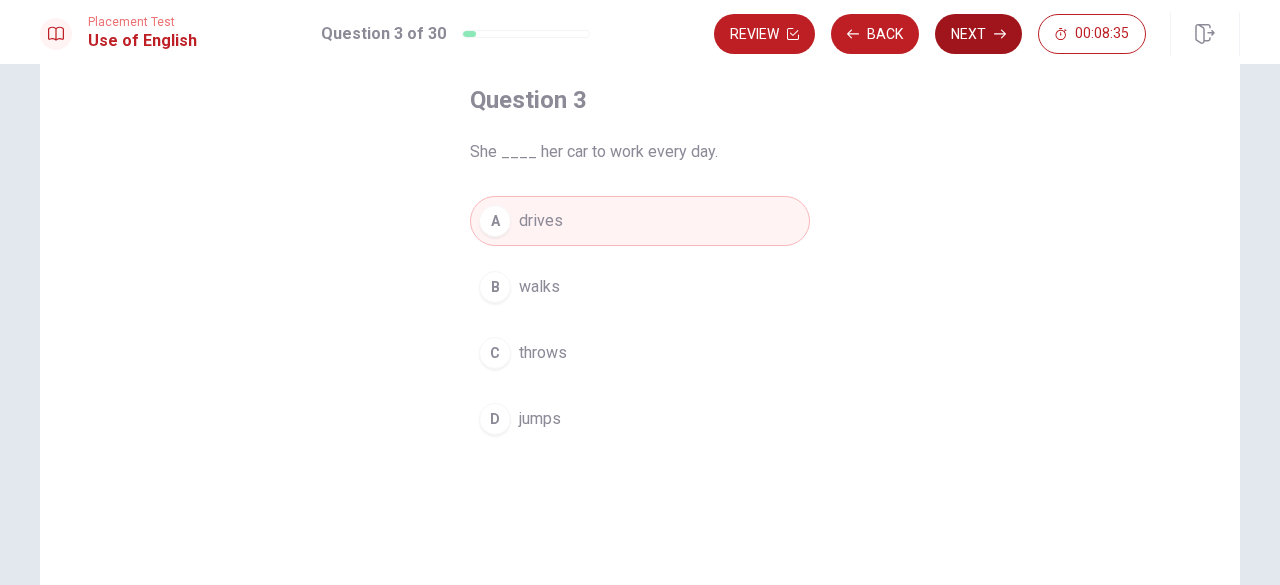click 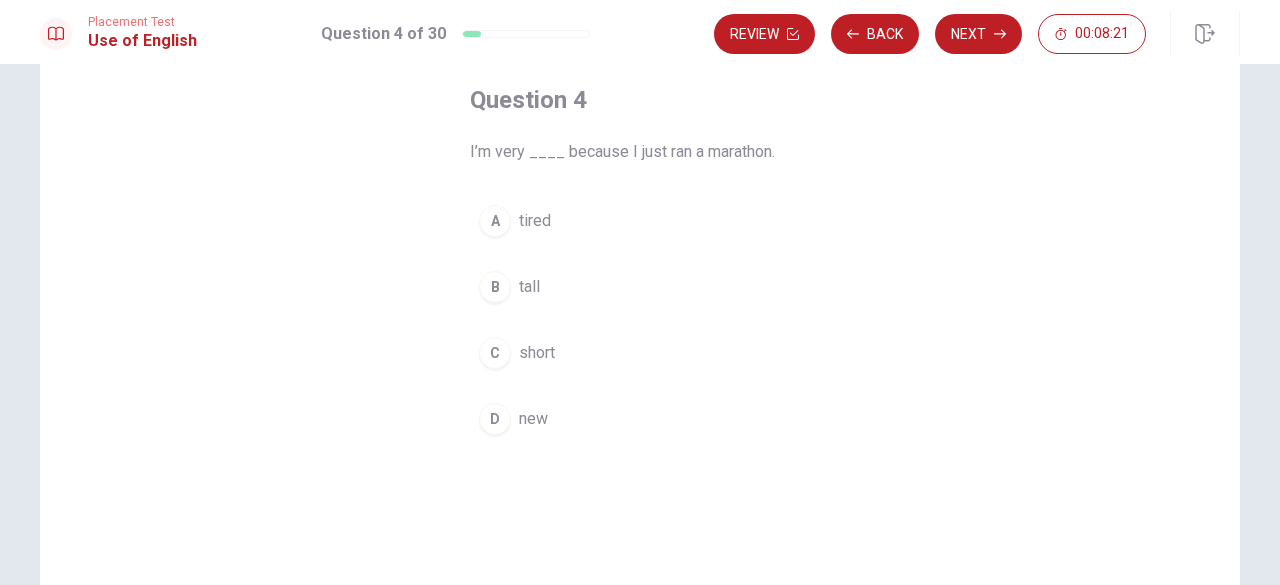 click on "tired" at bounding box center [535, 221] 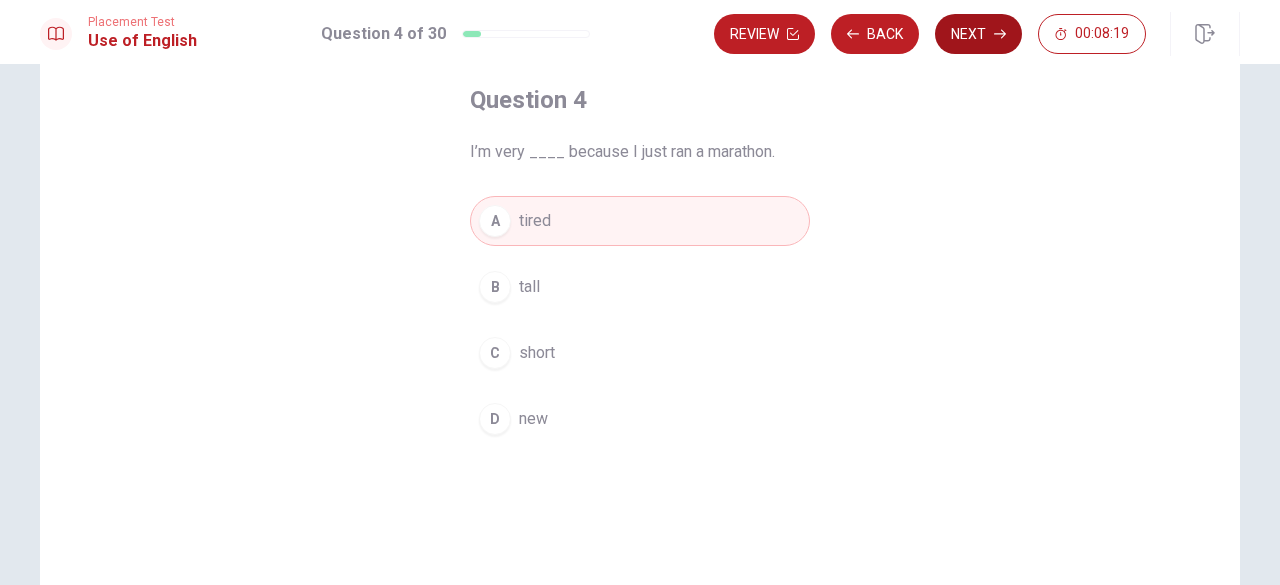 click on "Next" at bounding box center [978, 34] 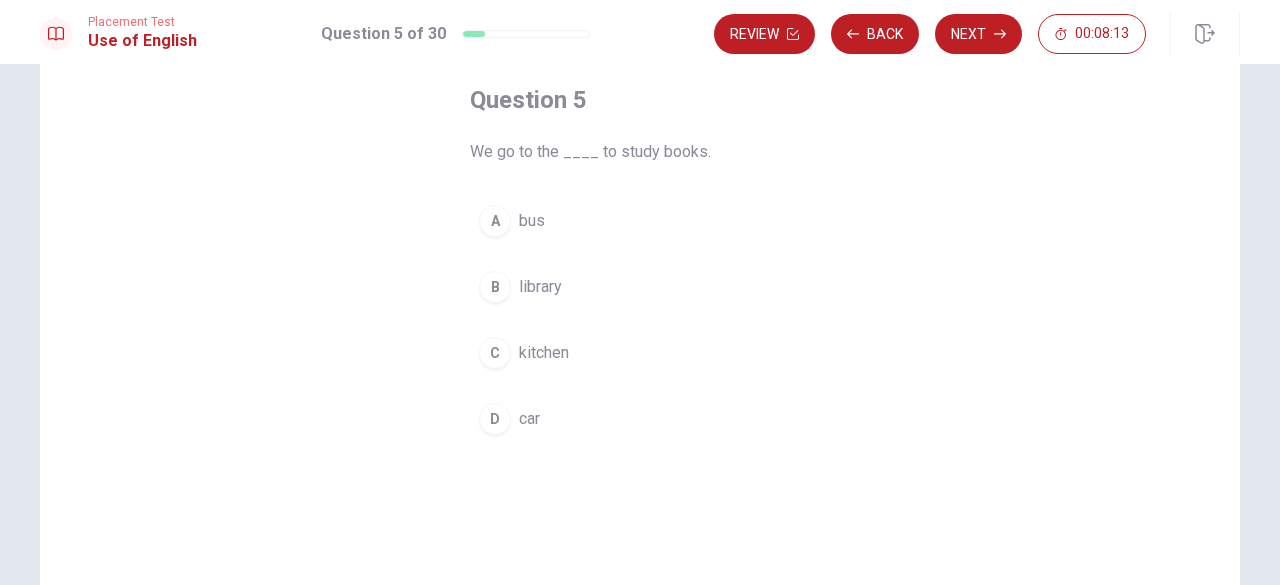 click on "library" at bounding box center [540, 287] 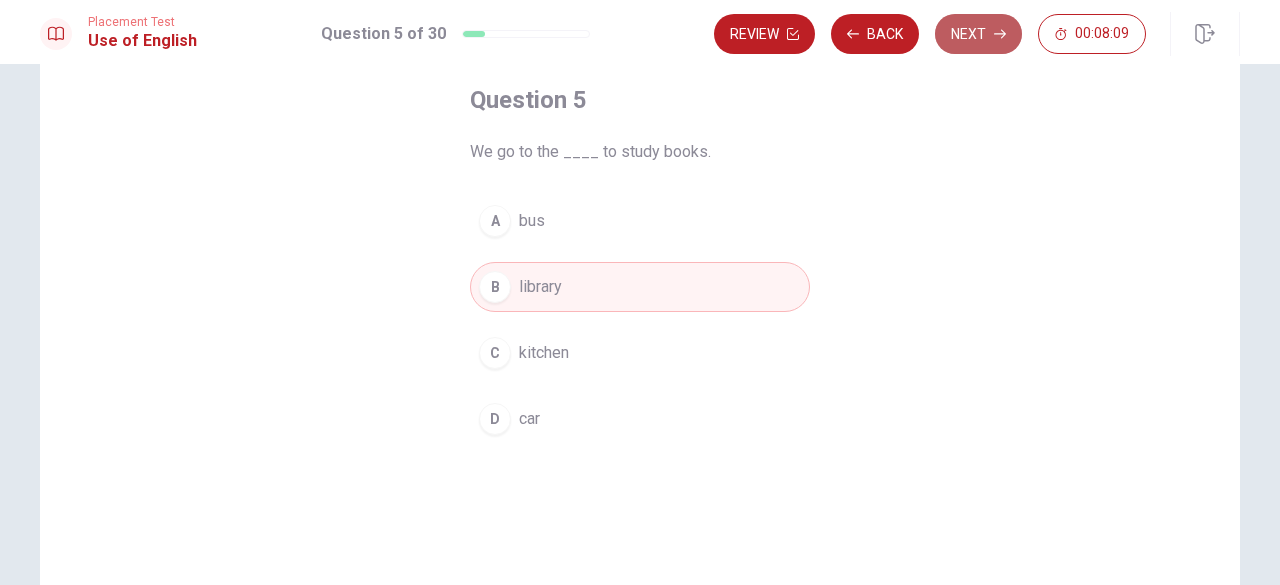 click 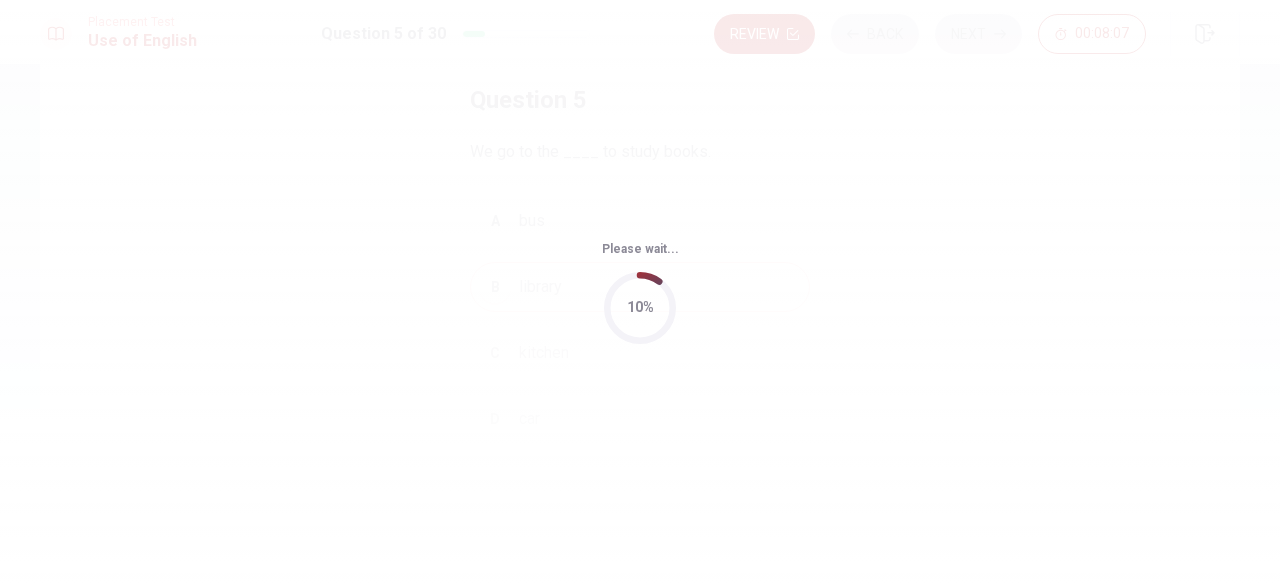 scroll, scrollTop: 0, scrollLeft: 0, axis: both 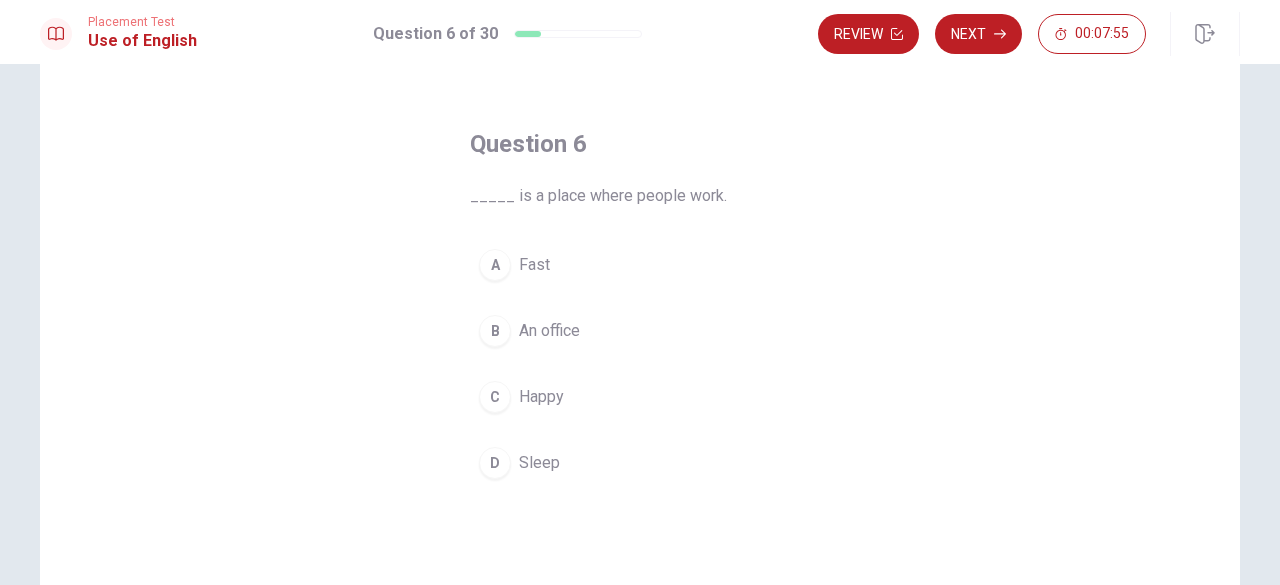 click on "An office" at bounding box center [549, 331] 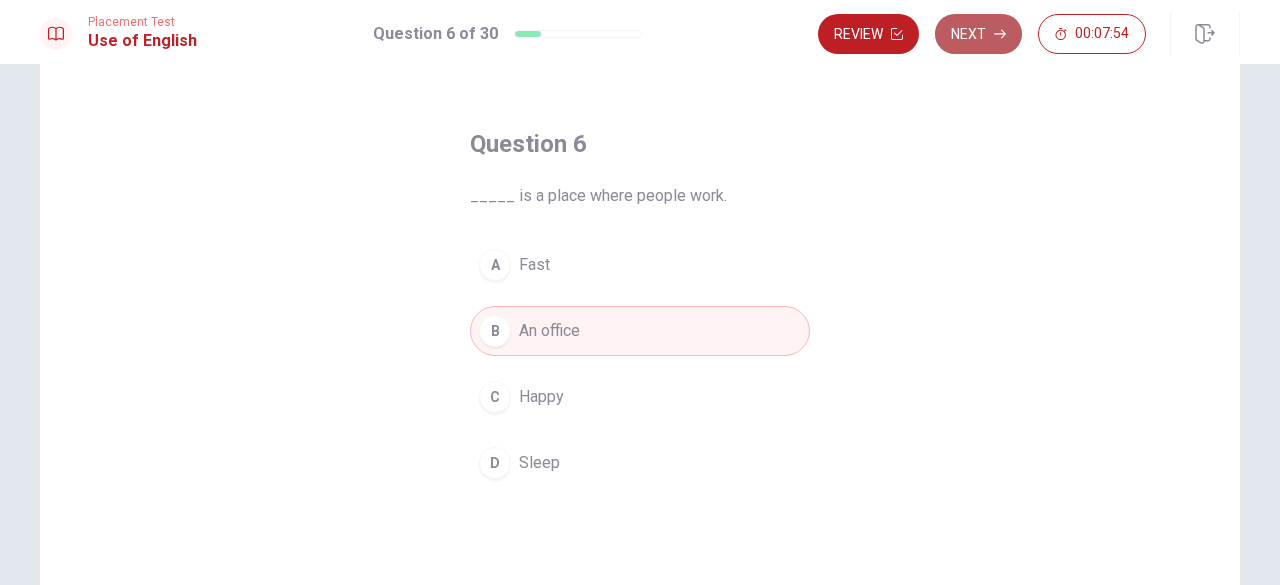 click on "Next" at bounding box center [978, 34] 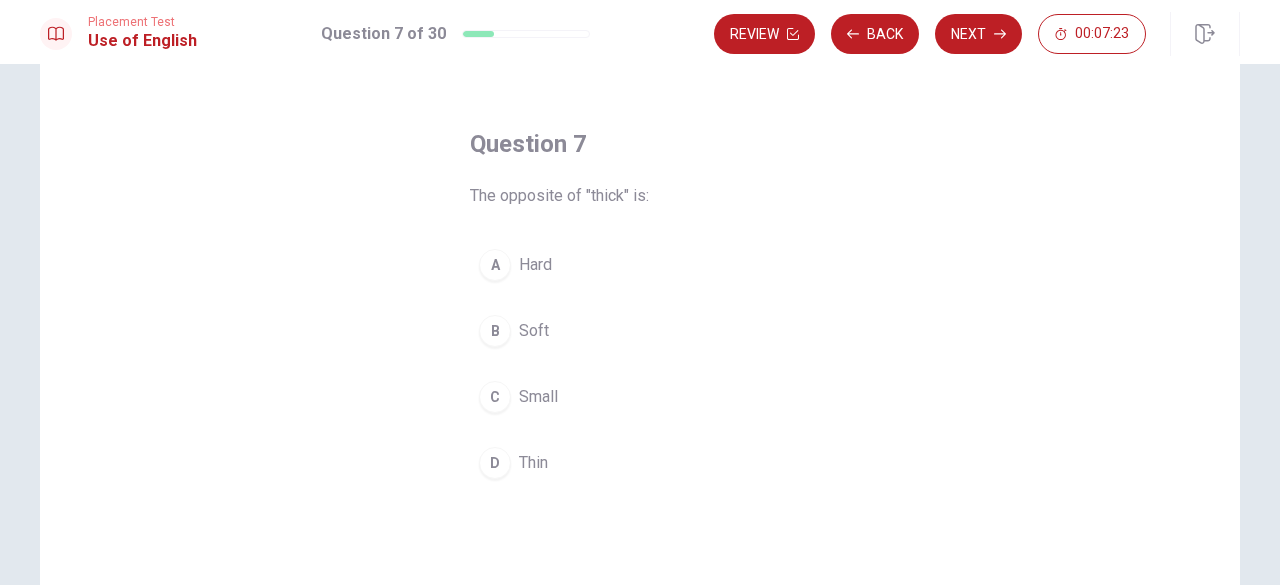 click on "D Thin" at bounding box center [640, 463] 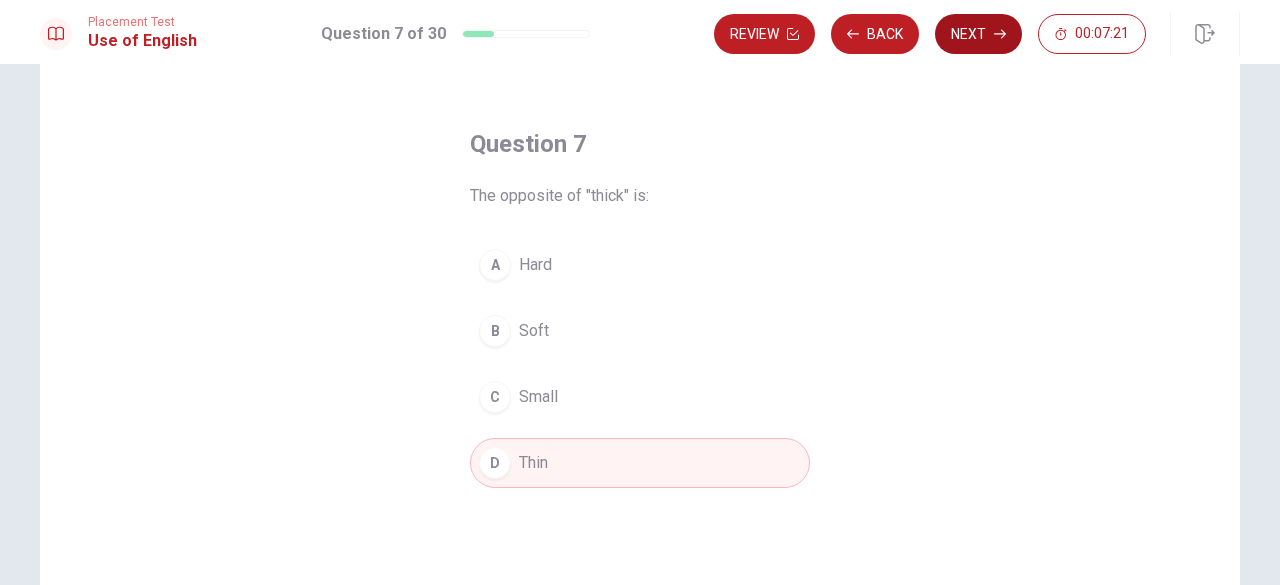 click 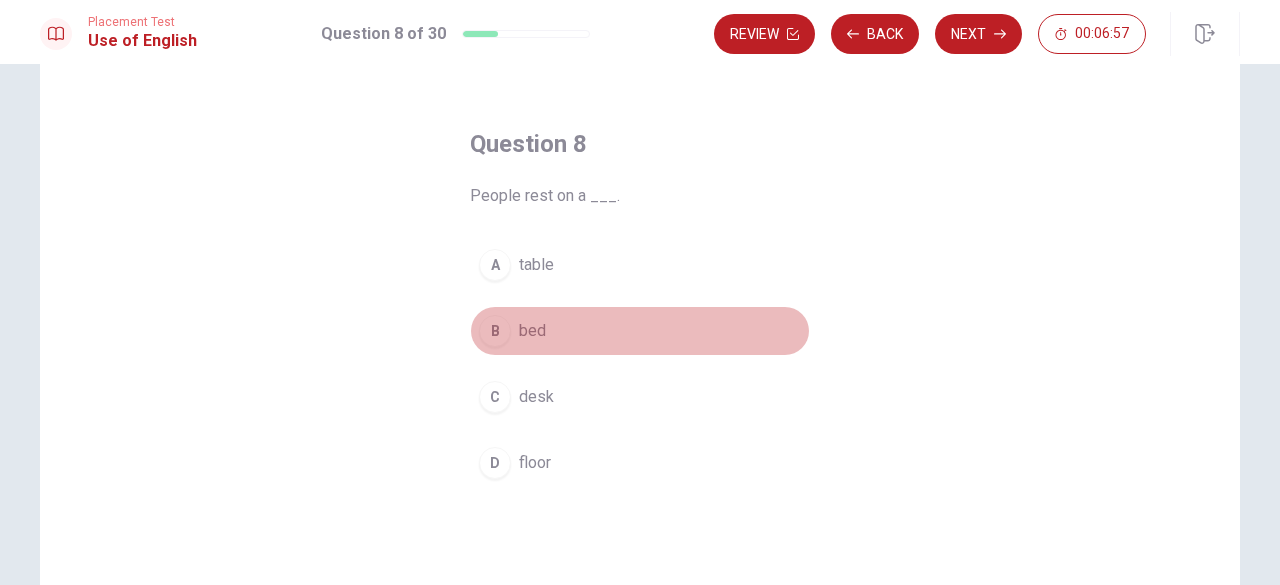 click on "B" at bounding box center [495, 331] 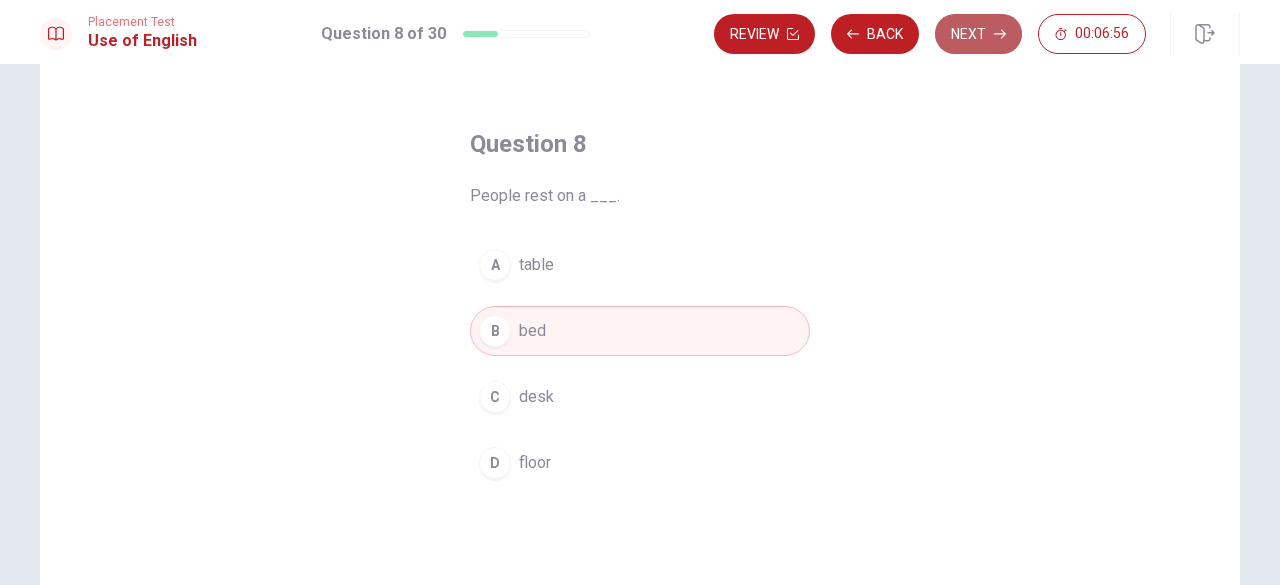 click 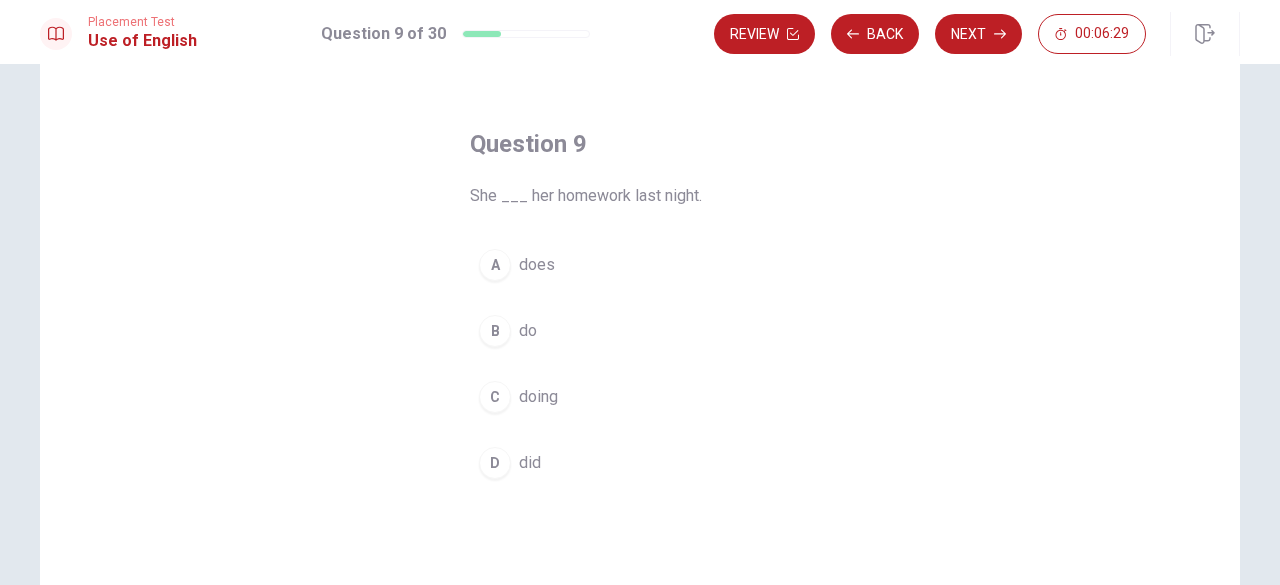 click on "D" at bounding box center [495, 463] 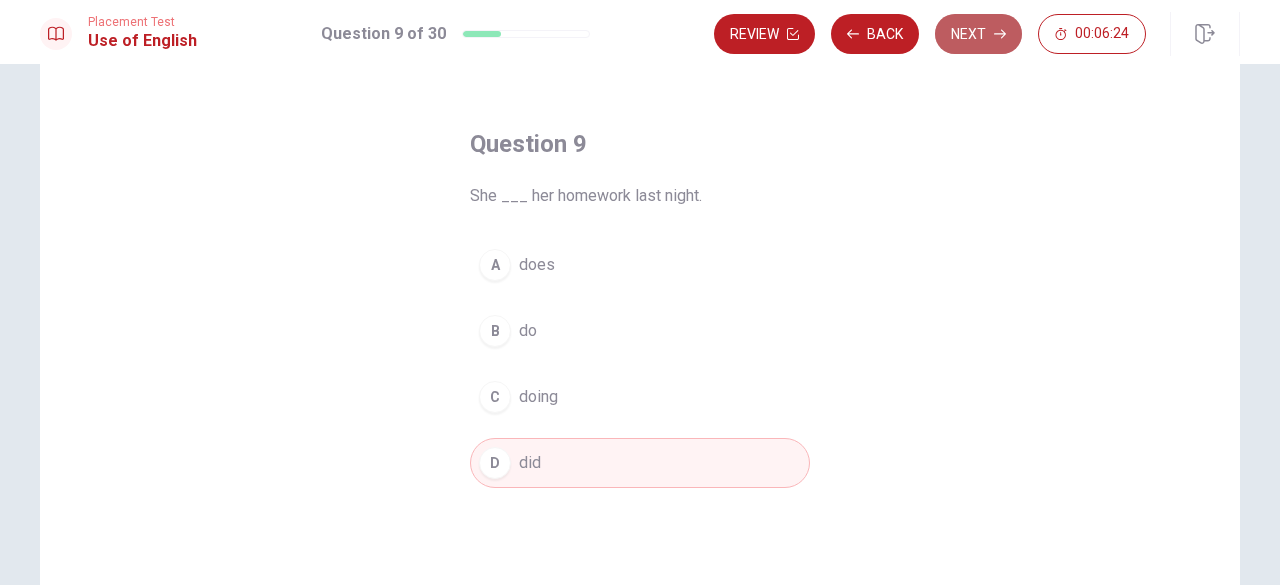 click on "Next" at bounding box center (978, 34) 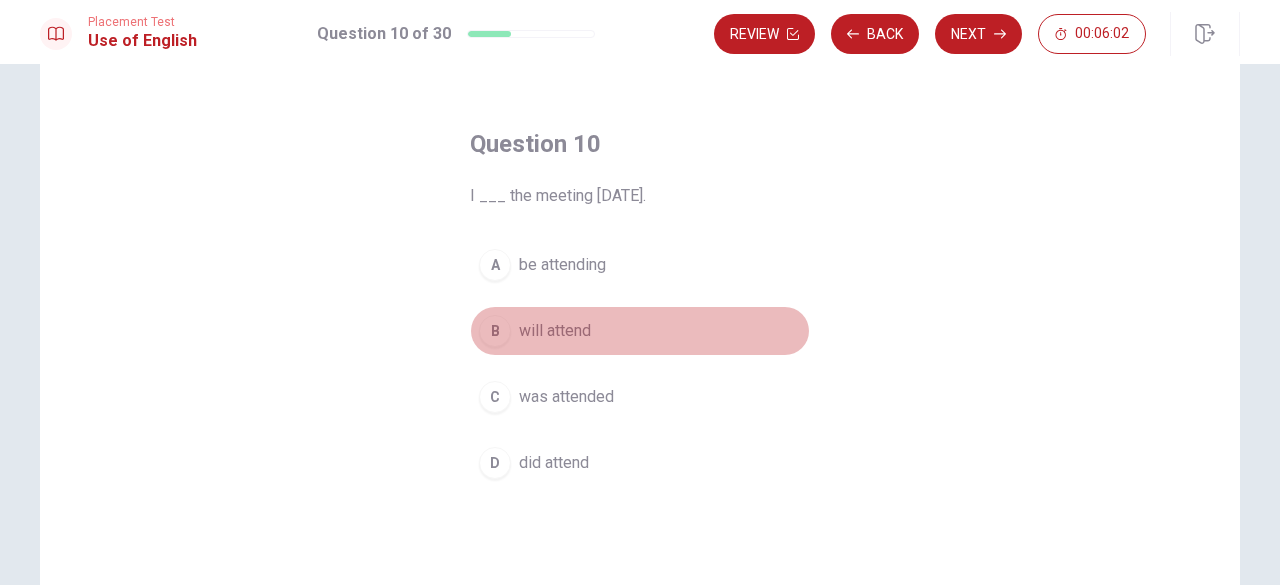 click on "will attend" at bounding box center (555, 331) 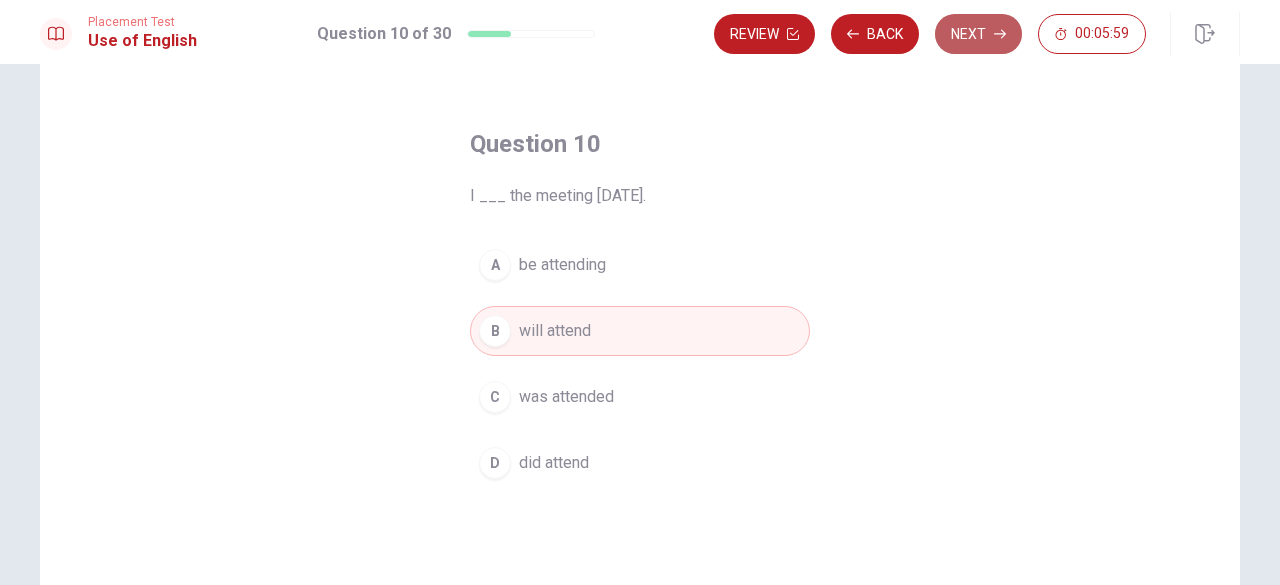 click on "Next" at bounding box center (978, 34) 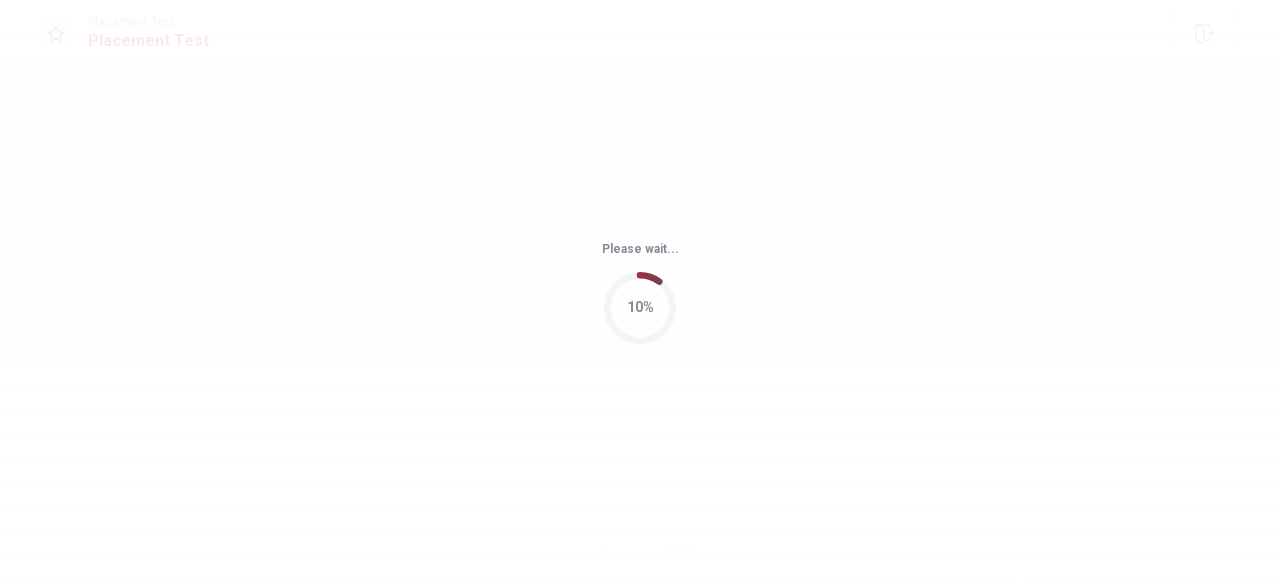 scroll, scrollTop: 0, scrollLeft: 0, axis: both 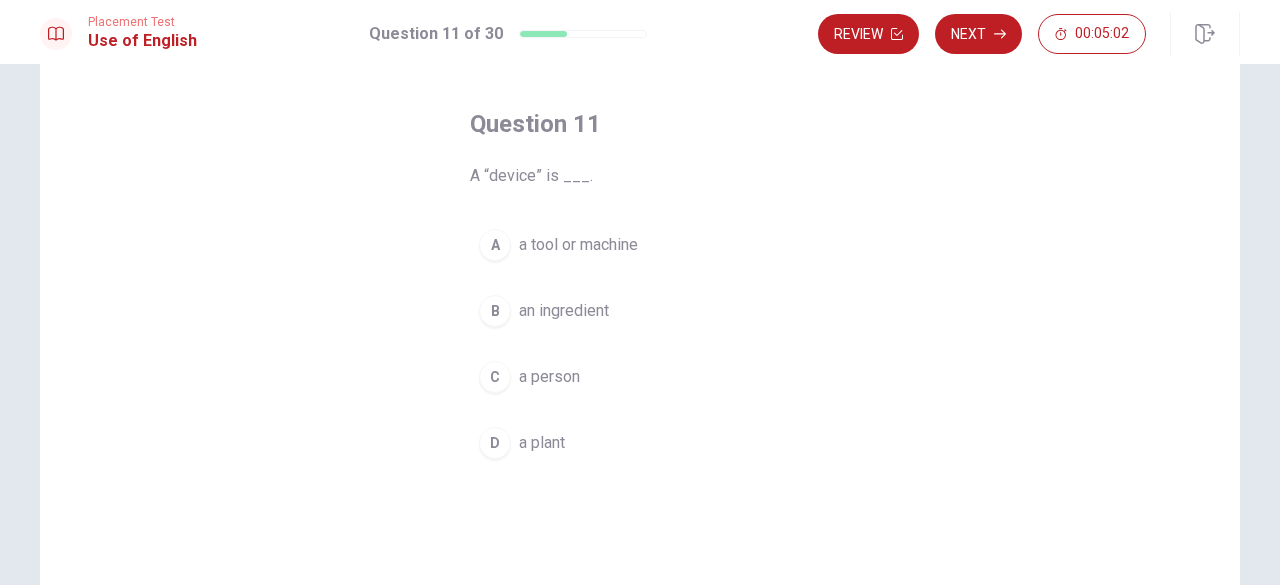 click on "a tool or machine" at bounding box center (578, 245) 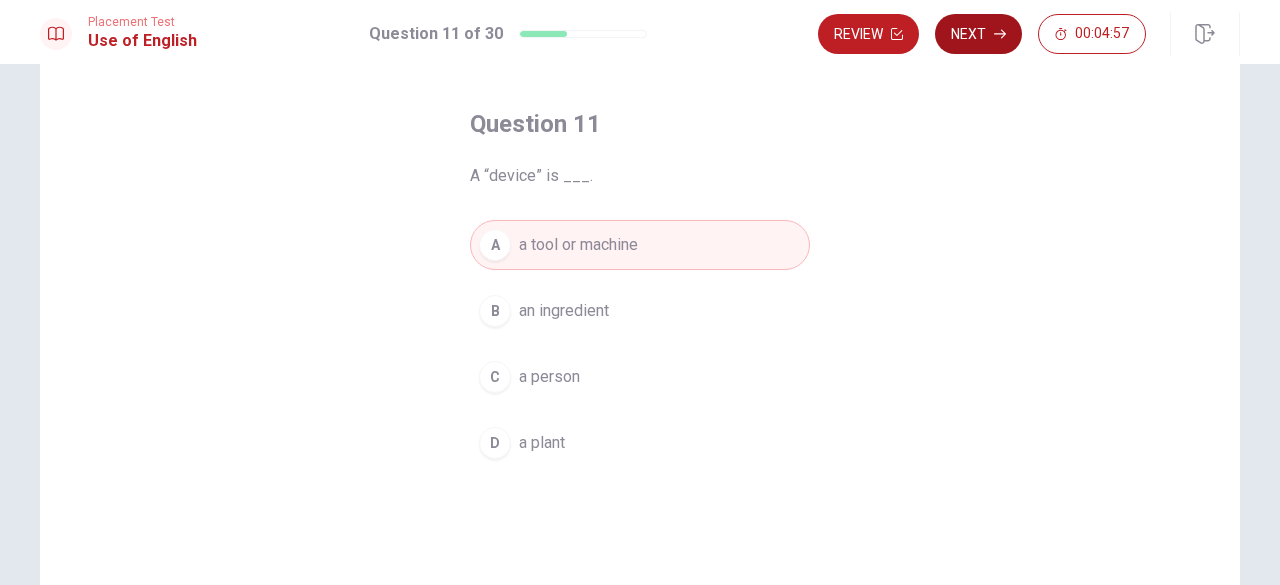 click on "Next" at bounding box center [978, 34] 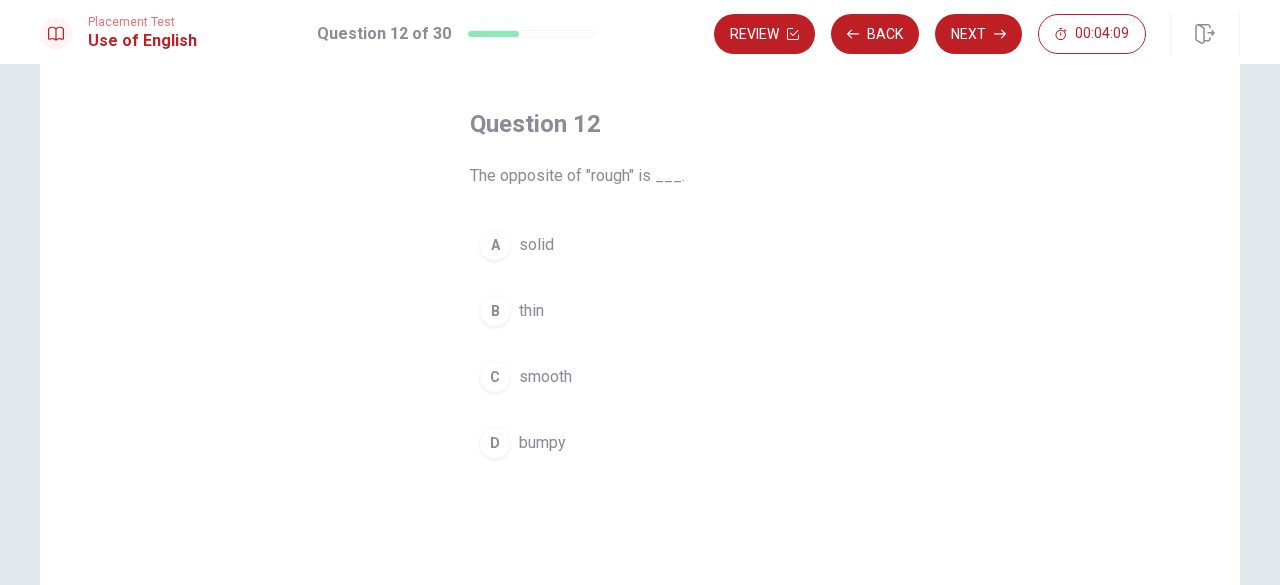 click on "C smooth" at bounding box center (640, 377) 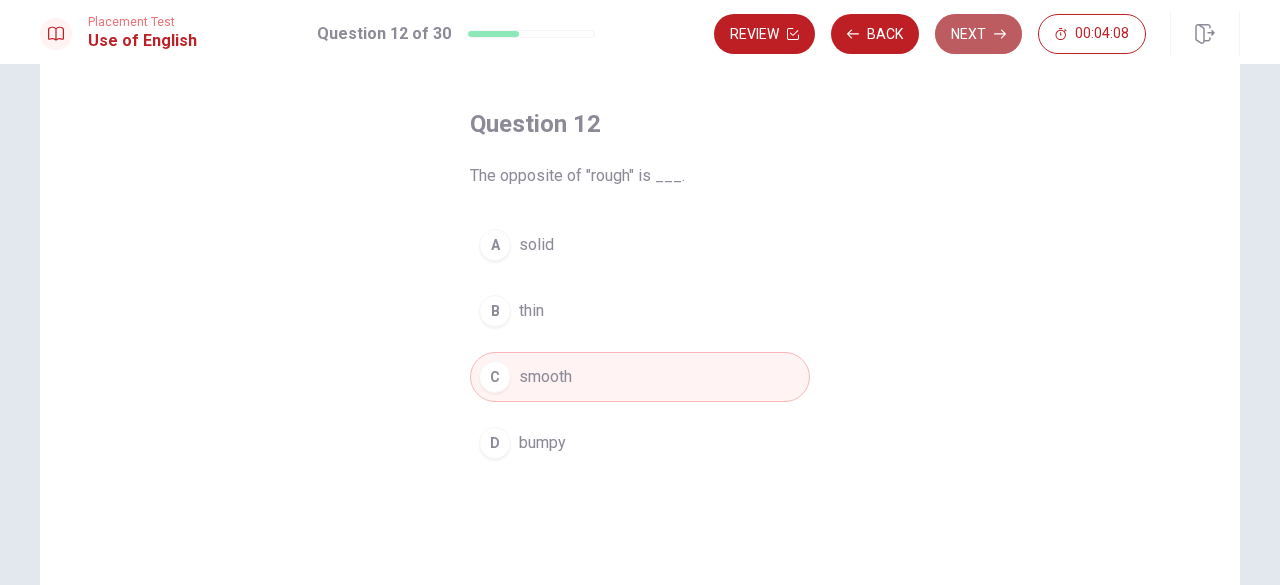 click on "Next" at bounding box center [978, 34] 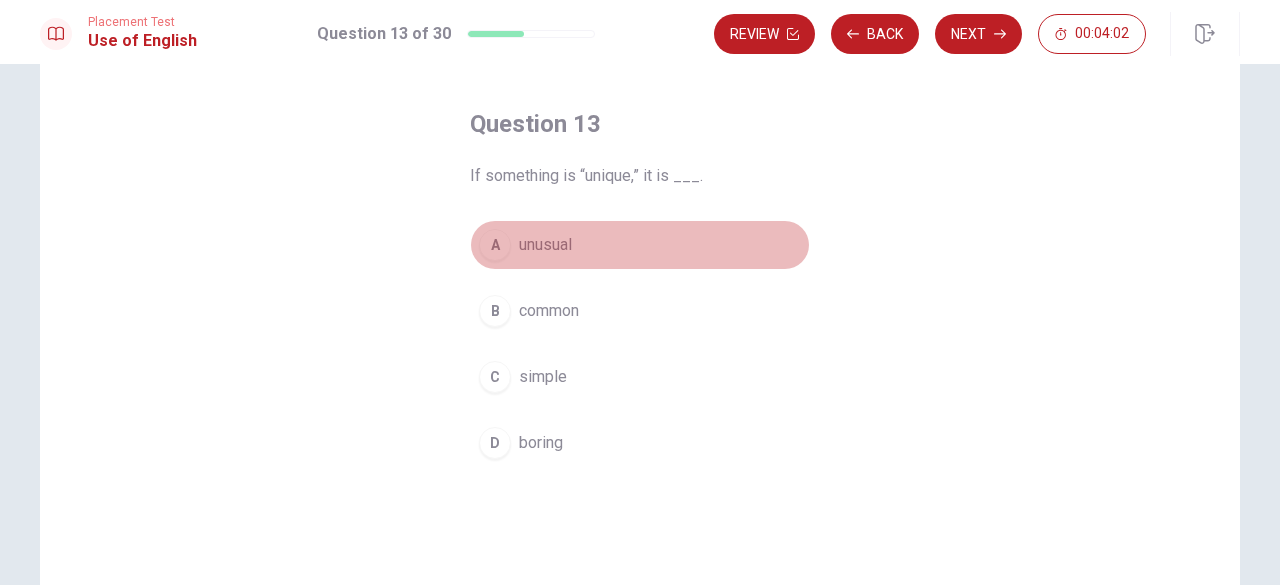 click on "unusual" at bounding box center [545, 245] 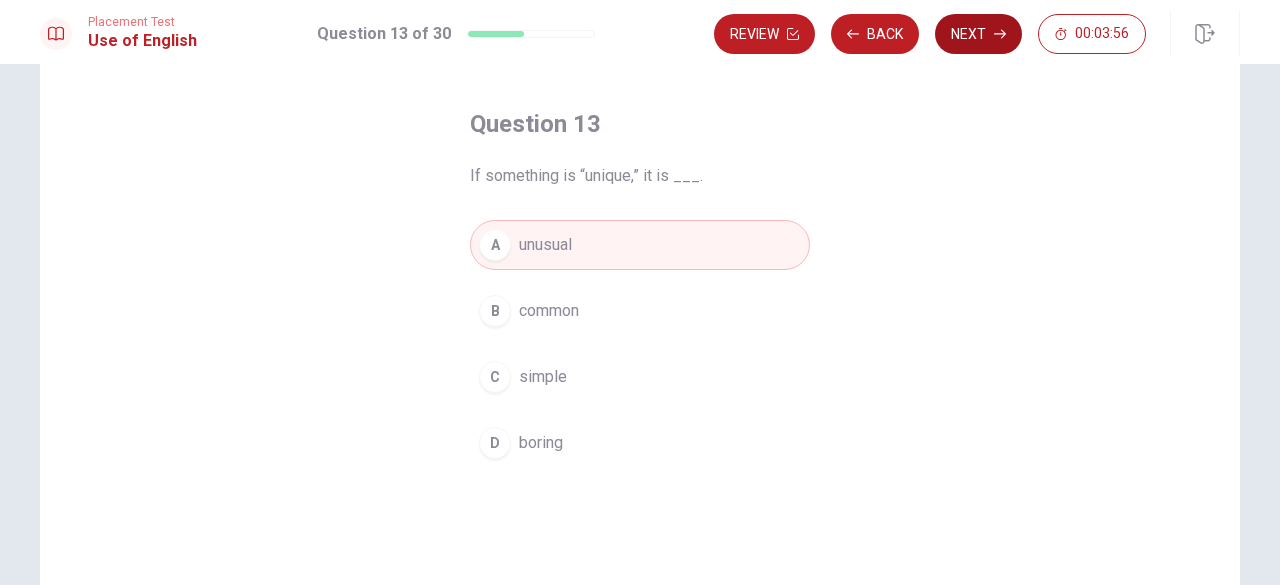 click on "Next" at bounding box center [978, 34] 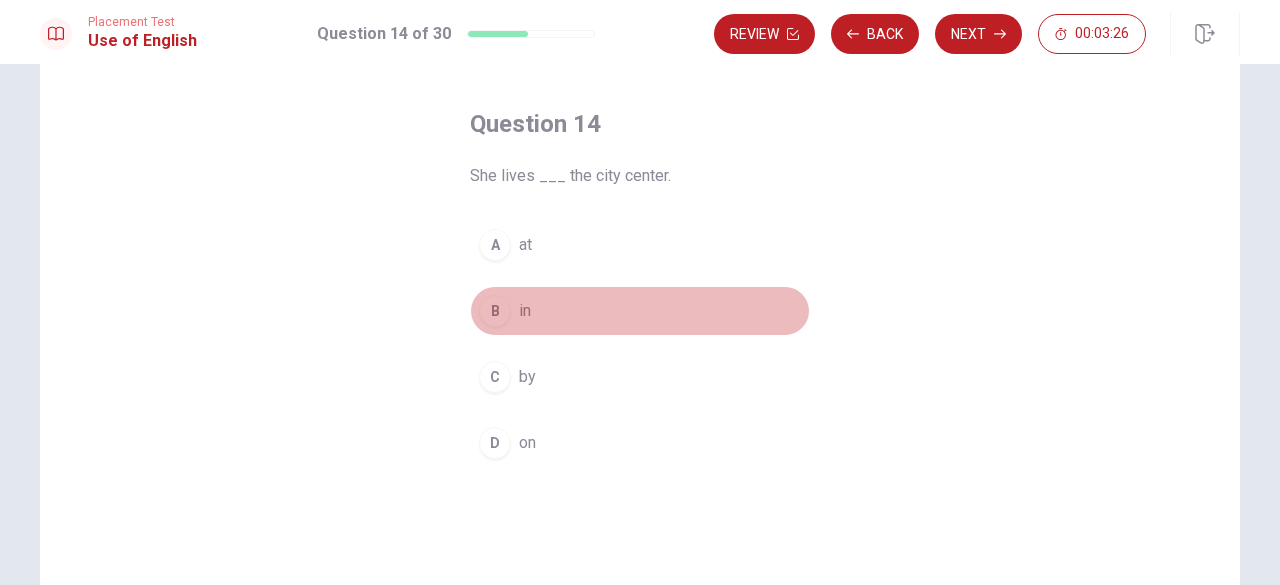 click on "in" at bounding box center [525, 311] 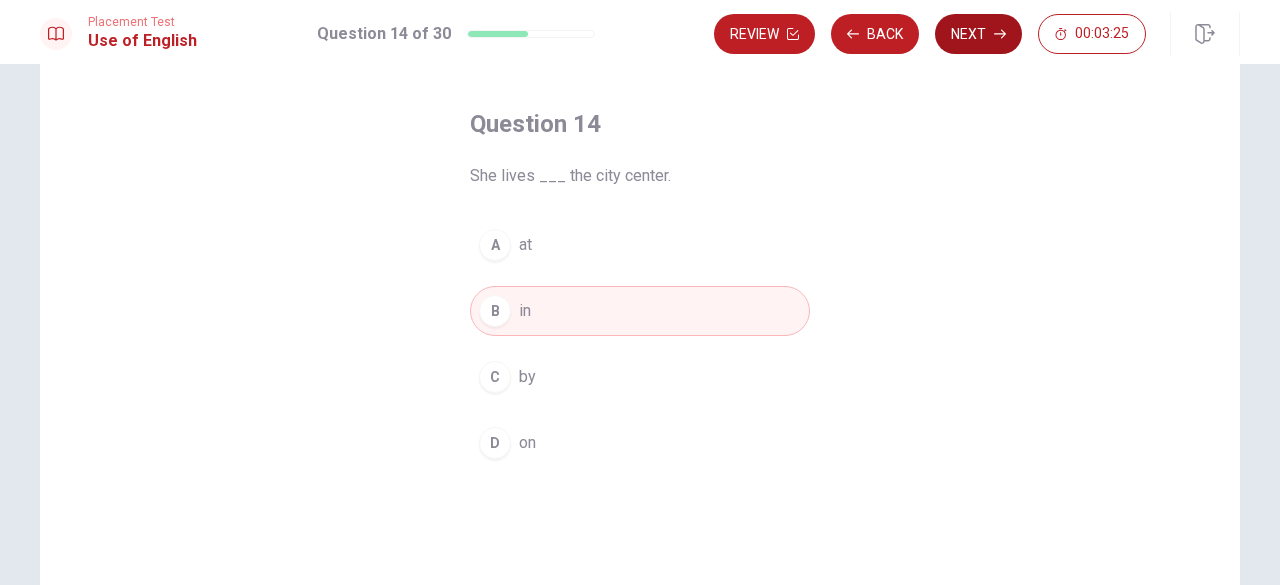 click 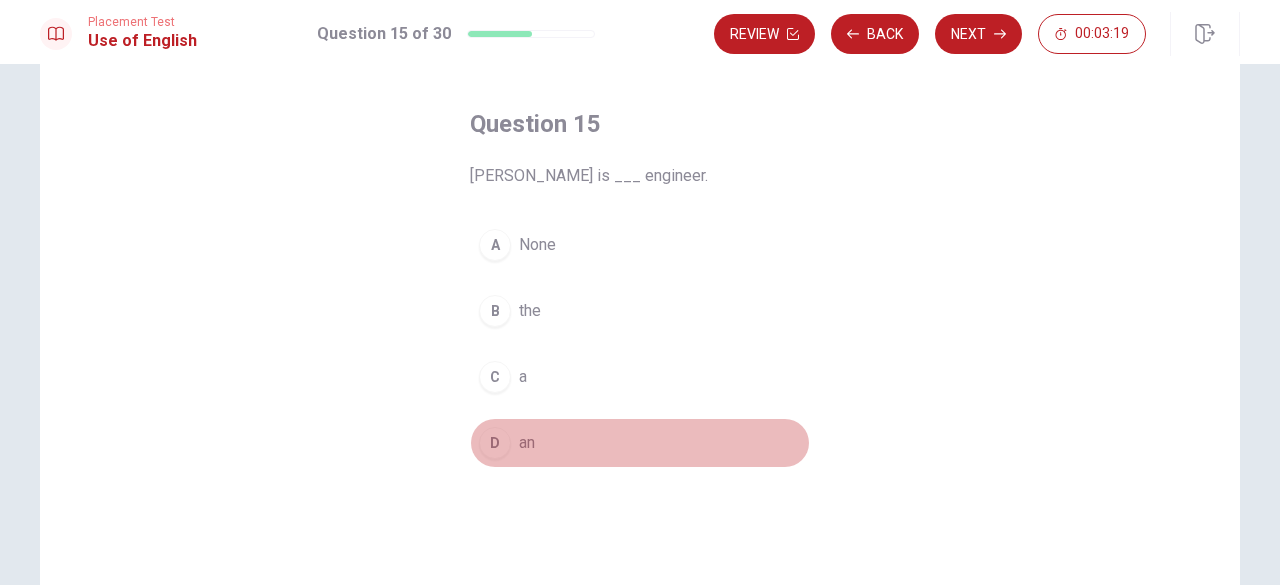click on "D" at bounding box center [495, 443] 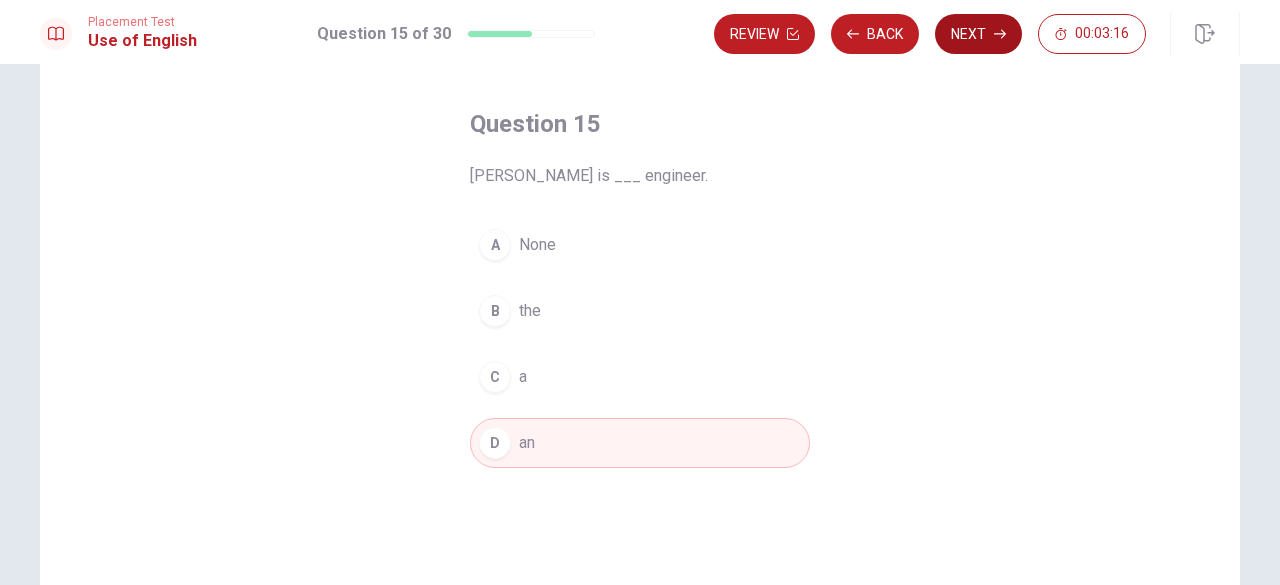 click on "Next" at bounding box center [978, 34] 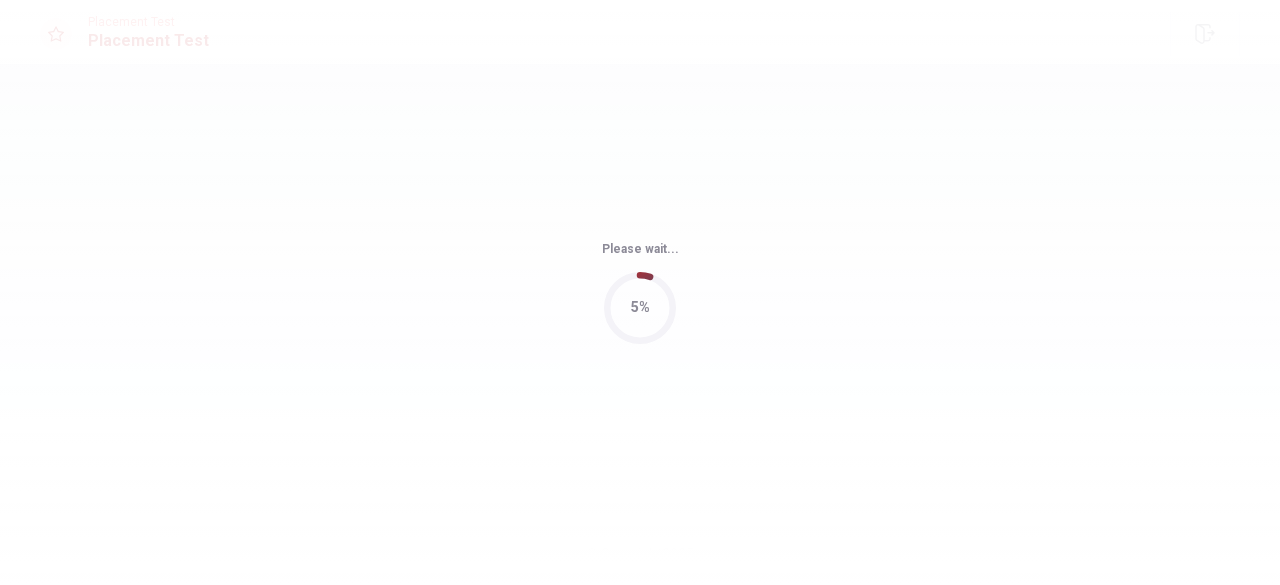 scroll, scrollTop: 0, scrollLeft: 0, axis: both 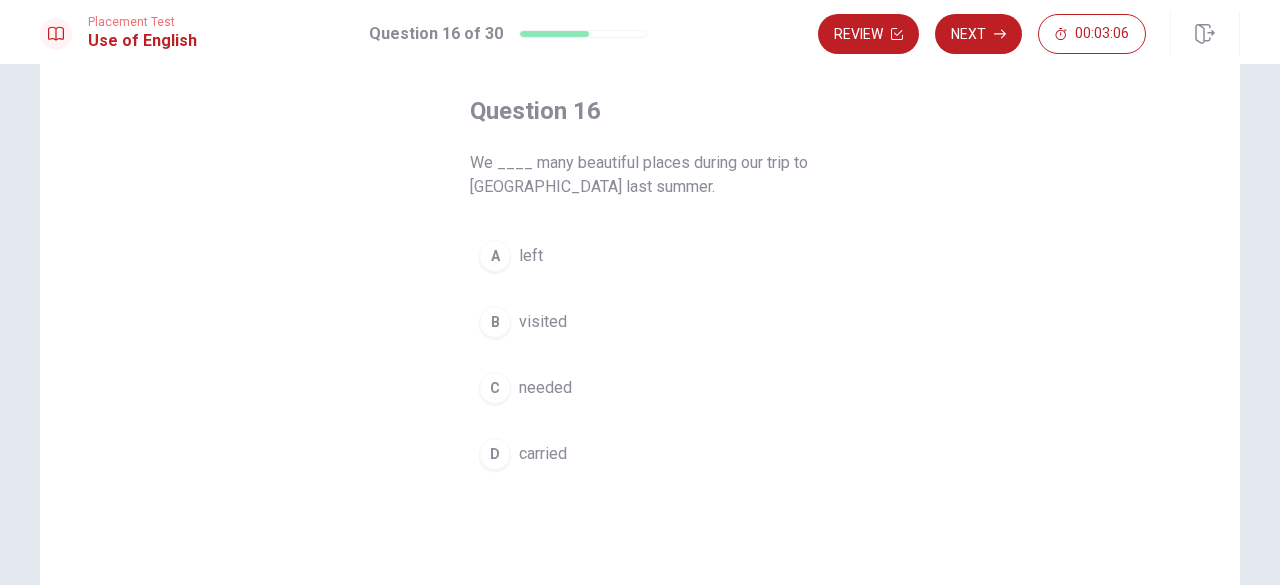 click on "visited" at bounding box center [543, 322] 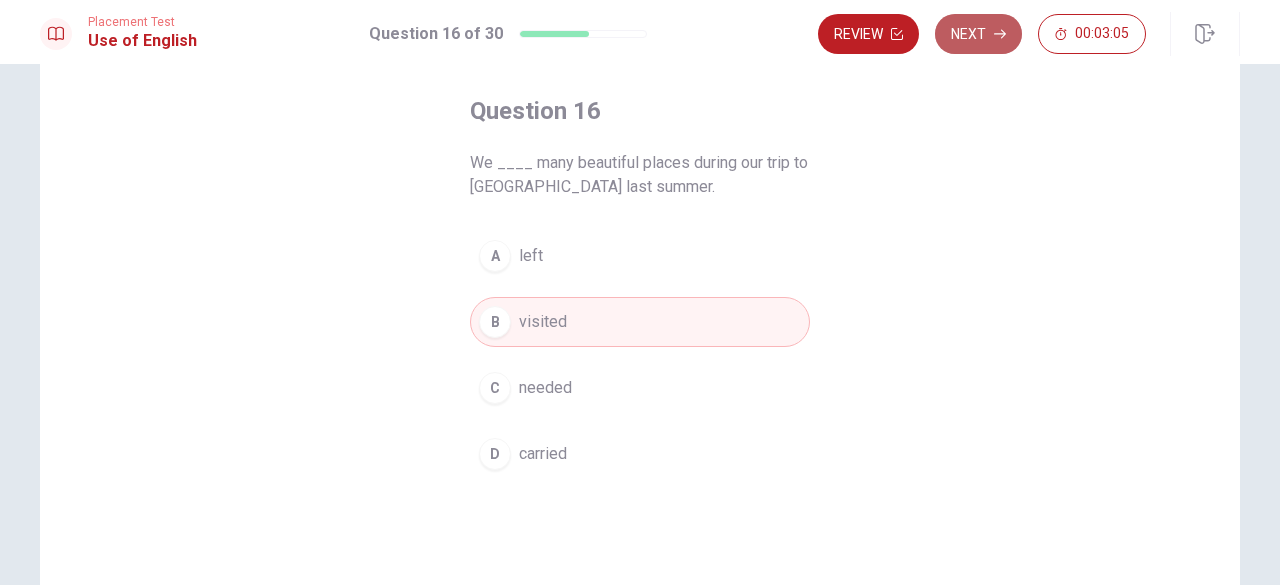 click on "Next" at bounding box center [978, 34] 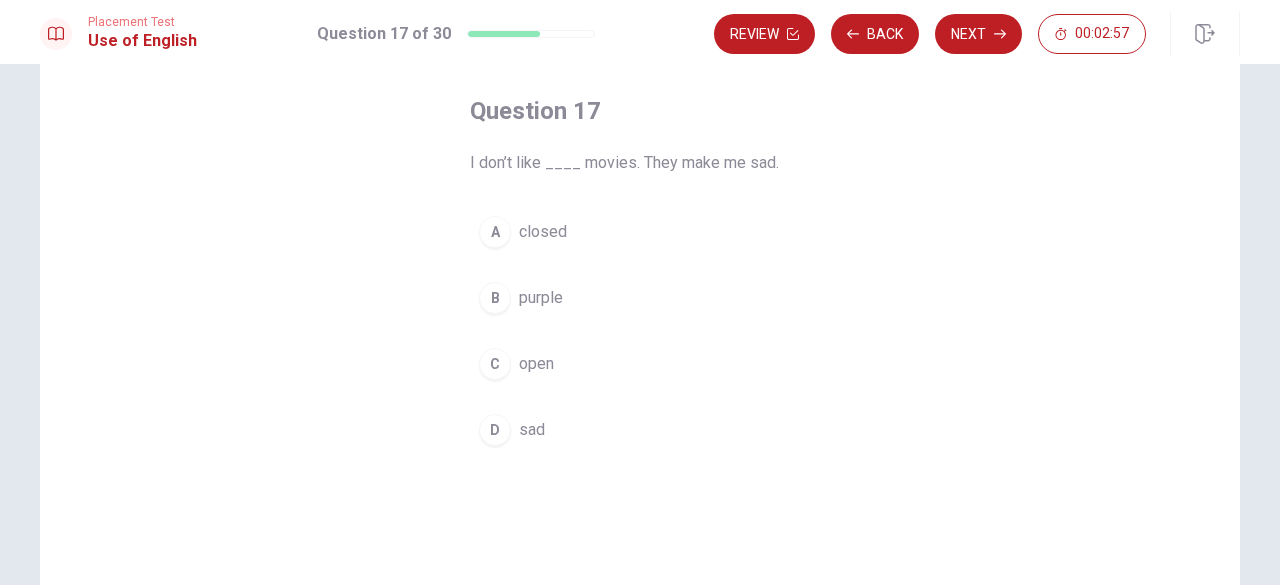 click on "D sad" at bounding box center (640, 430) 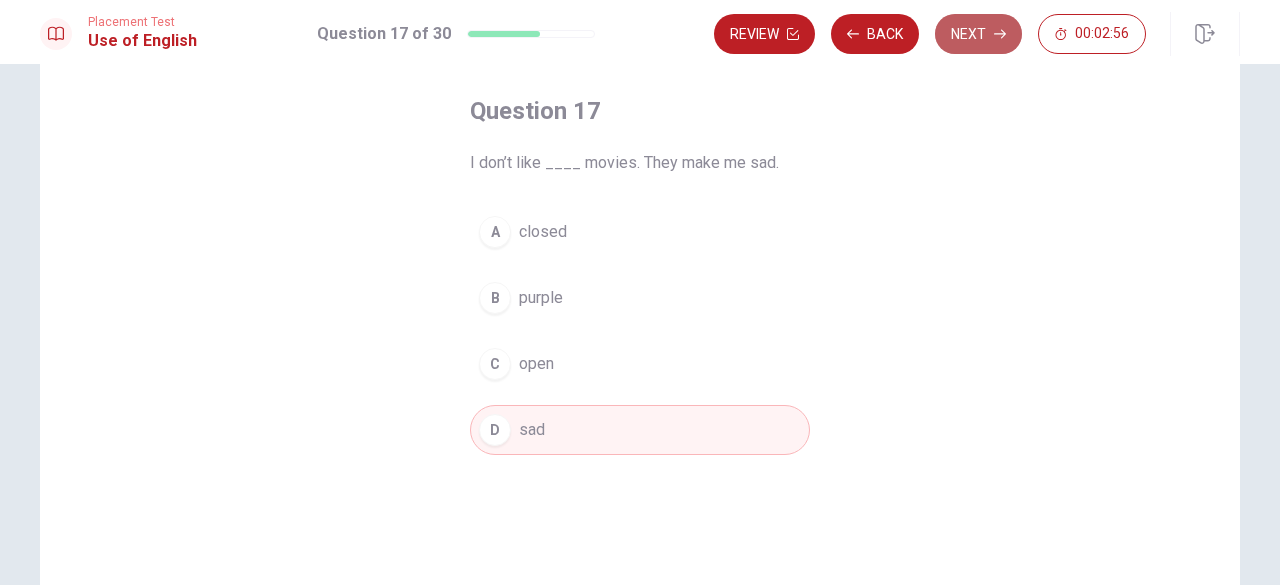 click on "Next" at bounding box center [978, 34] 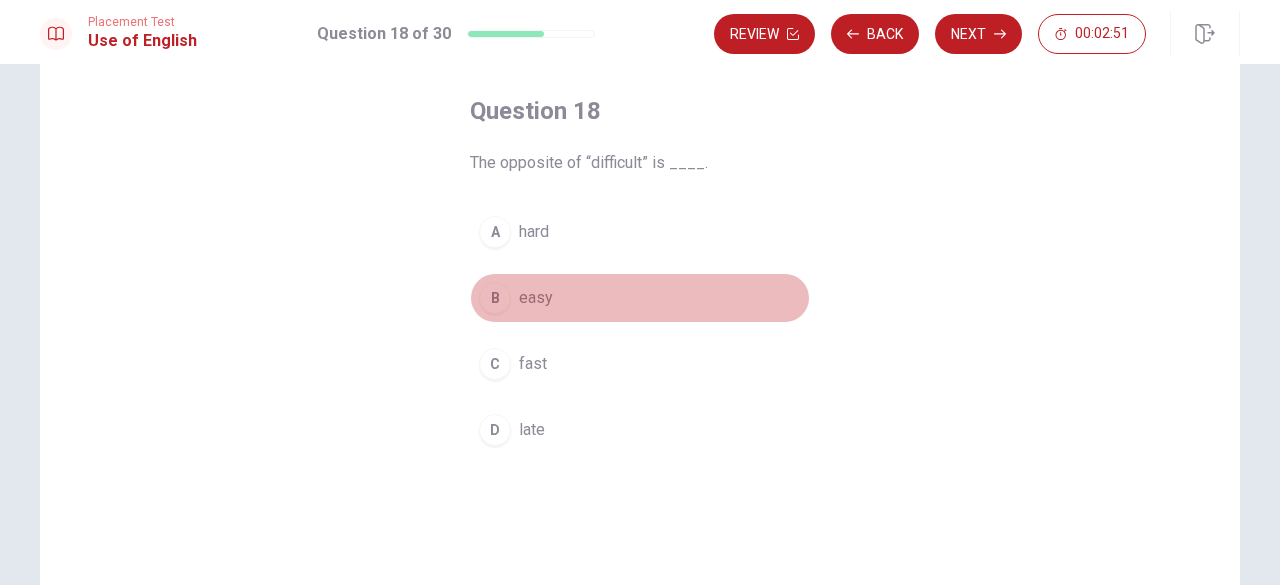 click on "B" at bounding box center (495, 298) 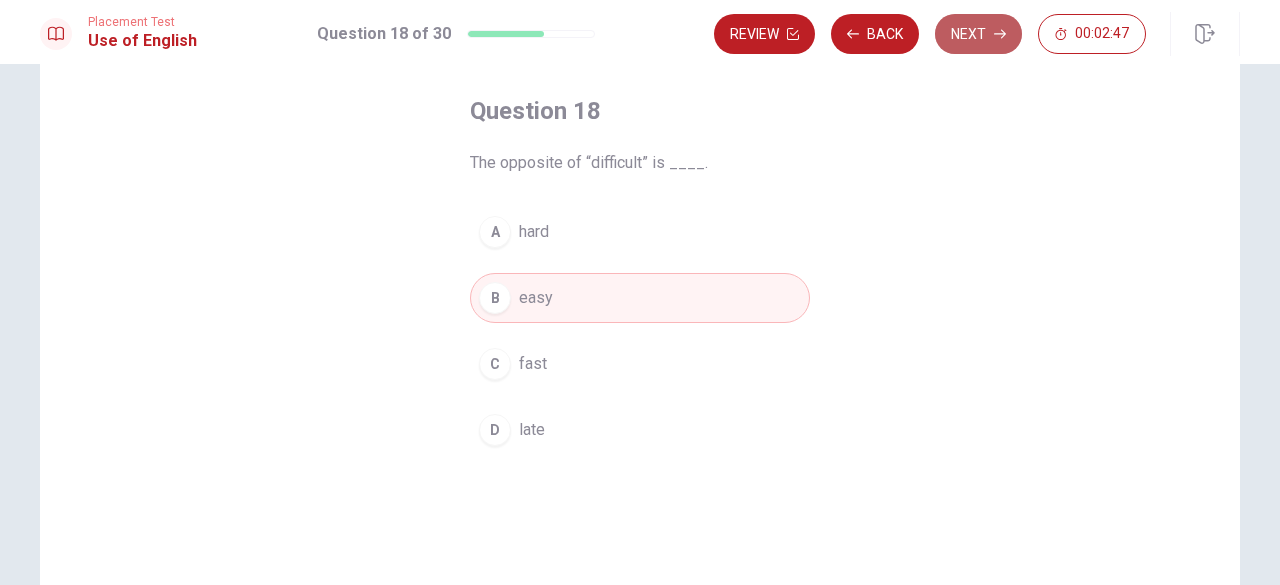 click 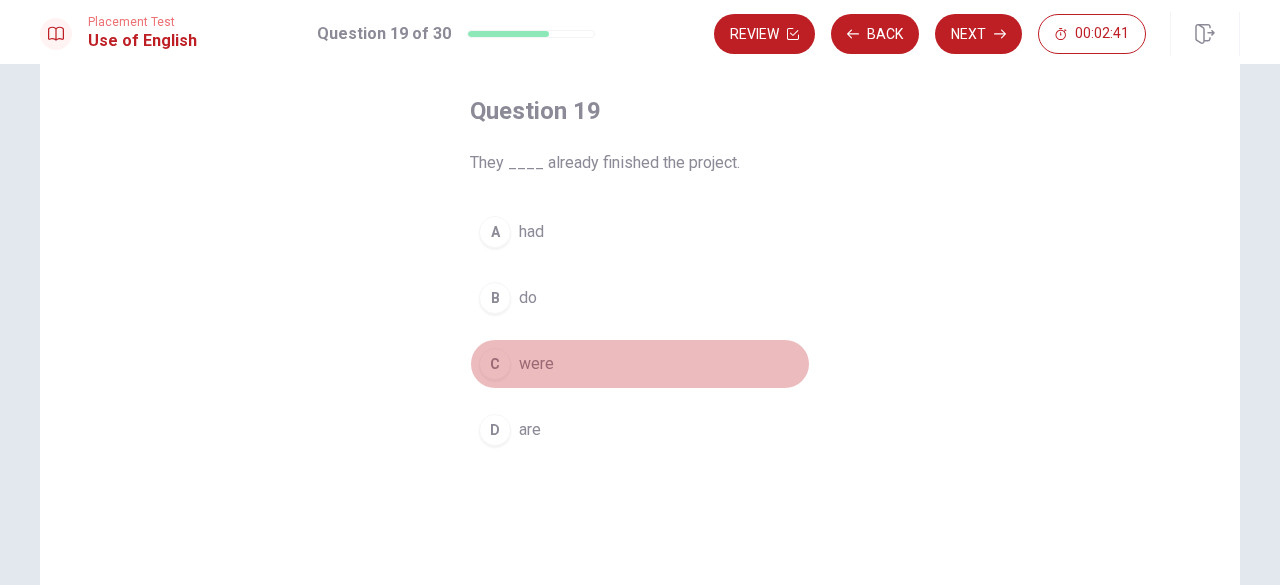 click on "C" at bounding box center [495, 364] 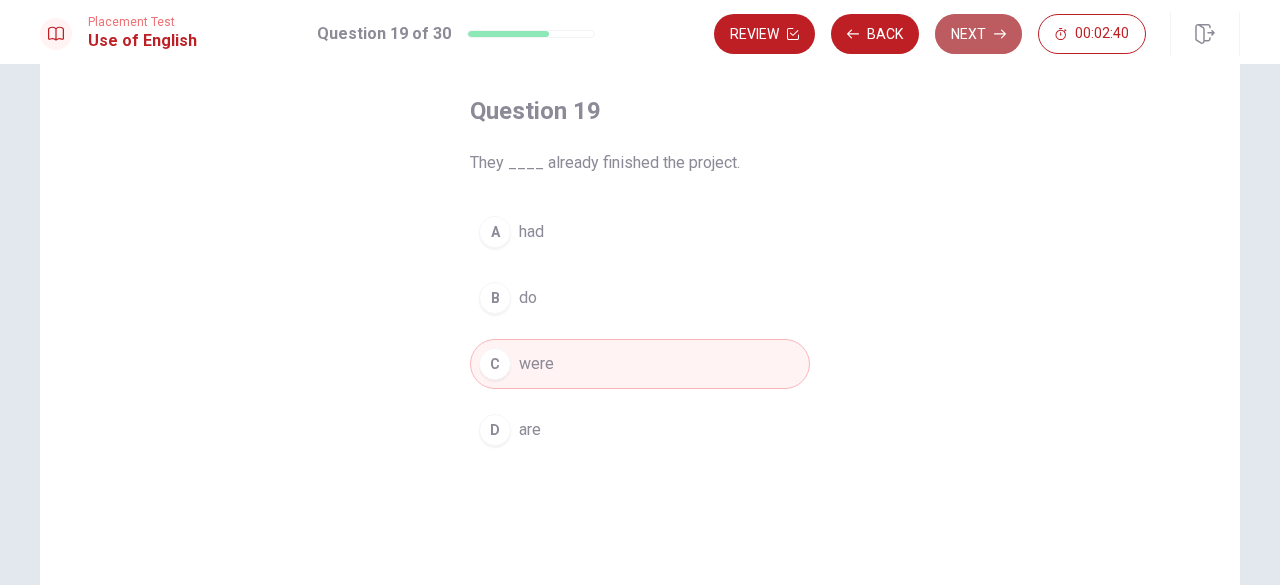 click on "Next" at bounding box center (978, 34) 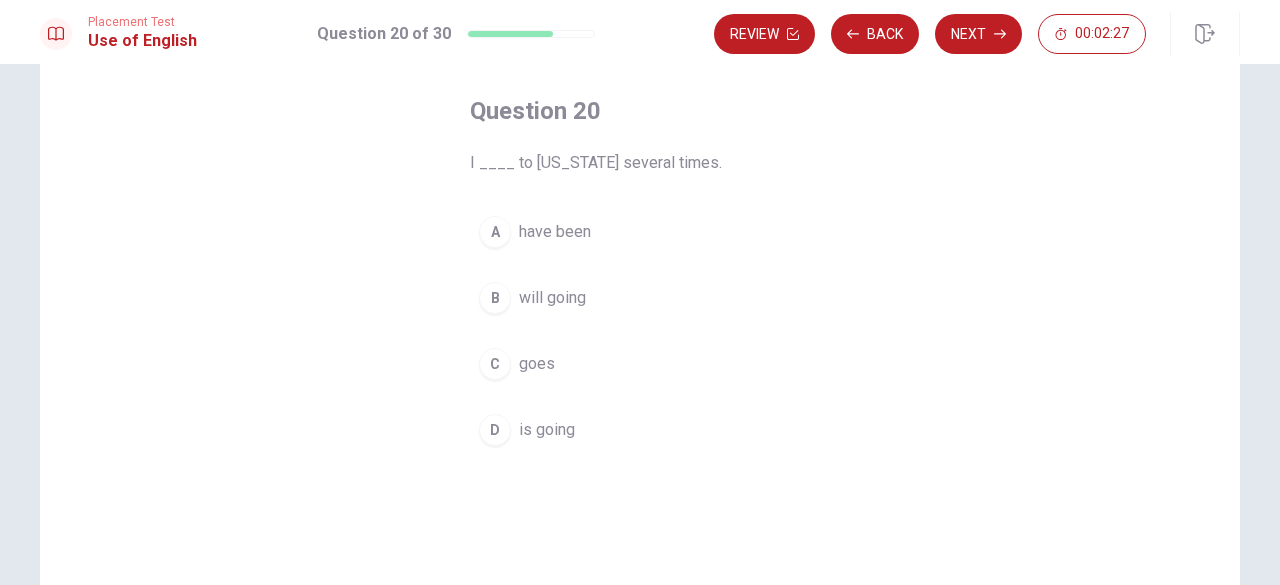 click on "have been" at bounding box center [555, 232] 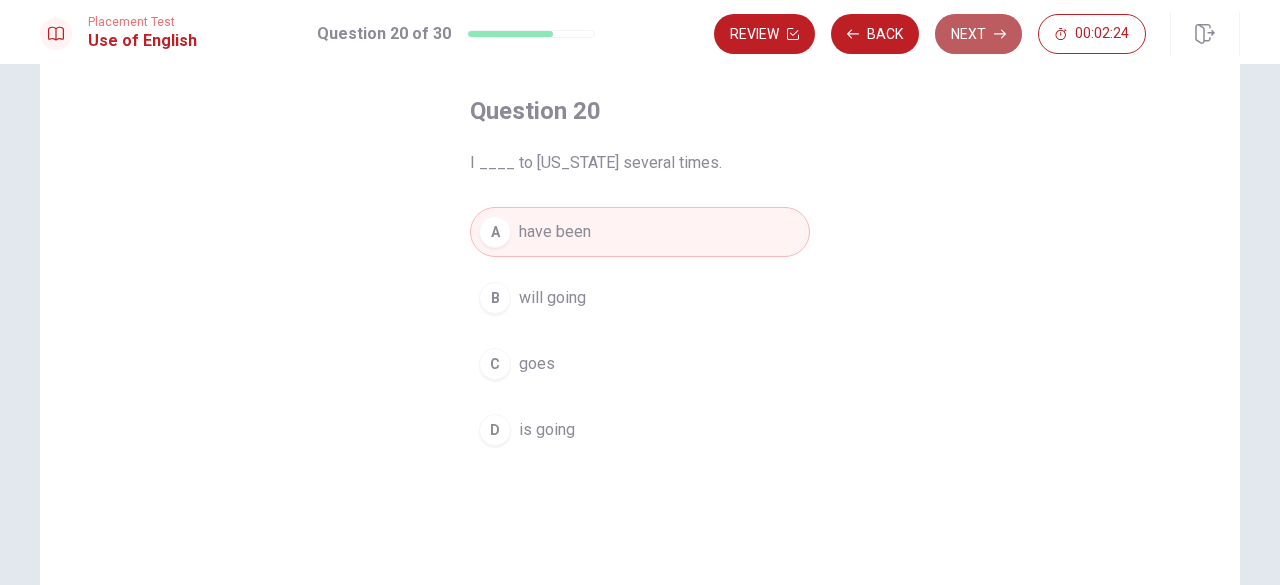 click 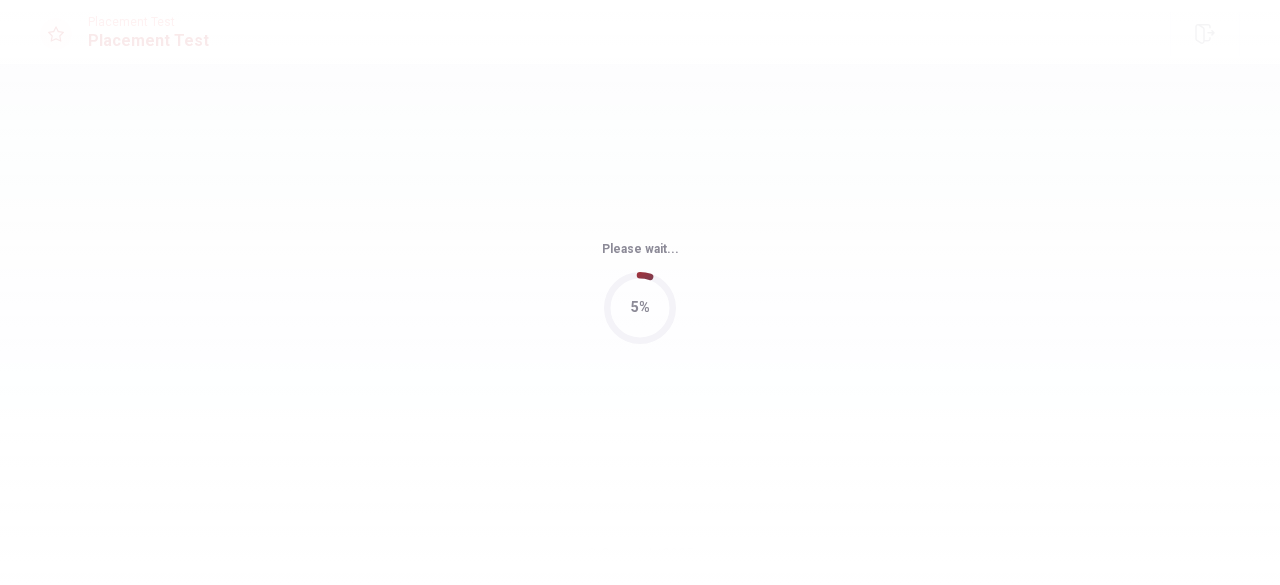 scroll, scrollTop: 0, scrollLeft: 0, axis: both 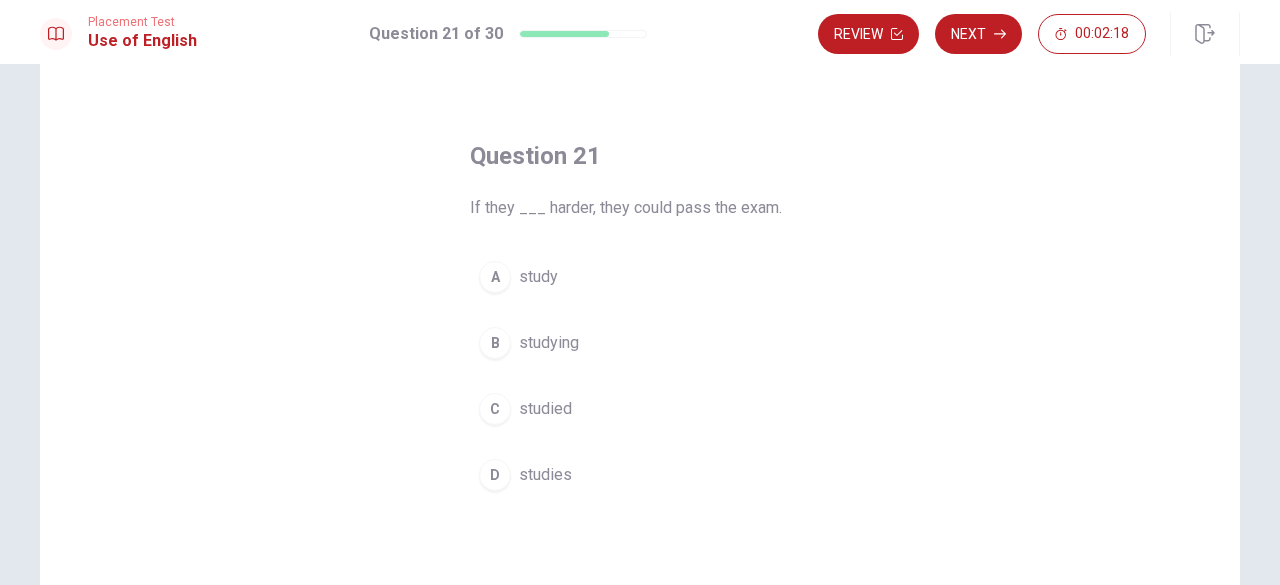 drag, startPoint x: 1266, startPoint y: 356, endPoint x: 1273, endPoint y: 339, distance: 18.384777 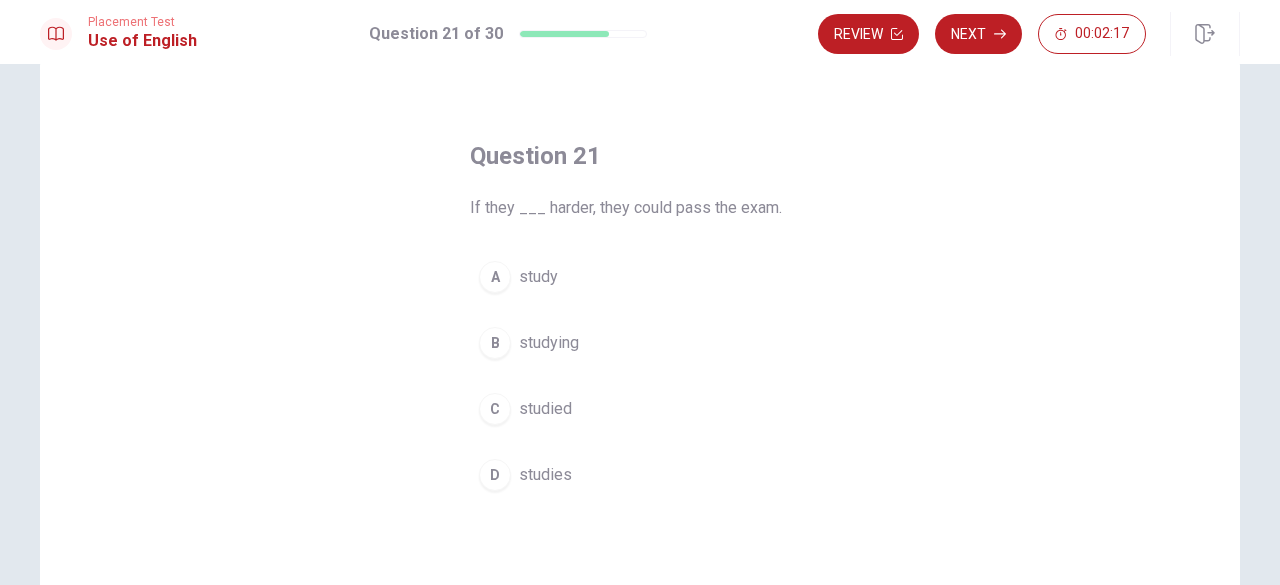scroll, scrollTop: 12, scrollLeft: 0, axis: vertical 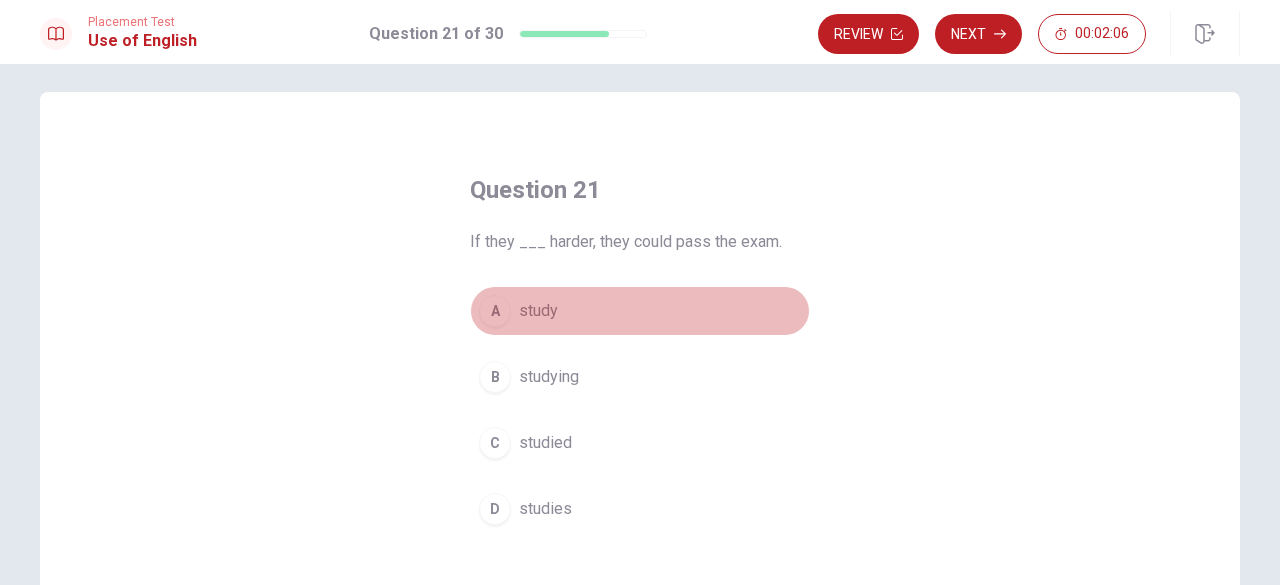 click on "study" at bounding box center (538, 311) 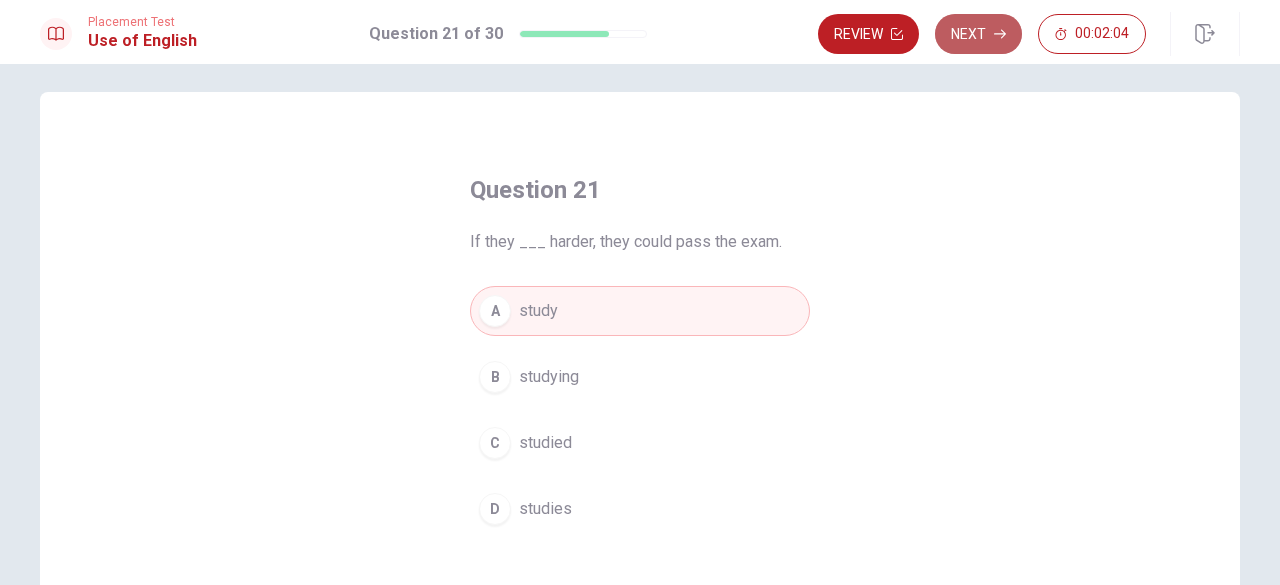 click on "Next" at bounding box center (978, 34) 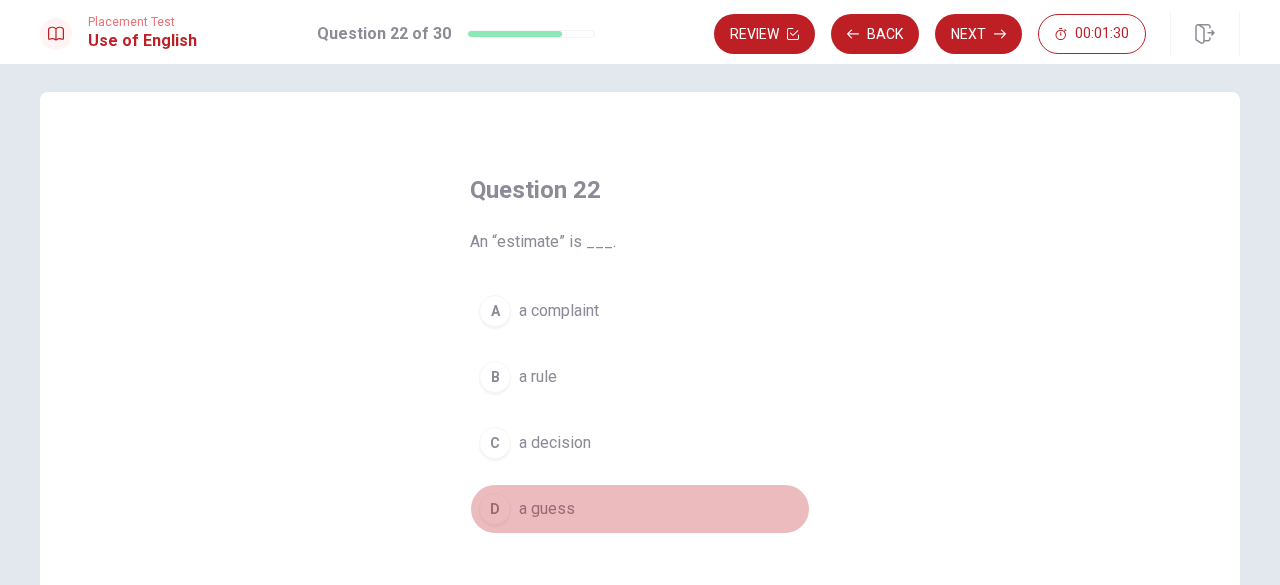 click on "a guess" at bounding box center (547, 509) 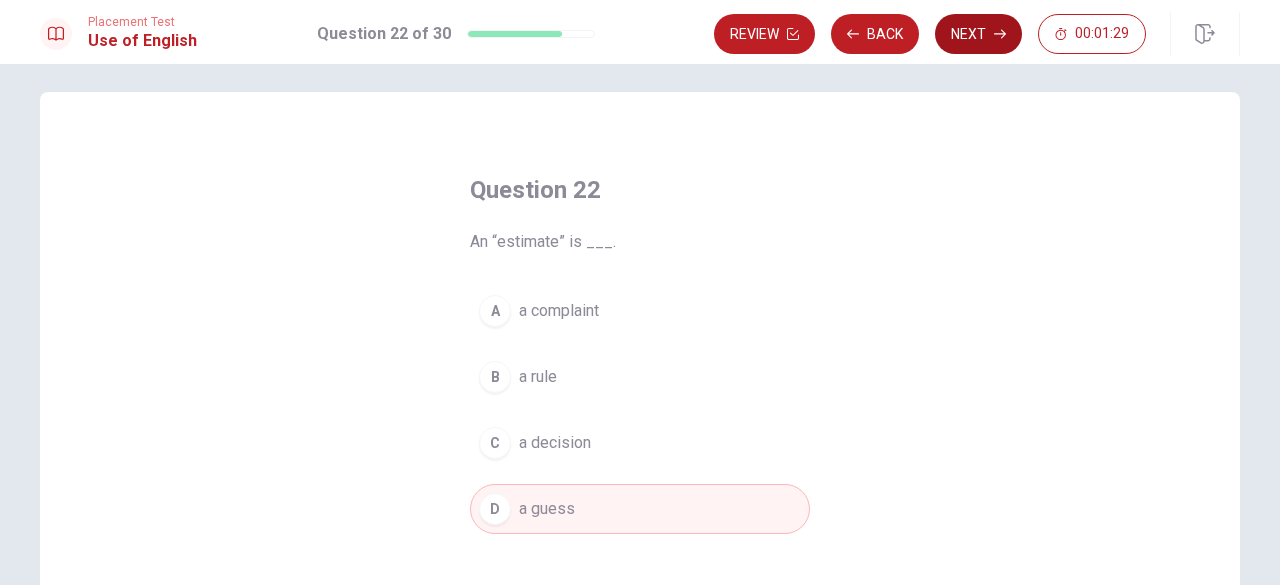 click on "Next" at bounding box center (978, 34) 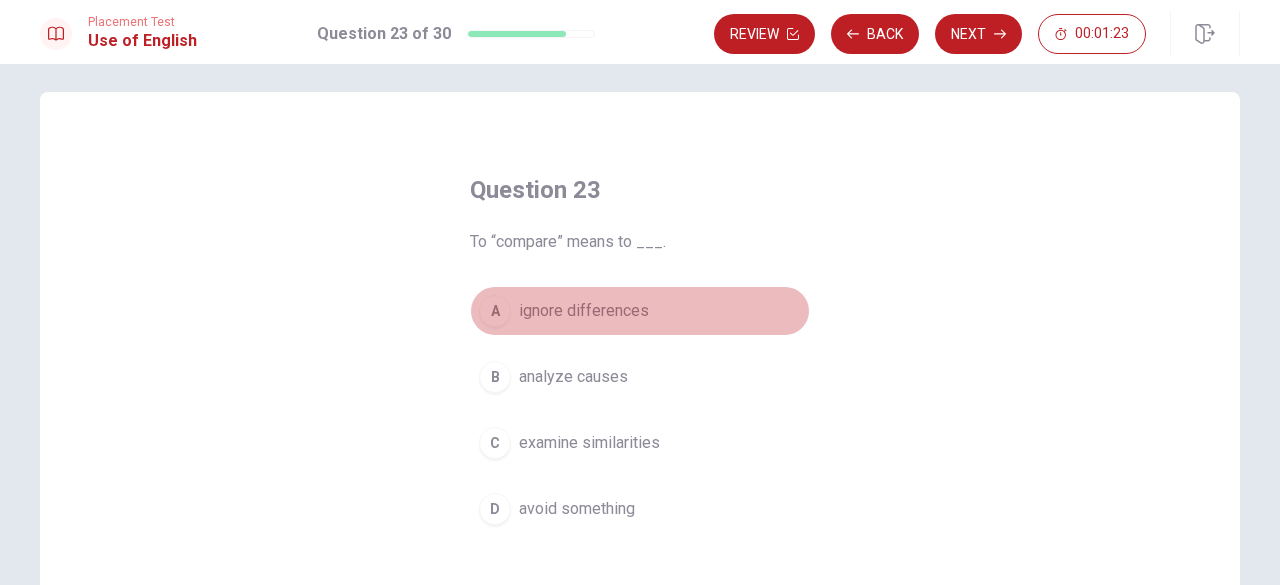 click on "ignore differences" at bounding box center (584, 311) 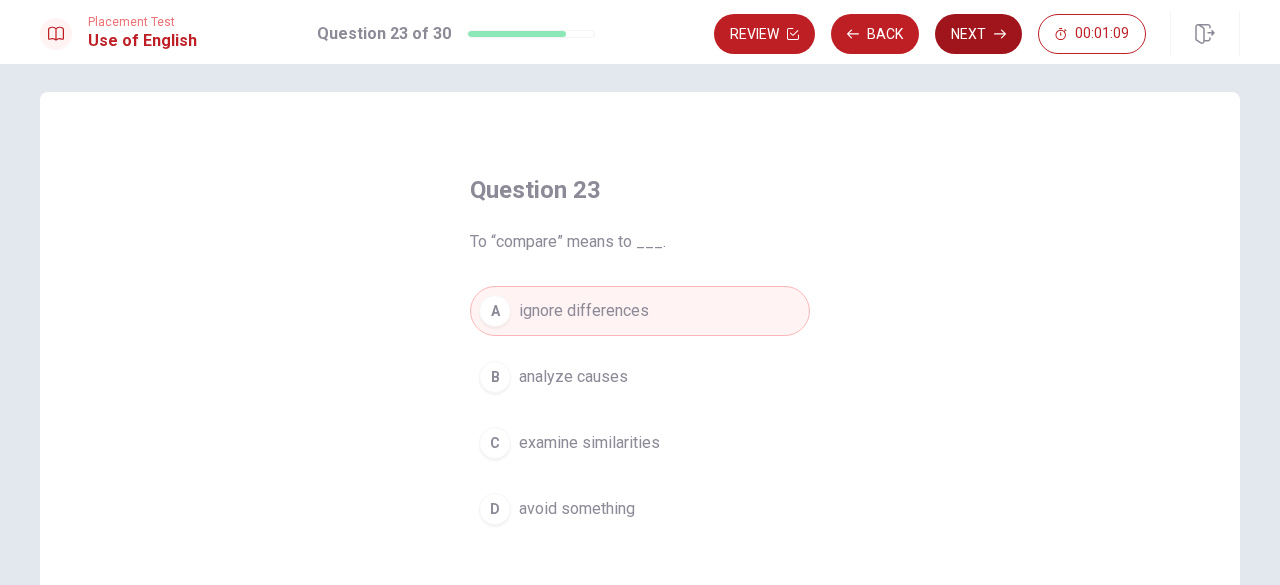 click on "Next" at bounding box center [978, 34] 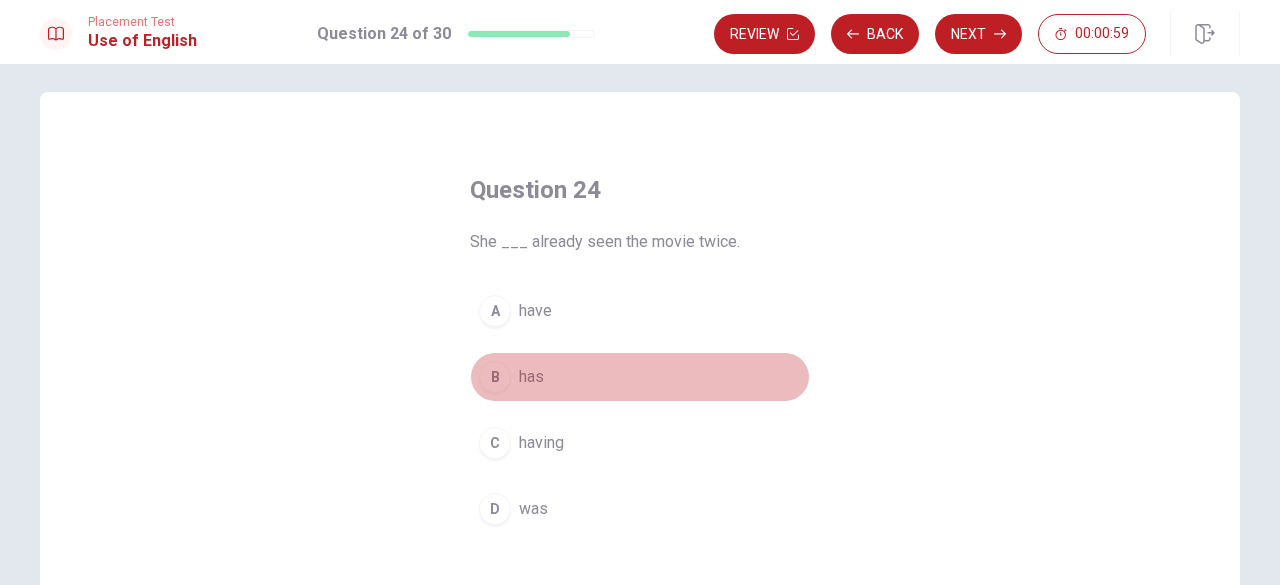 click on "B" at bounding box center (495, 377) 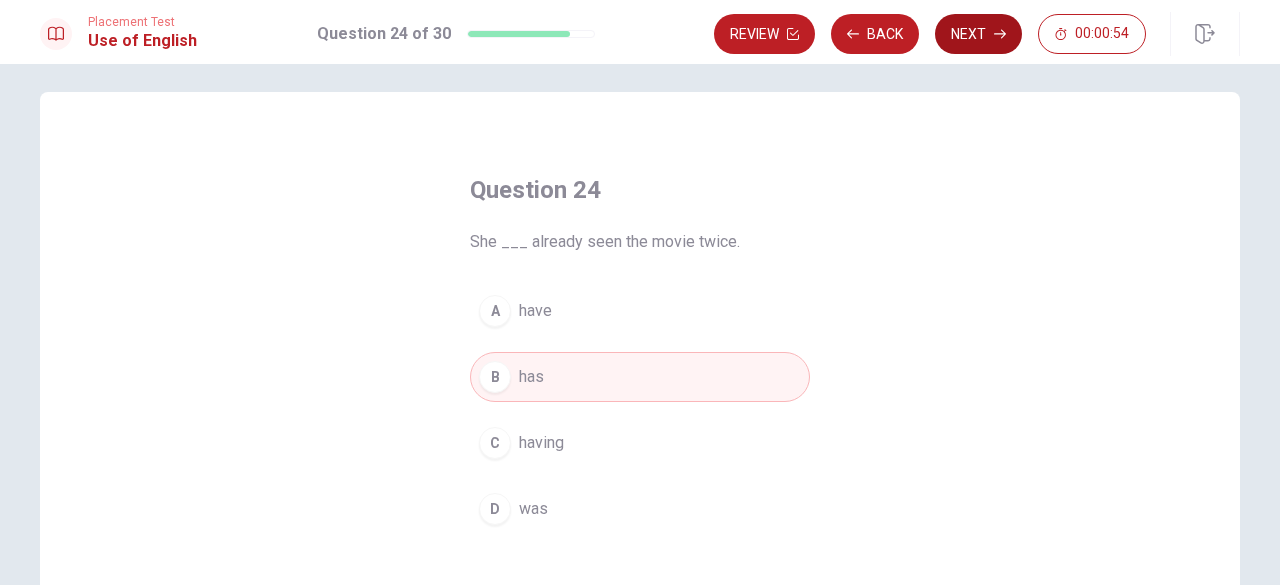 click on "Next" at bounding box center [978, 34] 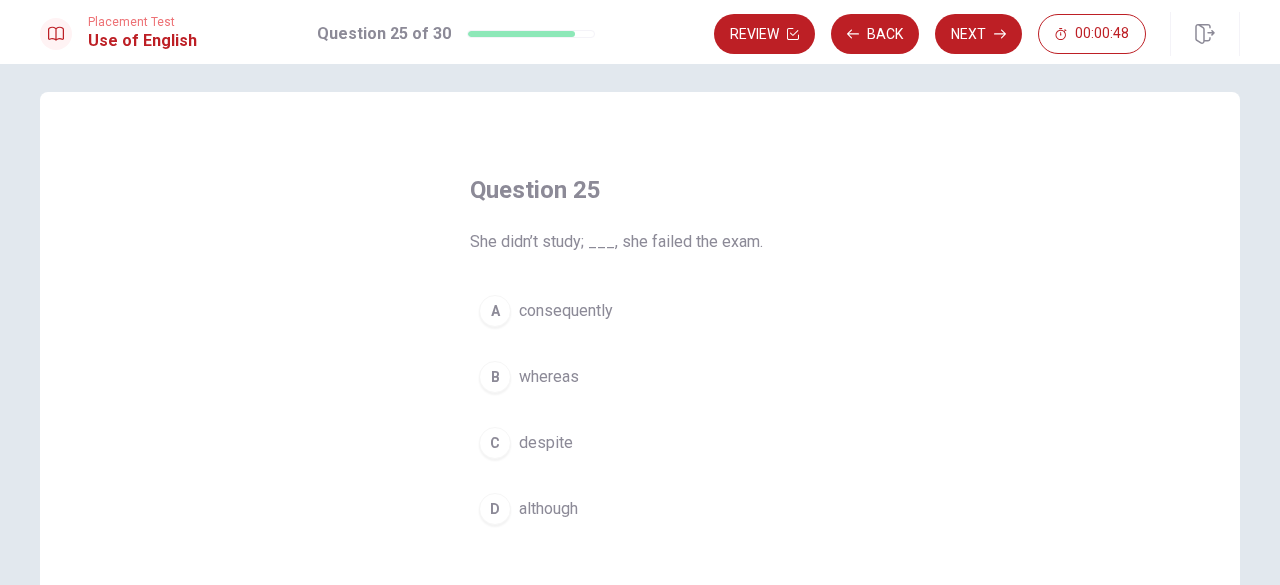 click on "consequently" at bounding box center [566, 311] 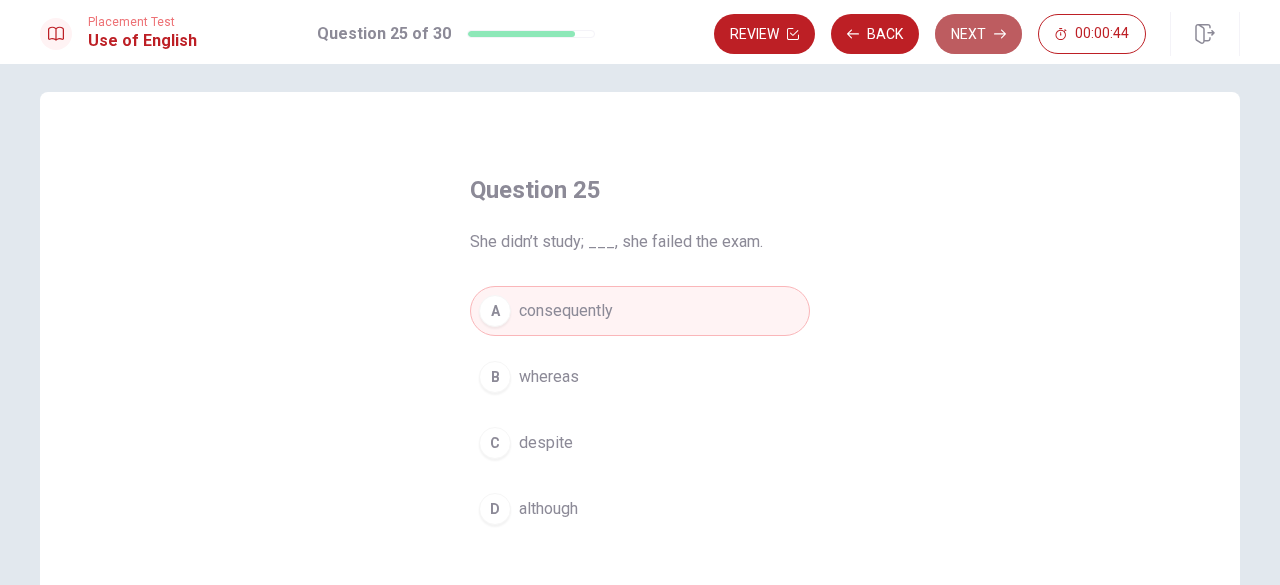 click on "Next" at bounding box center (978, 34) 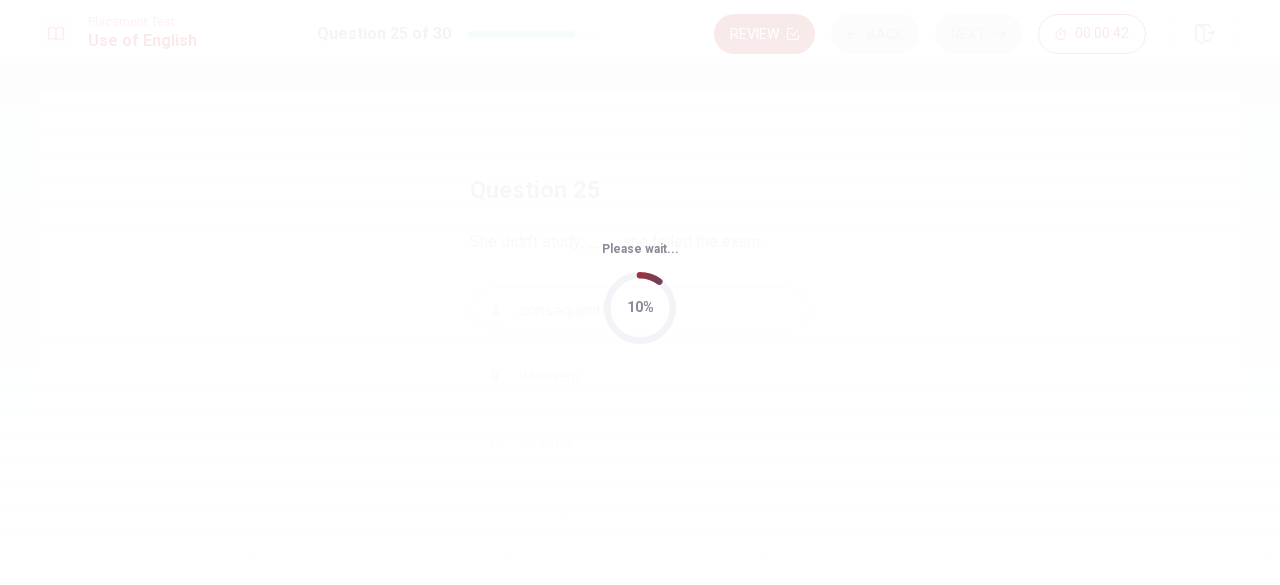 scroll, scrollTop: 0, scrollLeft: 0, axis: both 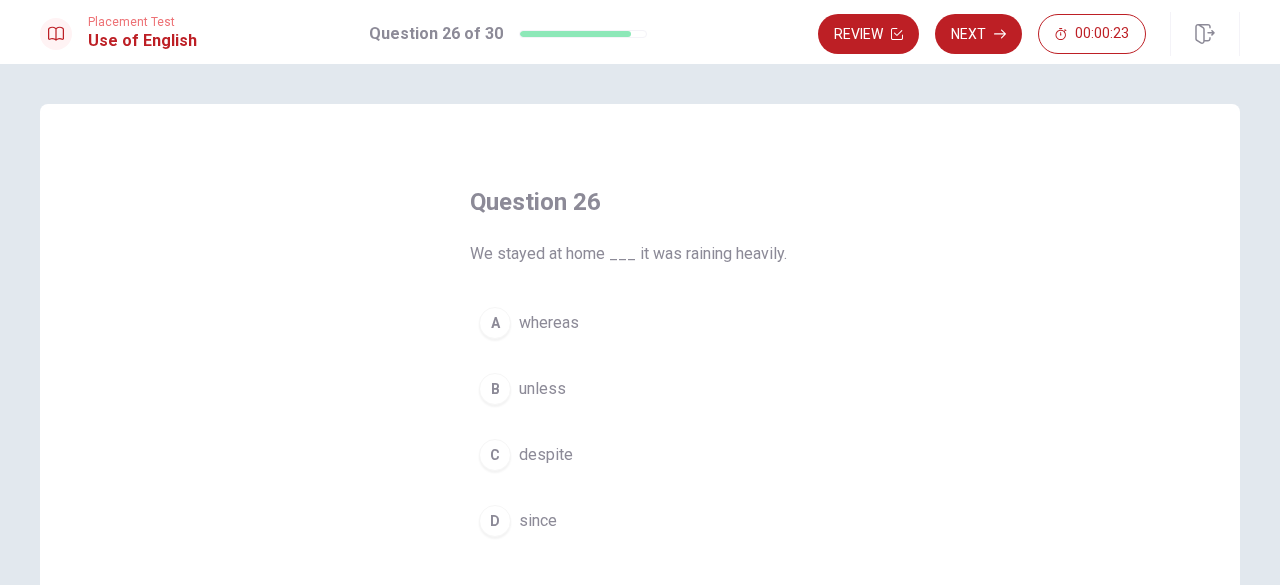 click on "whereas" at bounding box center [549, 323] 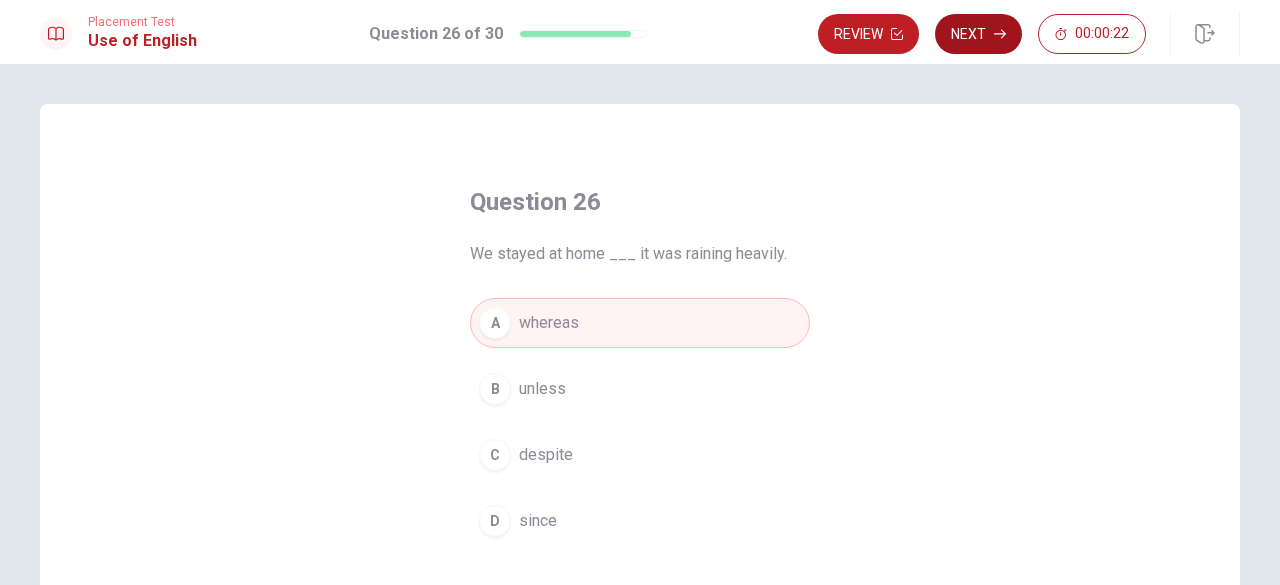 click on "Next" at bounding box center [978, 34] 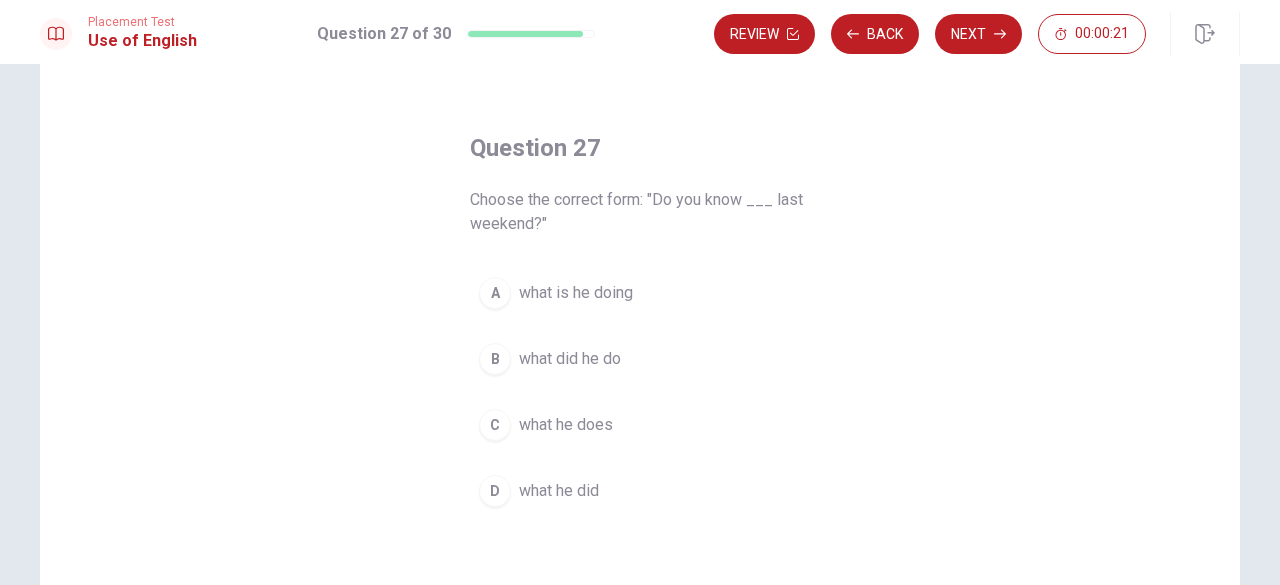 scroll, scrollTop: 70, scrollLeft: 0, axis: vertical 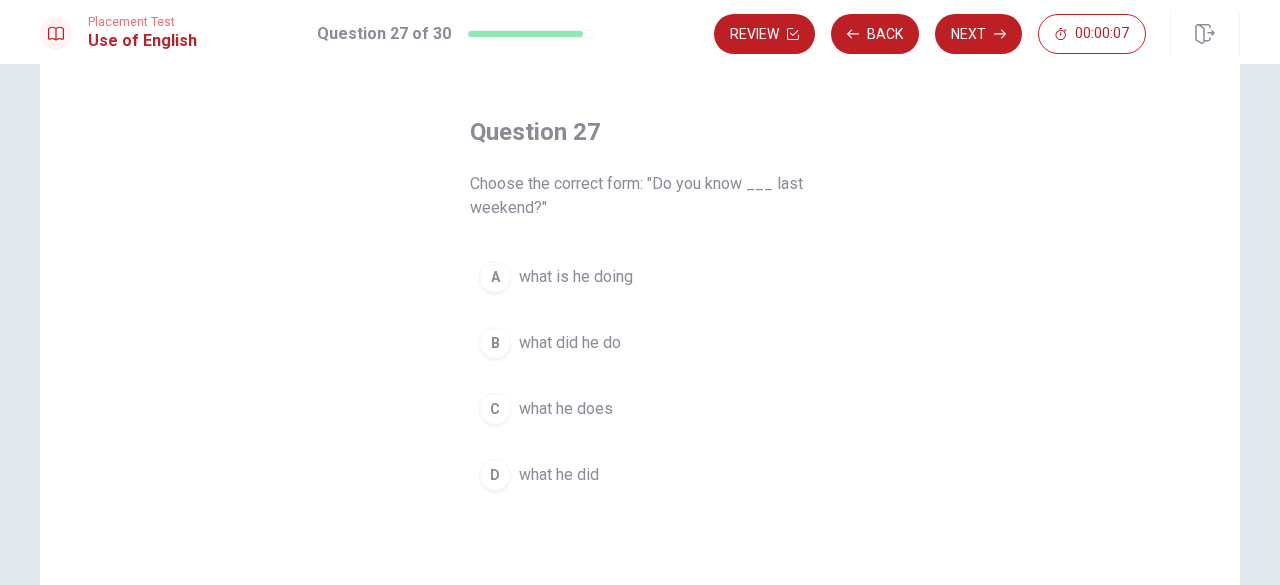 click on "what did he do" at bounding box center [570, 343] 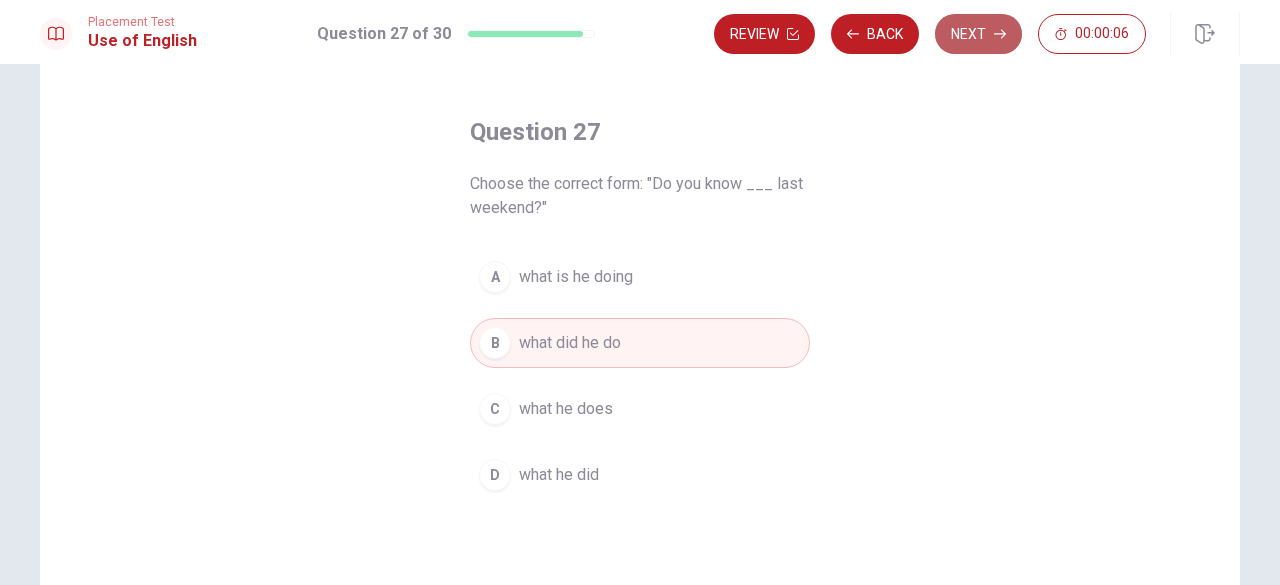 click 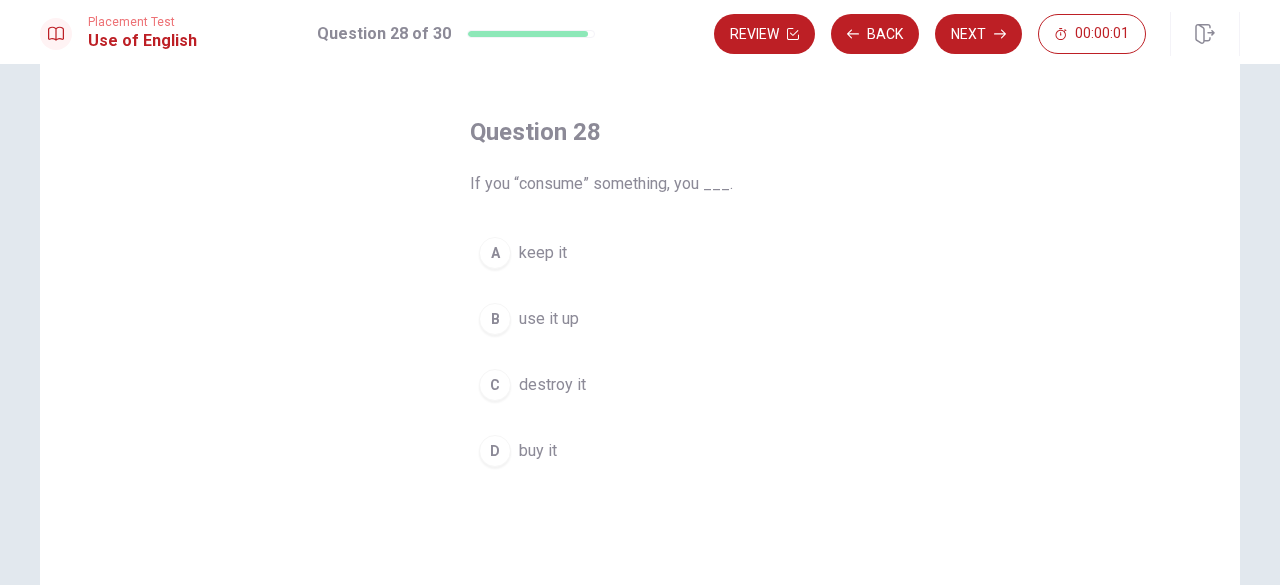 click on "buy it" at bounding box center [538, 451] 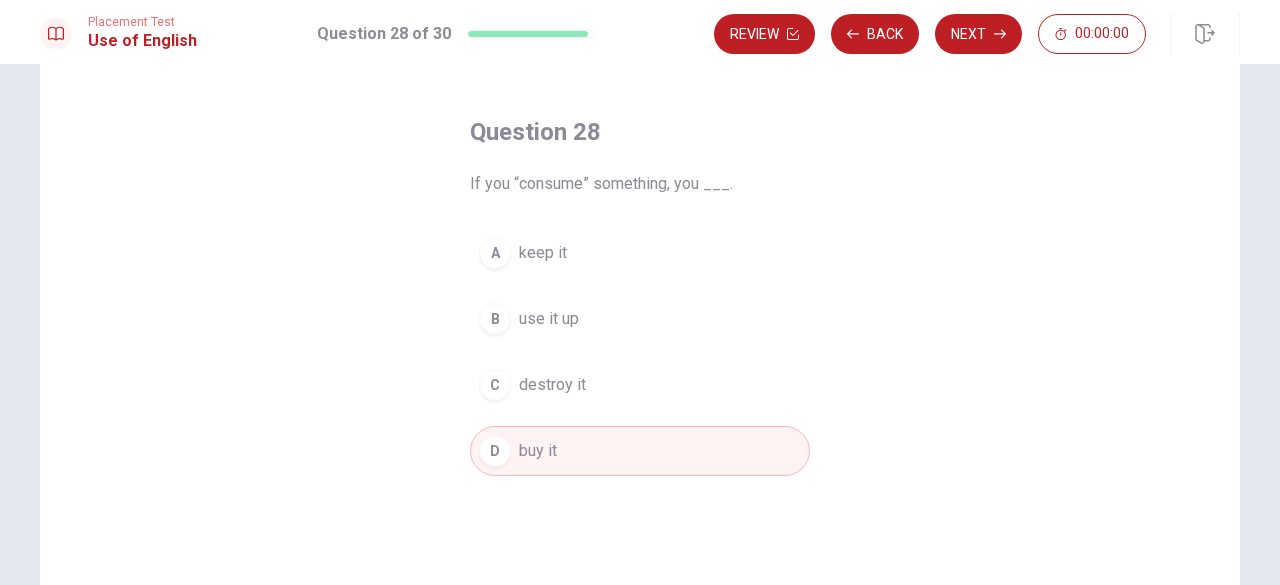 click on "Next" at bounding box center [978, 34] 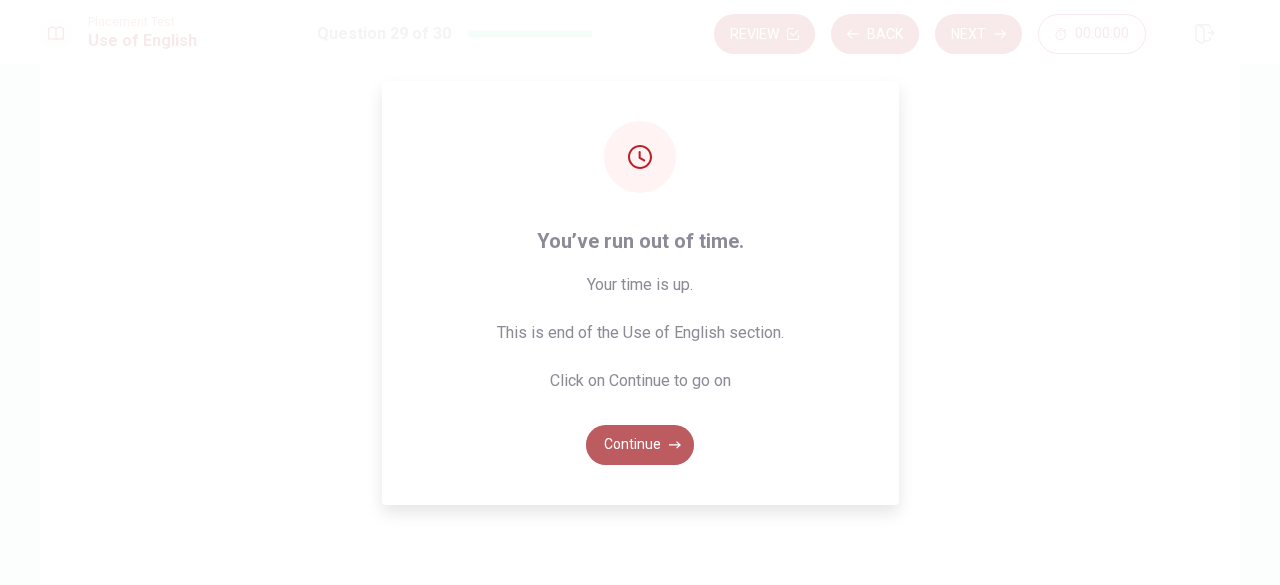 click on "Continue" at bounding box center [640, 445] 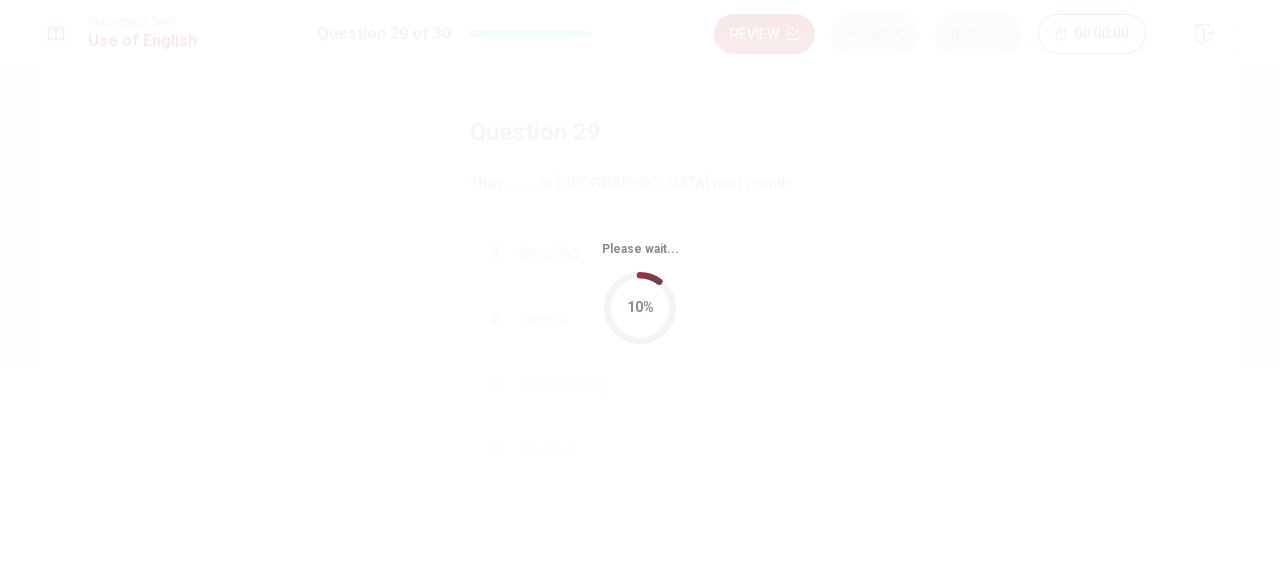 scroll, scrollTop: 0, scrollLeft: 0, axis: both 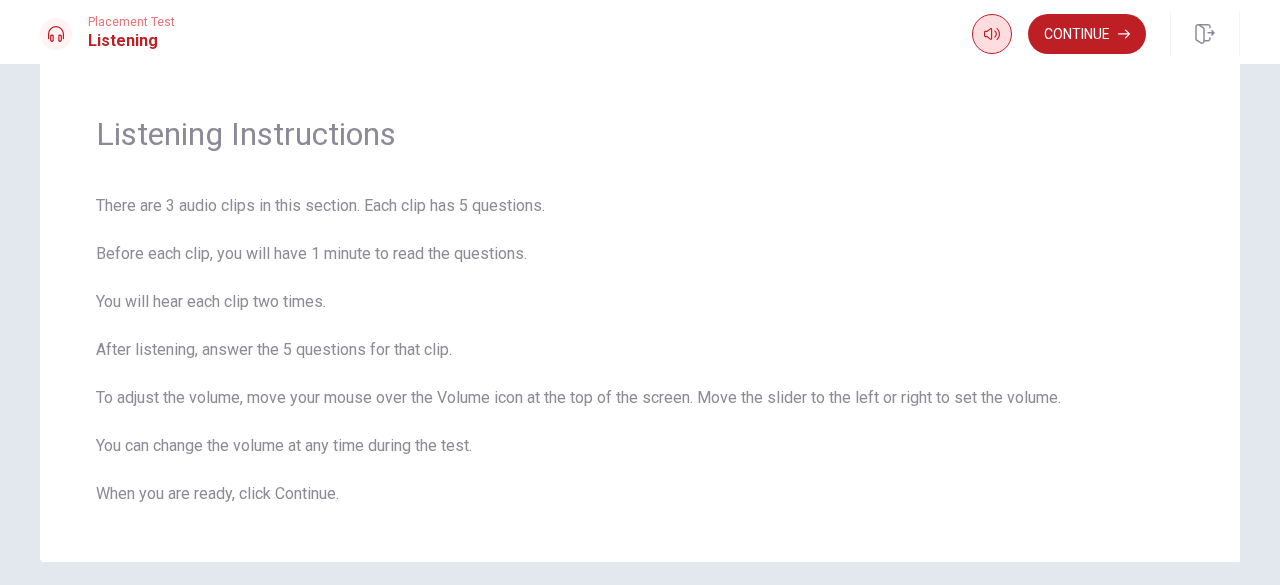 click 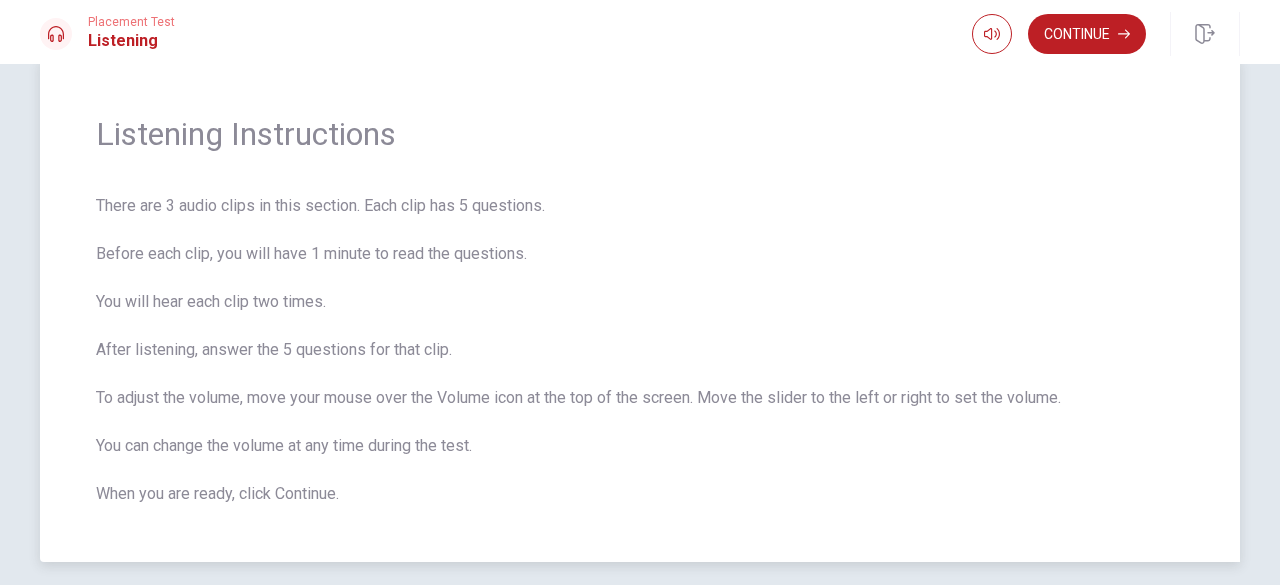 click on "There are 3 audio clips in this section. Each clip has 5 questions.
Before each clip, you will have 1 minute to read the questions.
You will hear each clip two times.
After listening, answer the 5 questions for that clip.
To adjust the volume, move your mouse over the Volume icon at the top of the screen. Move the slider to the left or right to set the volume.
You can change the volume at any time during the test.
When you are ready, click Continue." at bounding box center (640, 350) 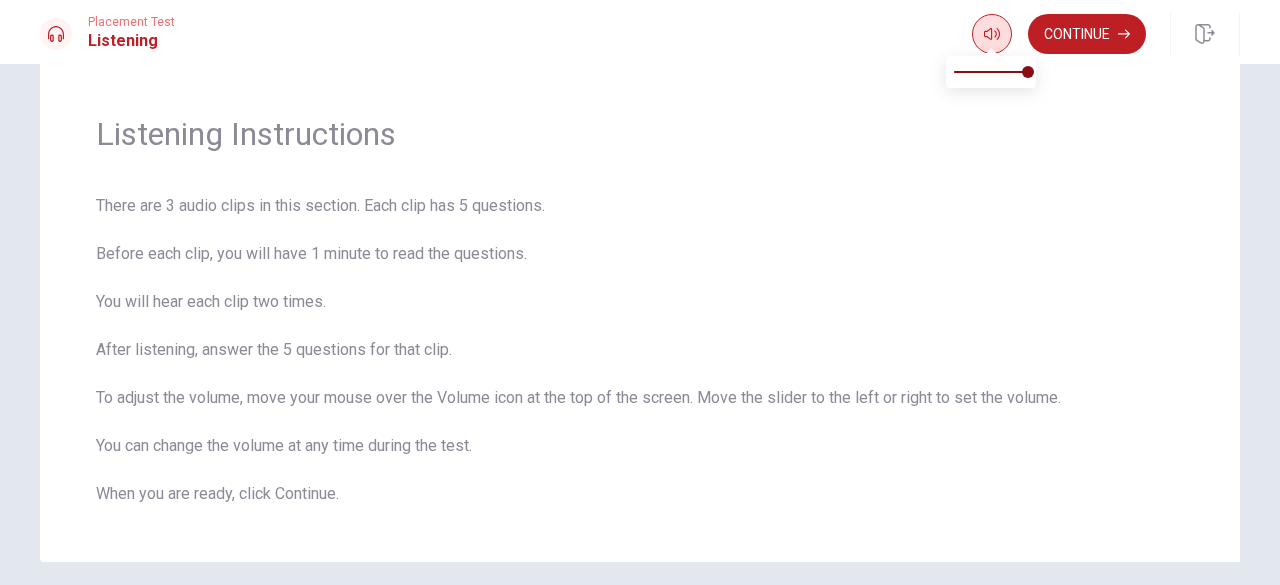 click 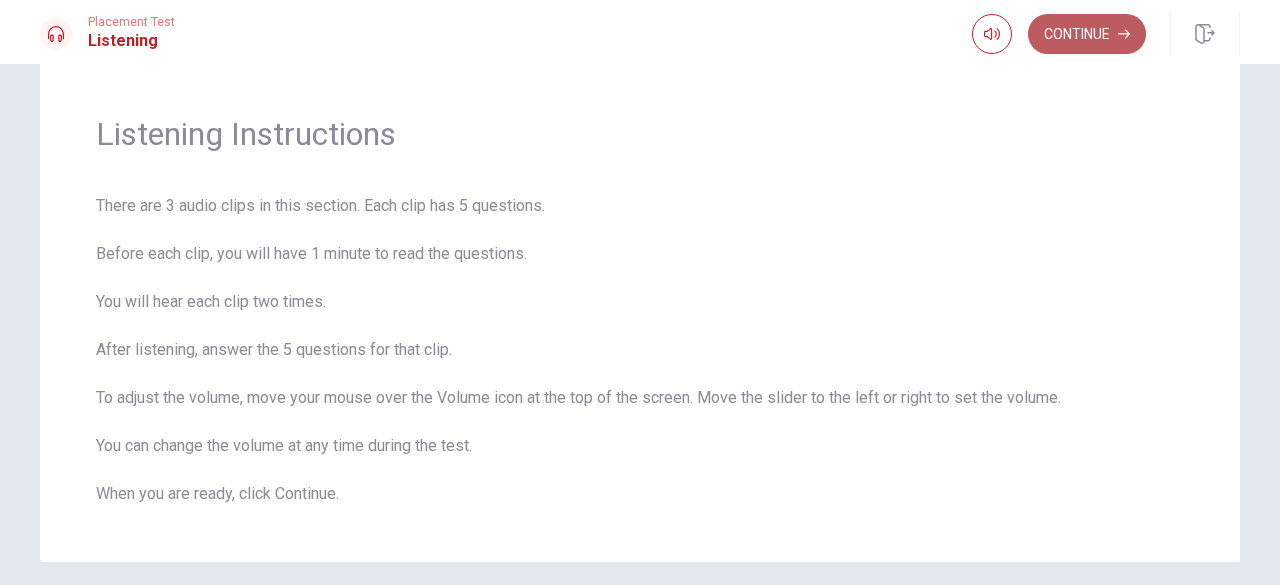click on "Continue" at bounding box center (1087, 34) 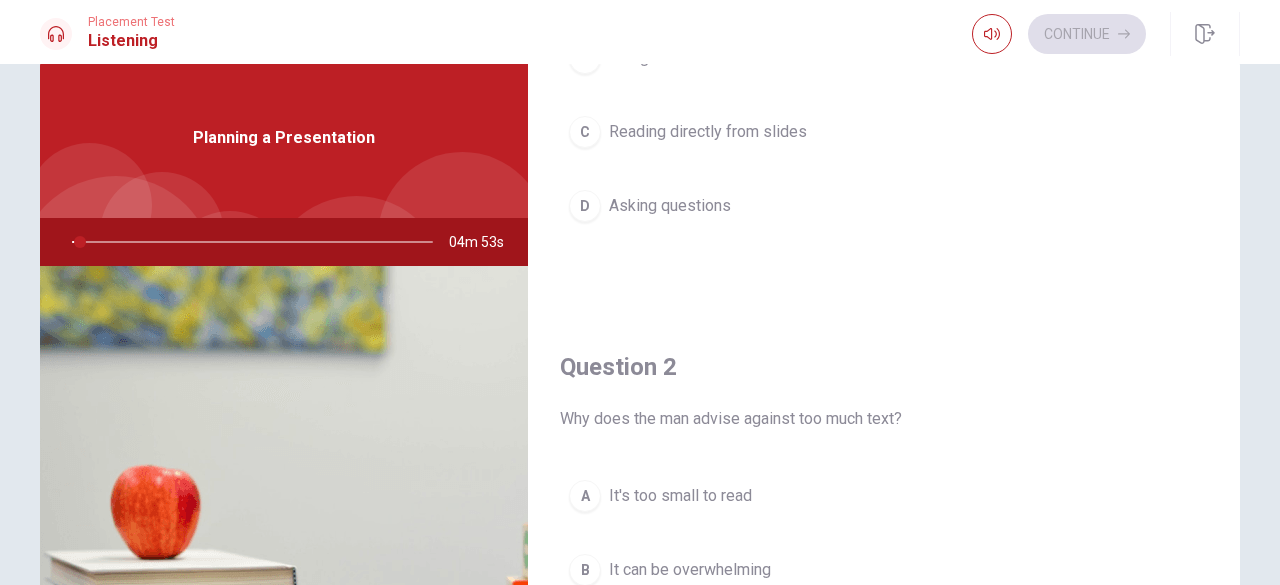 scroll, scrollTop: 0, scrollLeft: 0, axis: both 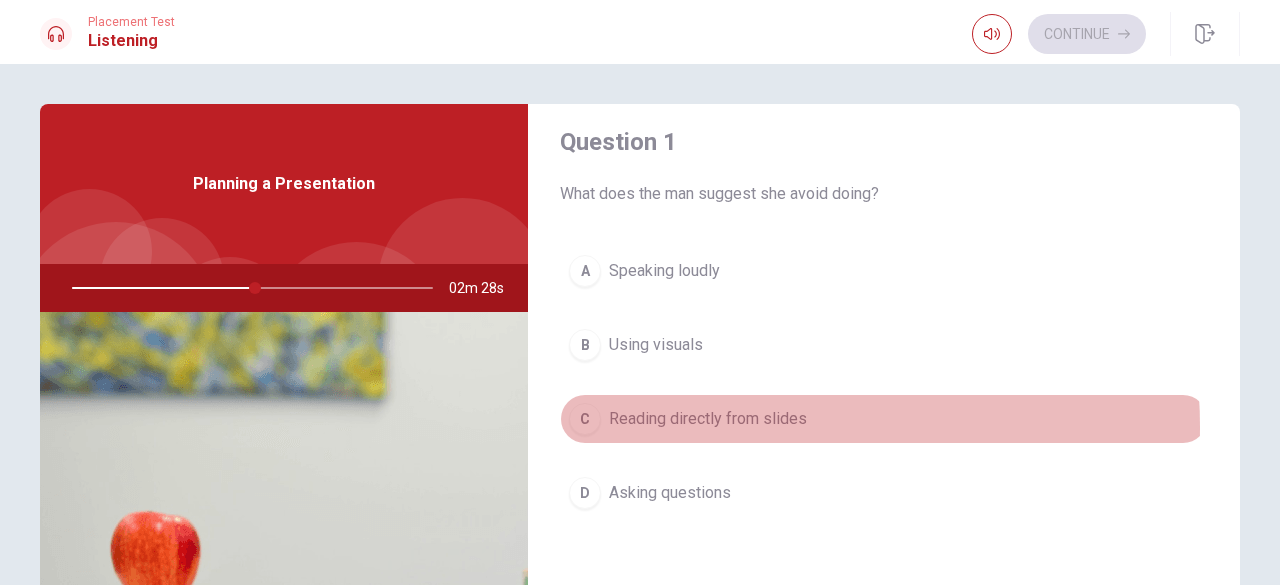 click on "Reading directly from slides" at bounding box center (708, 419) 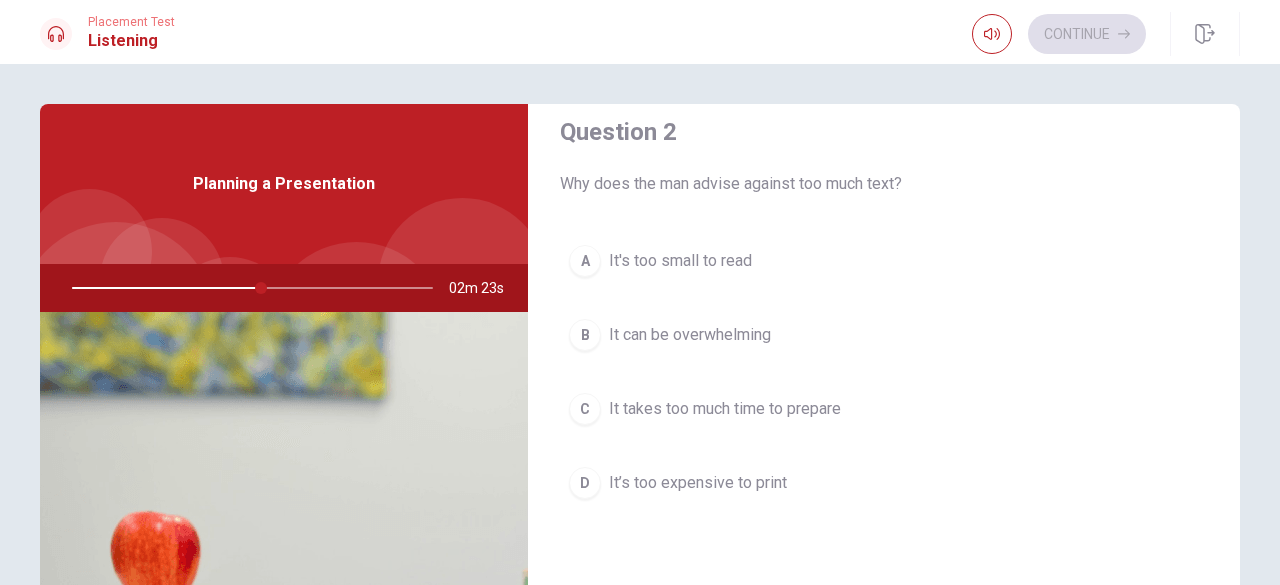 scroll, scrollTop: 552, scrollLeft: 0, axis: vertical 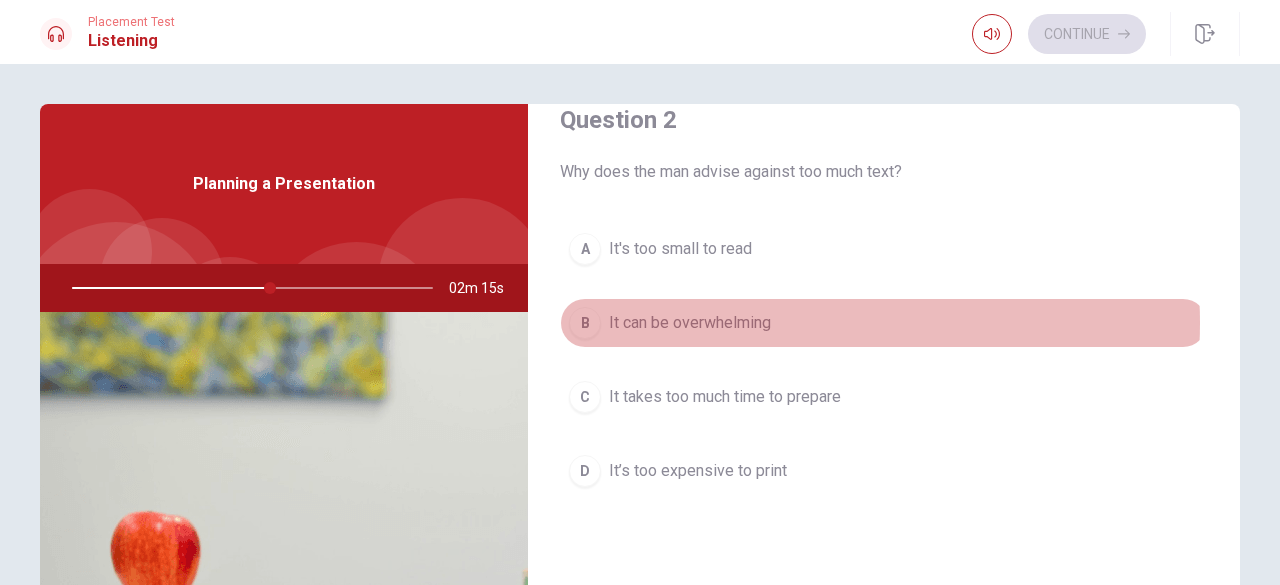 click on "B It can be overwhelming" at bounding box center (884, 323) 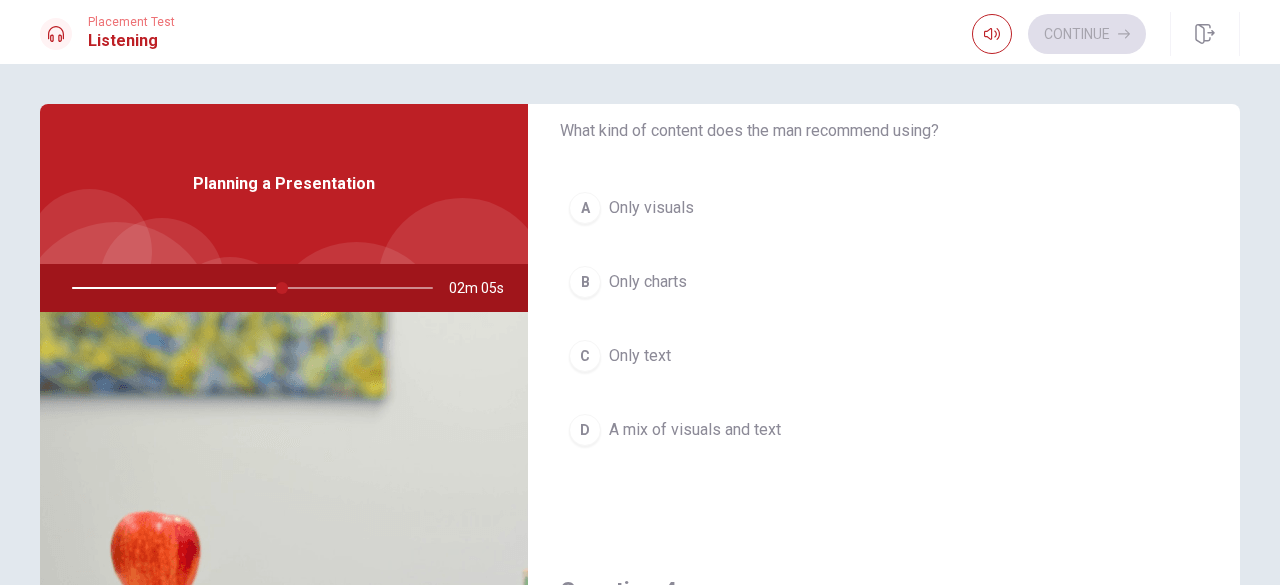 scroll, scrollTop: 1108, scrollLeft: 0, axis: vertical 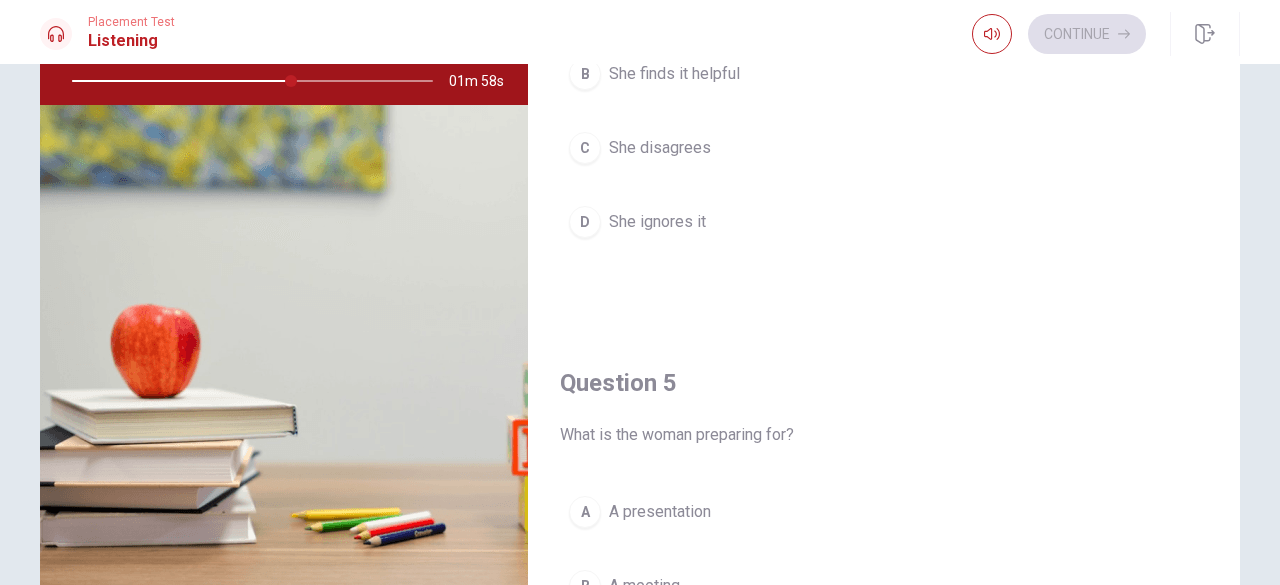 click on "A presentation" at bounding box center [660, 512] 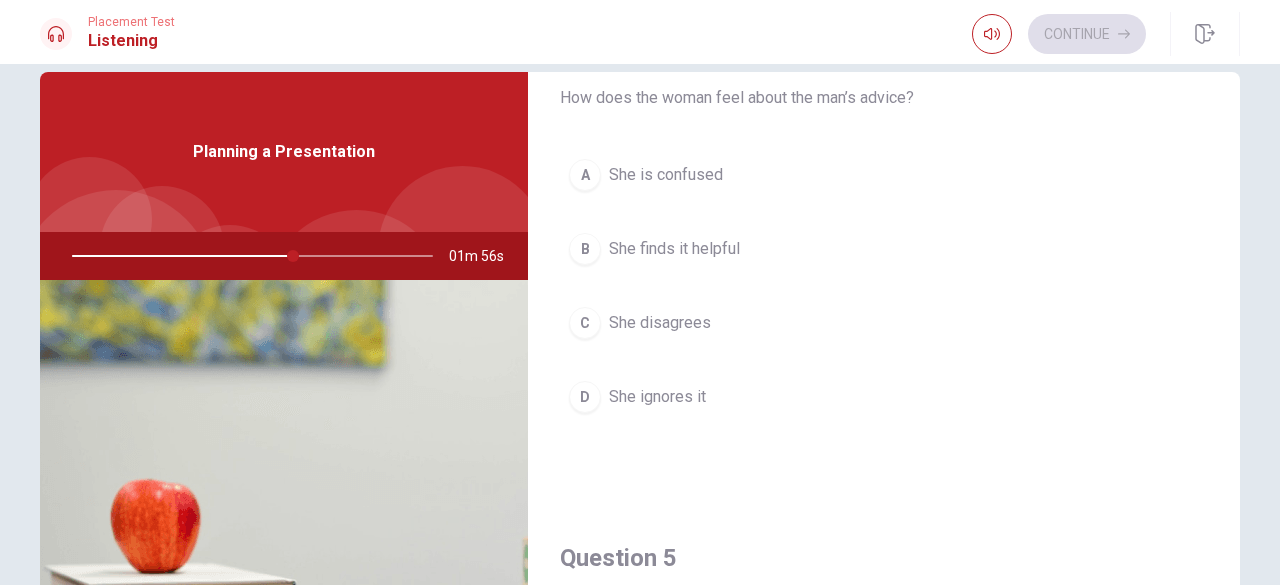 scroll, scrollTop: 0, scrollLeft: 0, axis: both 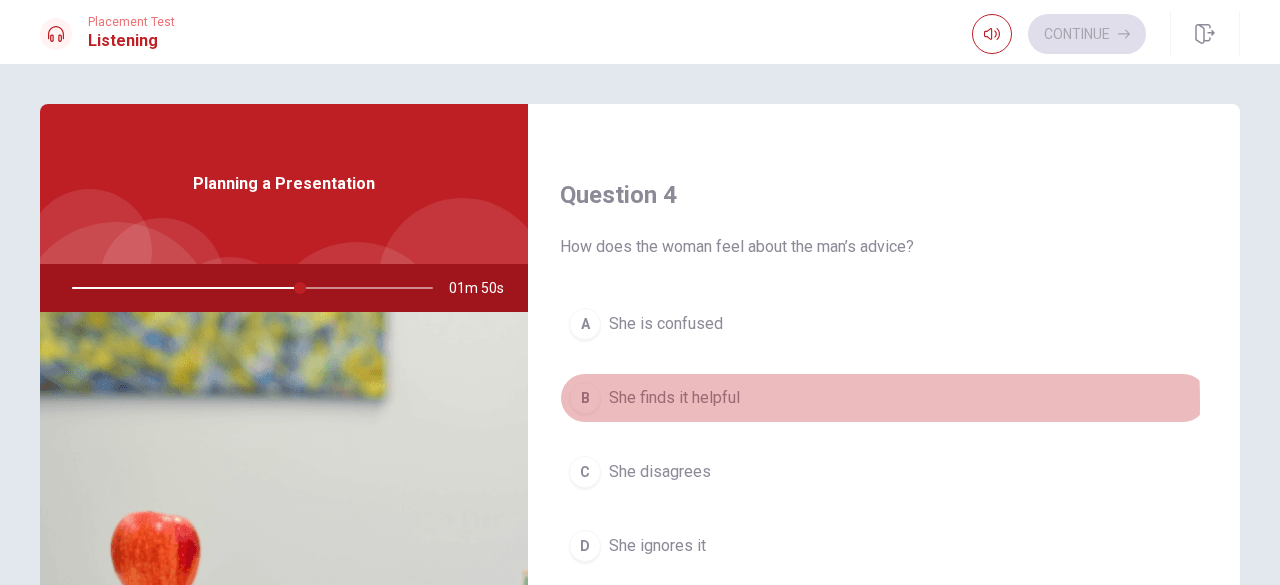 click on "She finds it helpful" at bounding box center [674, 398] 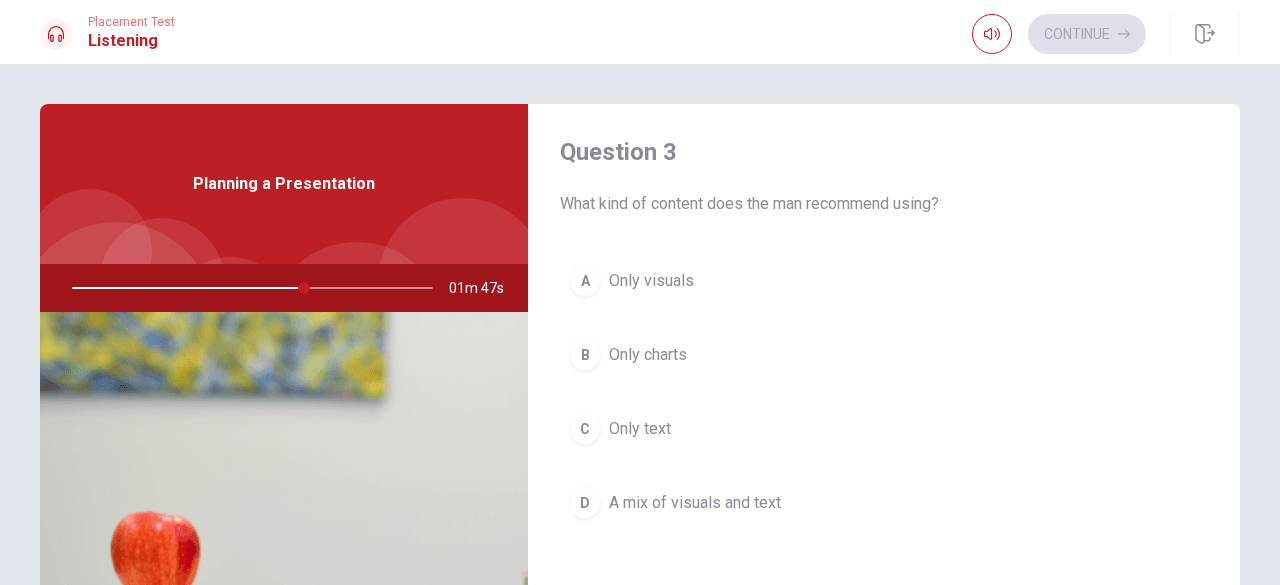 scroll, scrollTop: 1049, scrollLeft: 0, axis: vertical 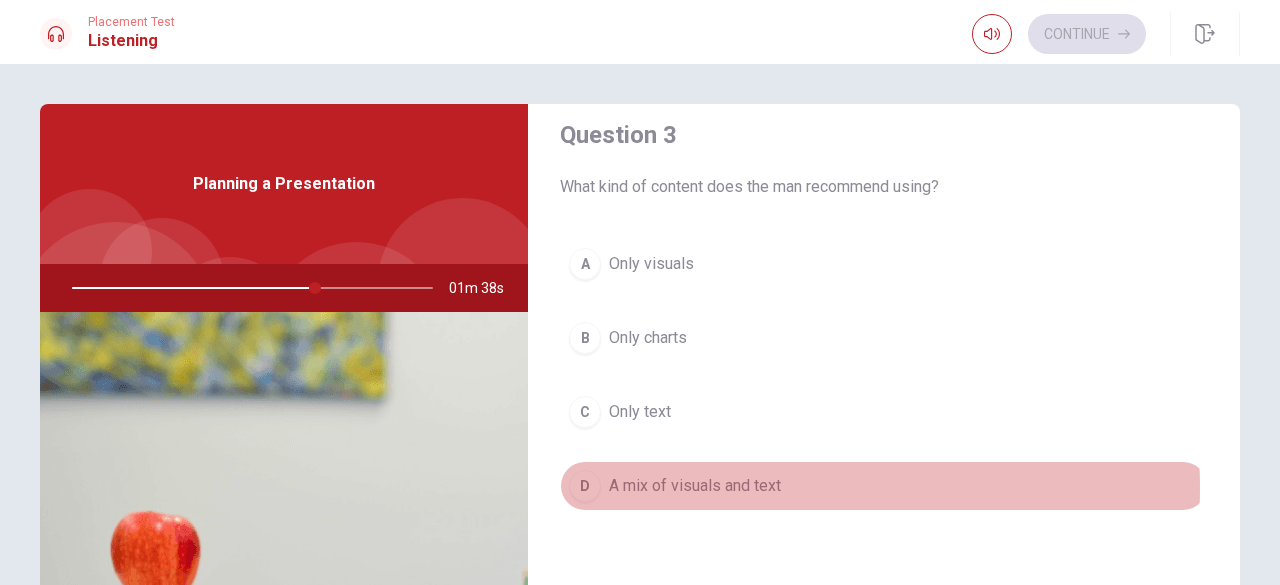 click on "A mix of visuals and text" at bounding box center (695, 486) 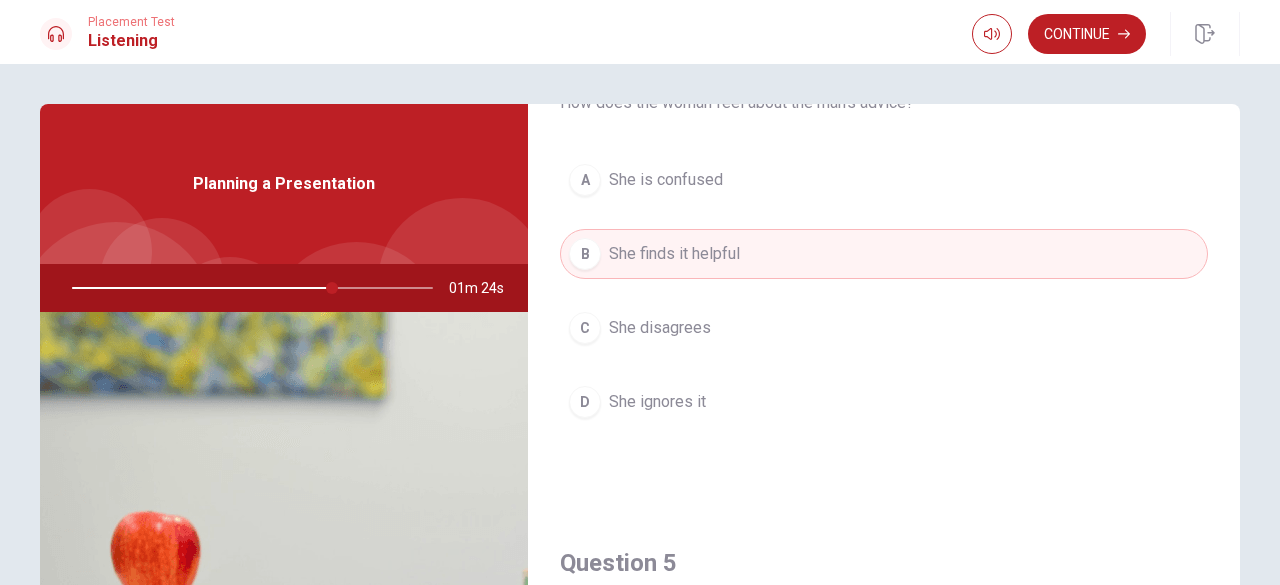 scroll, scrollTop: 1686, scrollLeft: 0, axis: vertical 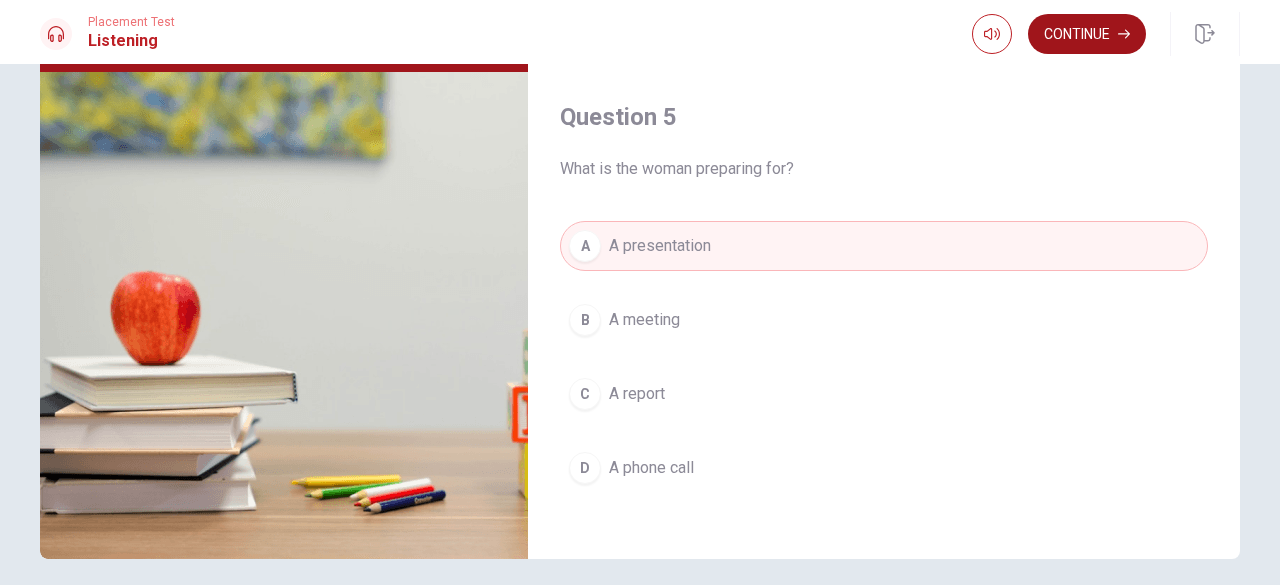 click on "Continue" at bounding box center [1087, 34] 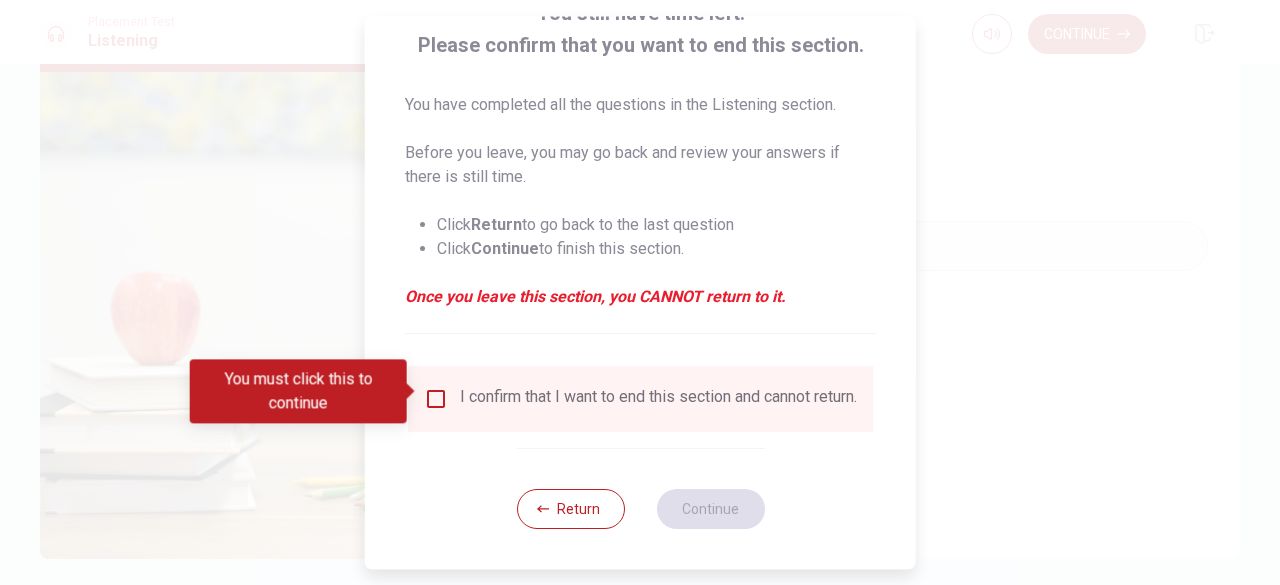 scroll, scrollTop: 160, scrollLeft: 0, axis: vertical 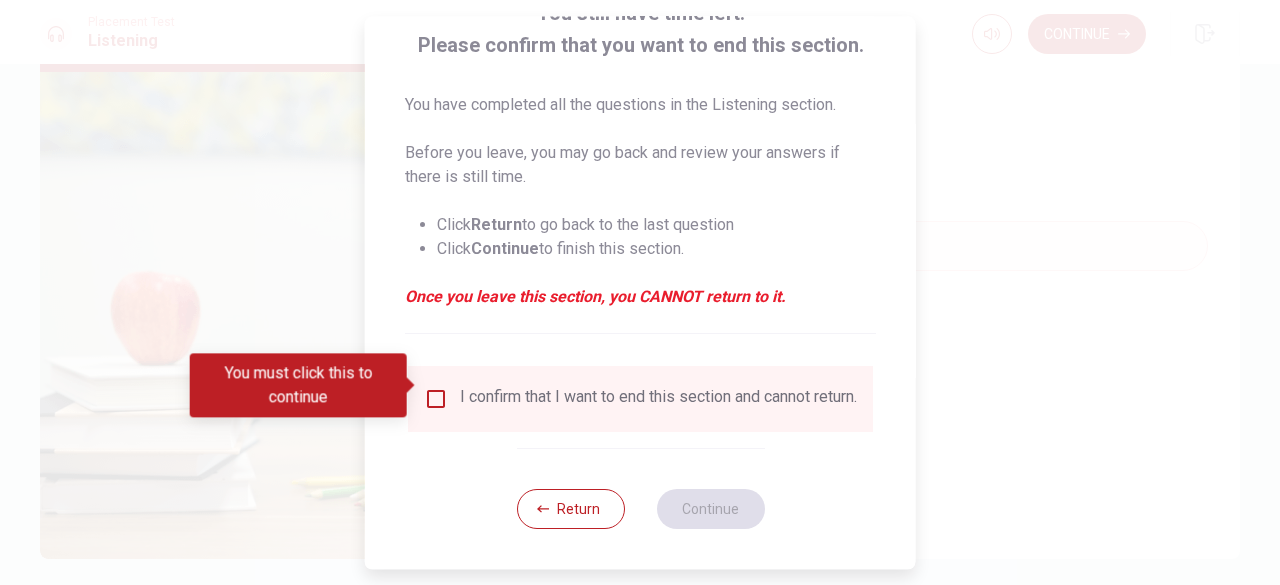 click on "I confirm that I want to end this section and cannot return." at bounding box center (640, 399) 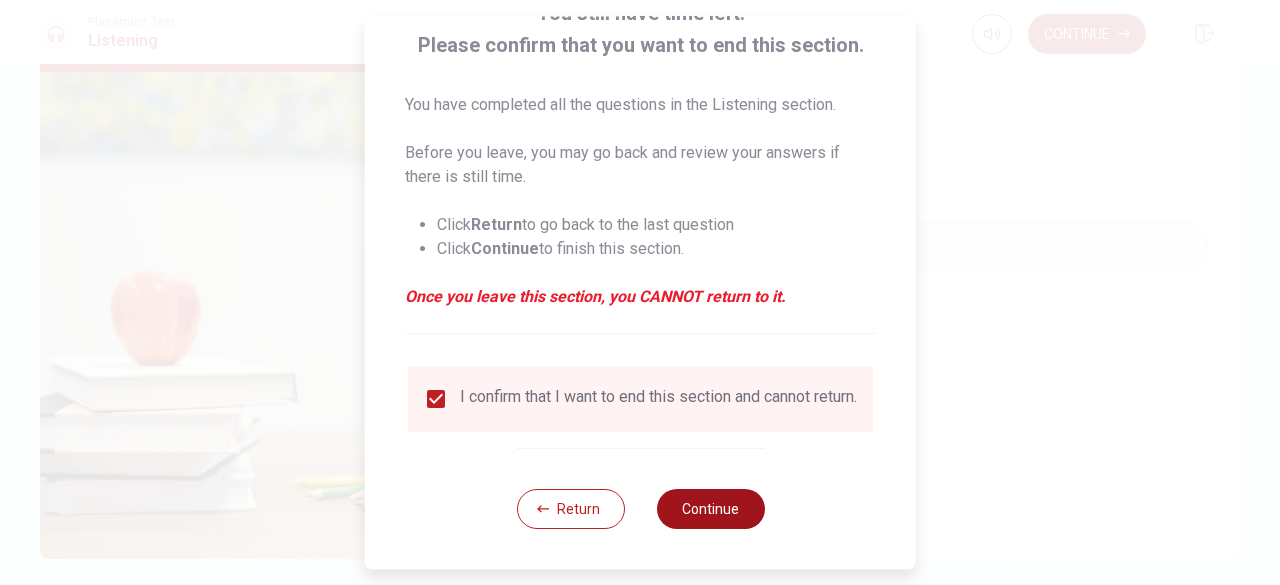 click on "Continue" at bounding box center (710, 509) 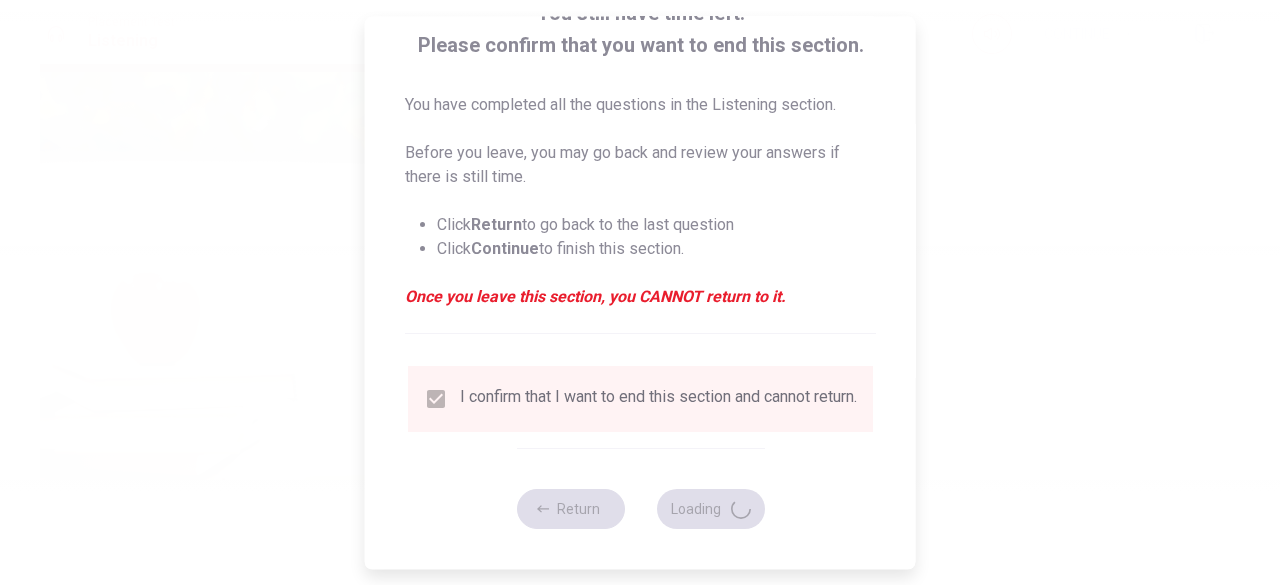 type on "77" 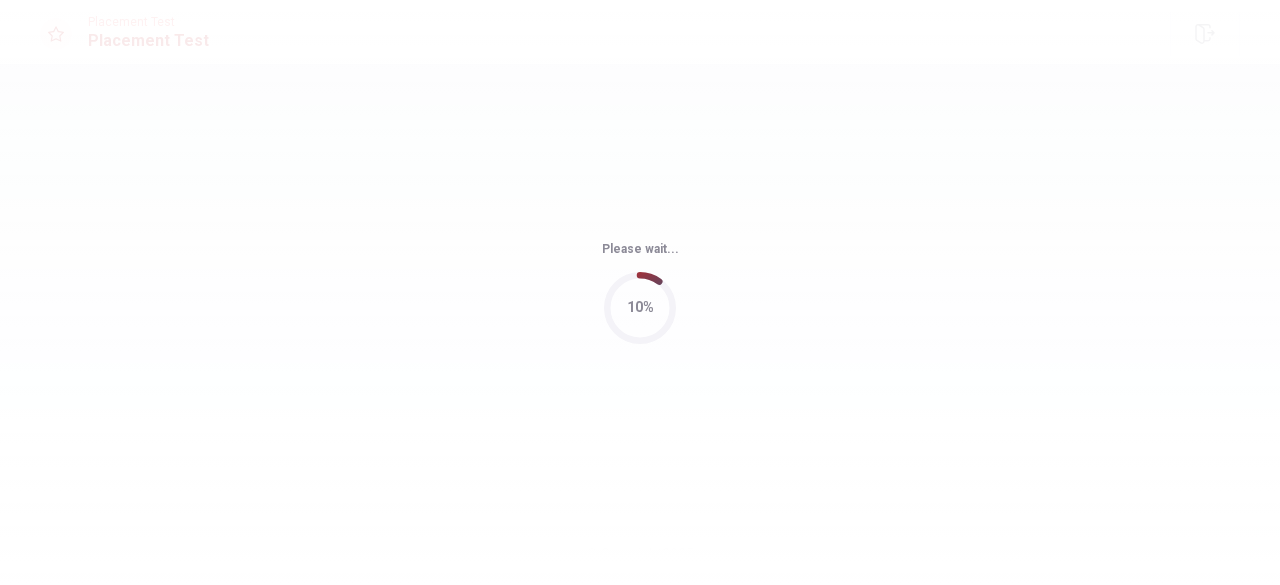 scroll, scrollTop: 0, scrollLeft: 0, axis: both 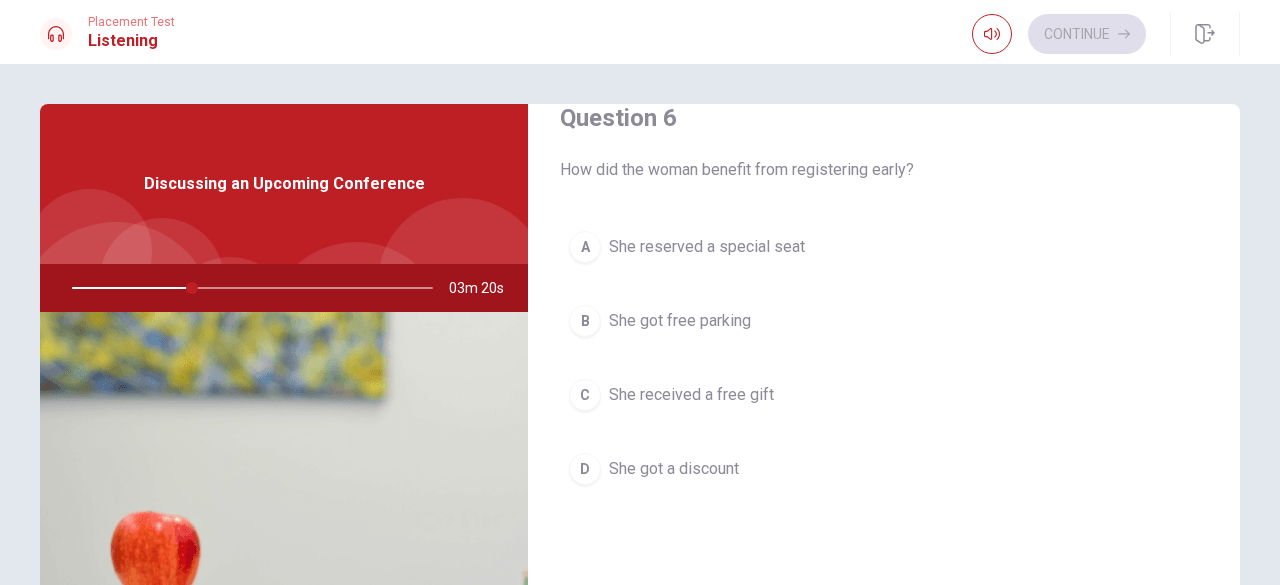 click on "She got a discount" at bounding box center (674, 469) 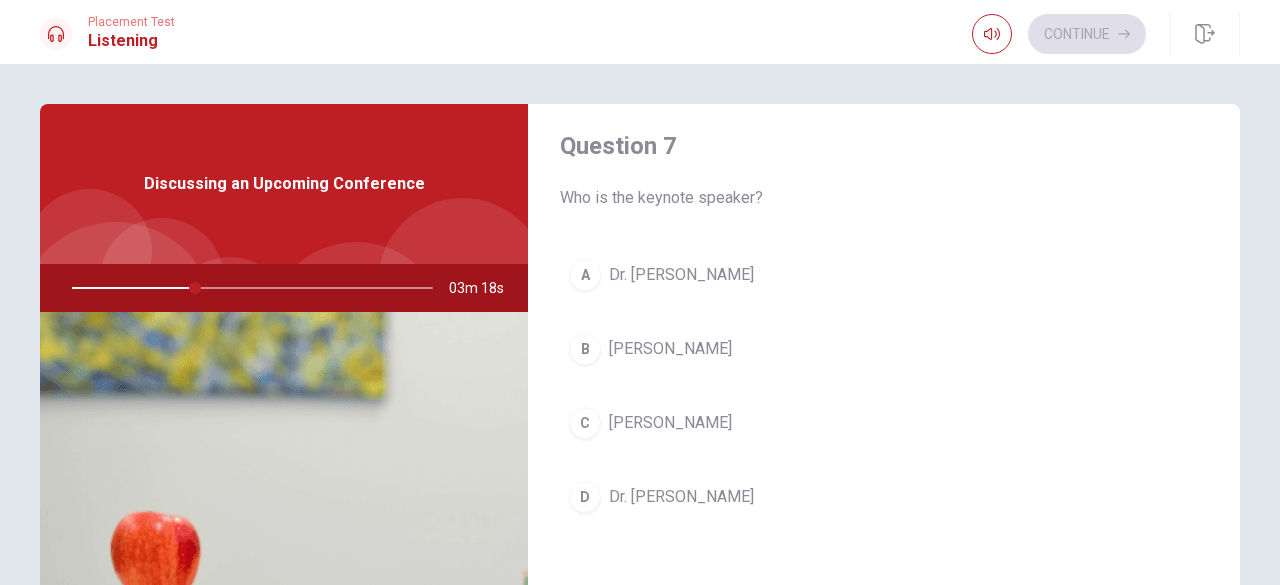 scroll, scrollTop: 531, scrollLeft: 0, axis: vertical 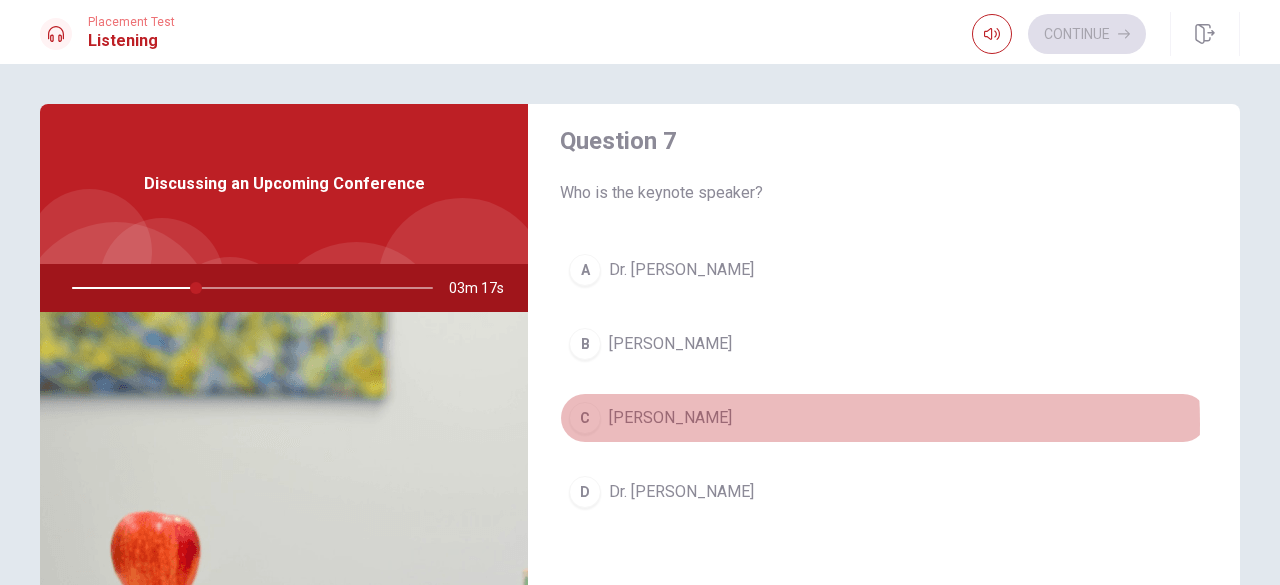 drag, startPoint x: 696, startPoint y: 419, endPoint x: 773, endPoint y: 409, distance: 77.64664 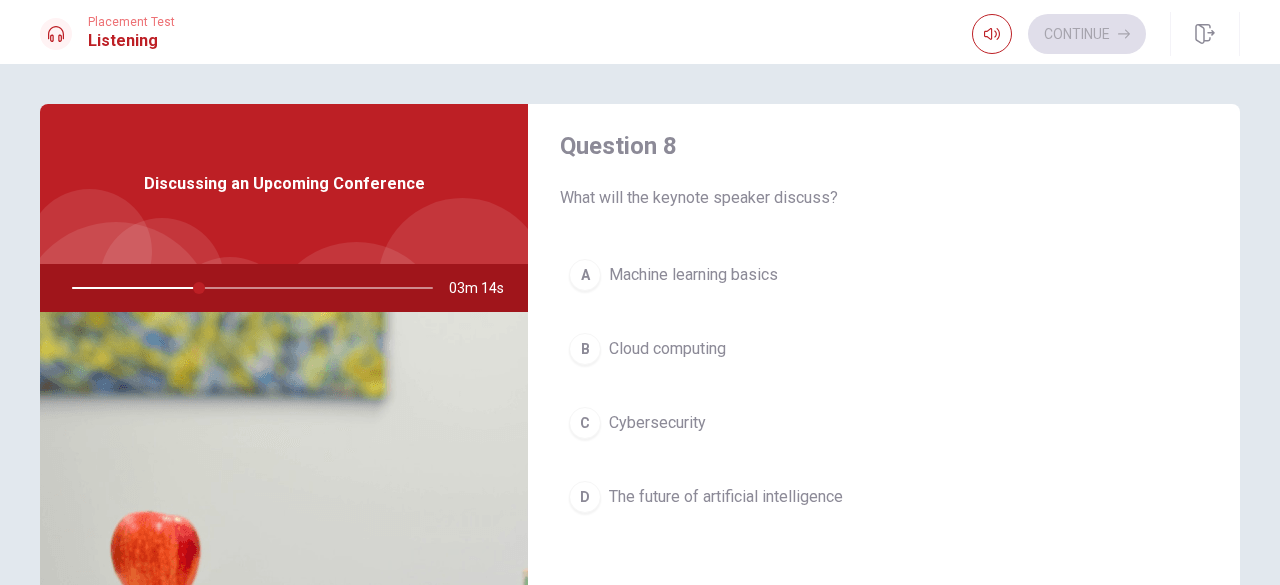 scroll, scrollTop: 1040, scrollLeft: 0, axis: vertical 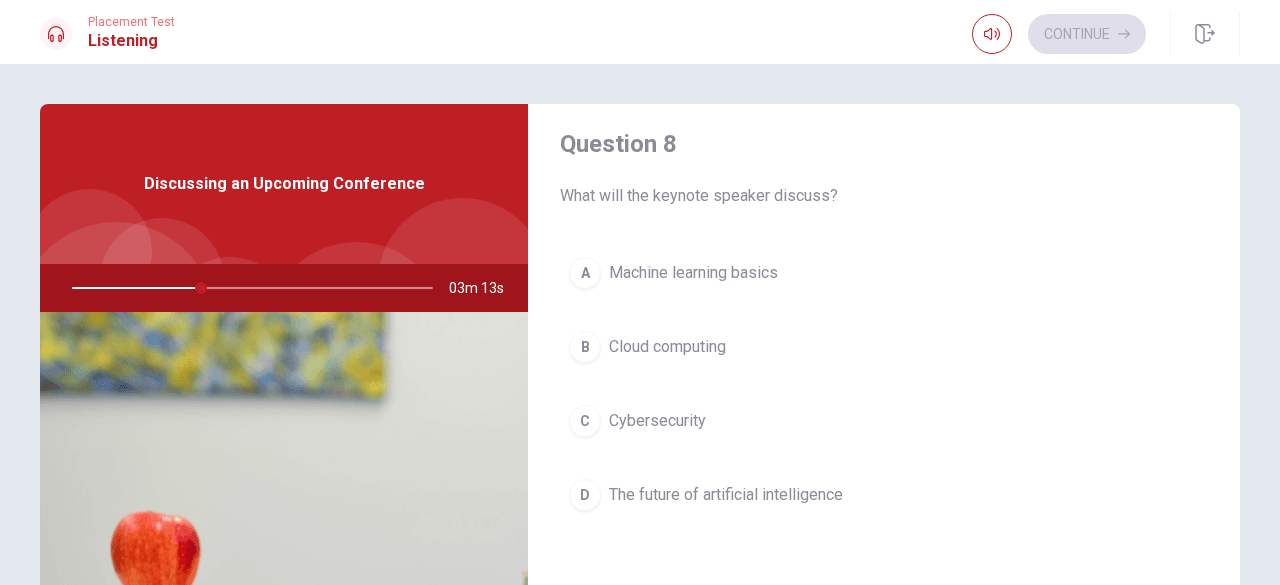 click on "The future of artificial intelligence" at bounding box center (726, 495) 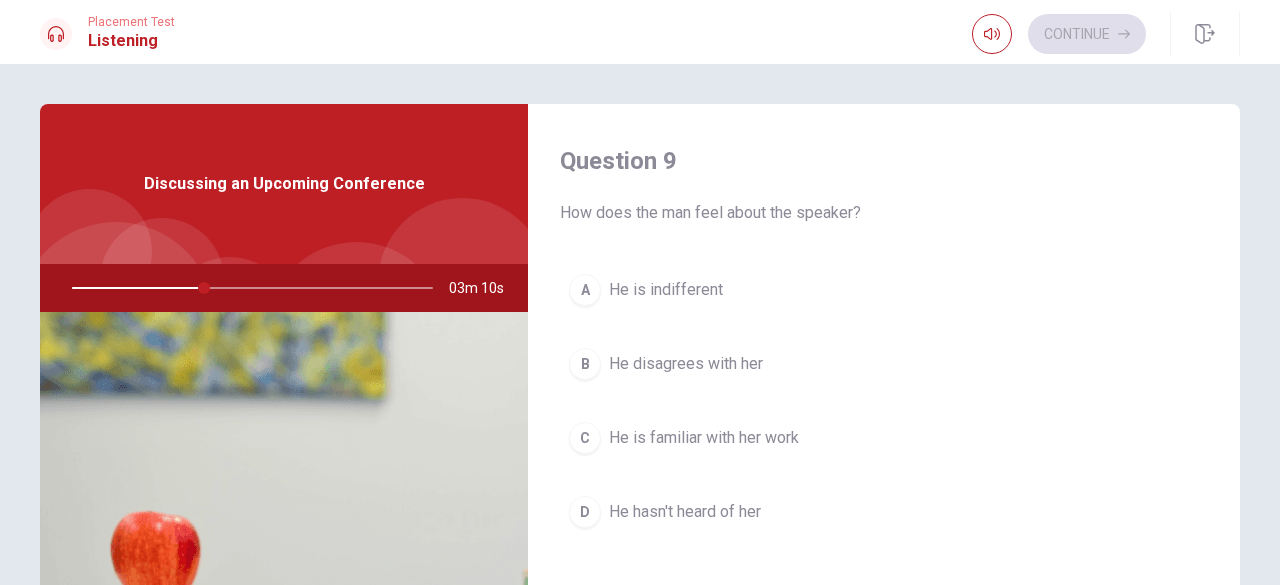 scroll, scrollTop: 1538, scrollLeft: 0, axis: vertical 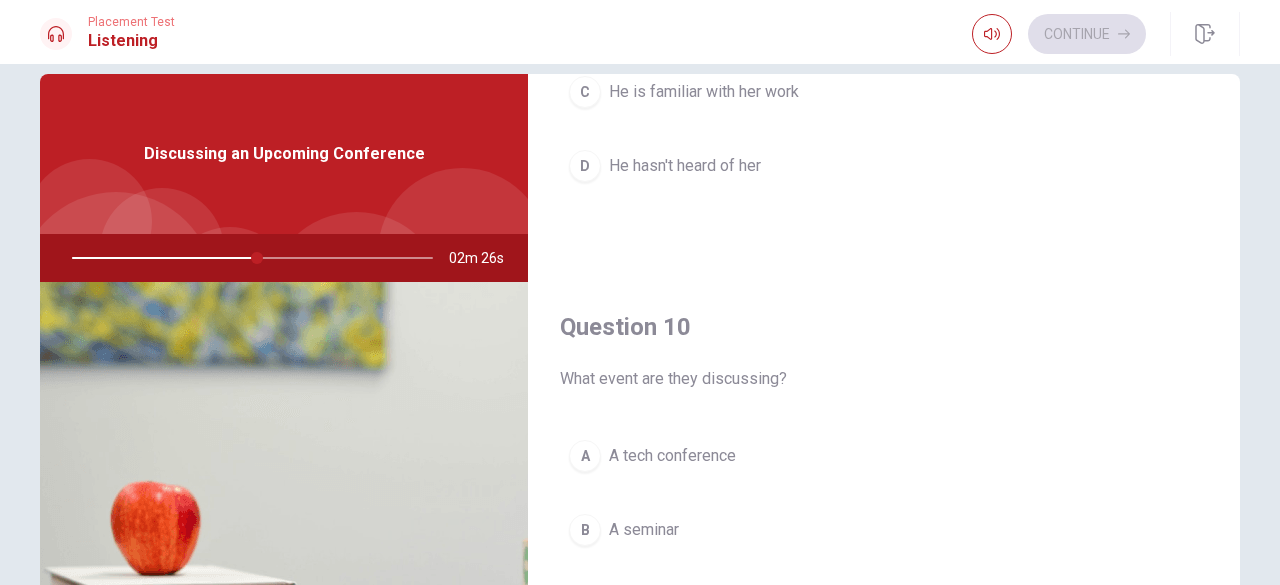 click on "A tech conference" at bounding box center (672, 456) 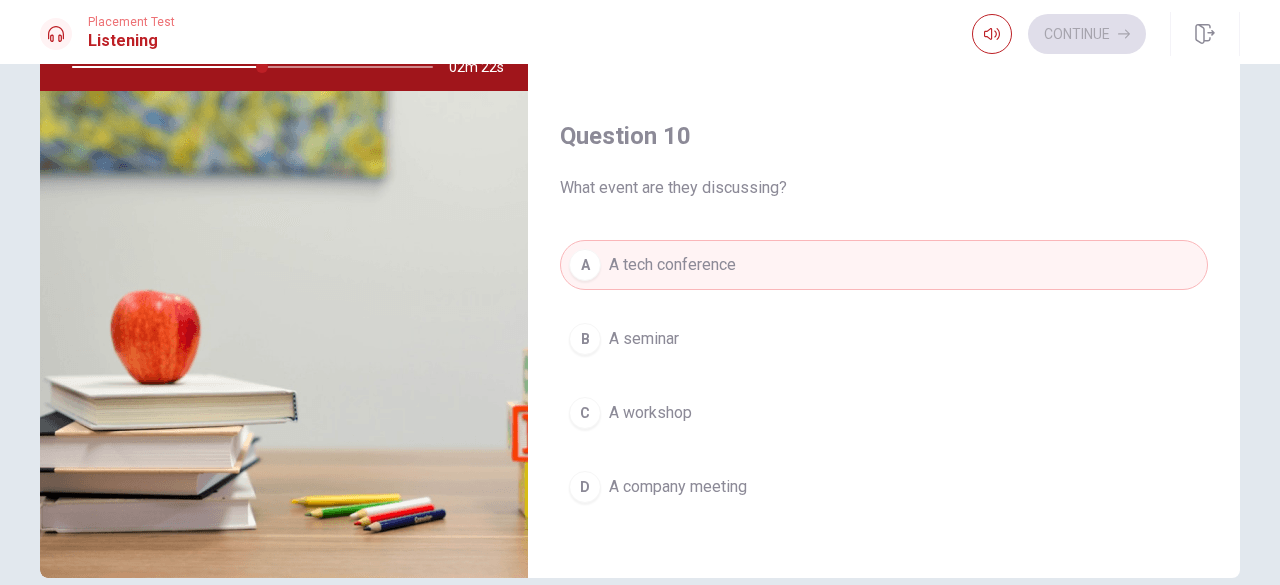 scroll, scrollTop: 223, scrollLeft: 0, axis: vertical 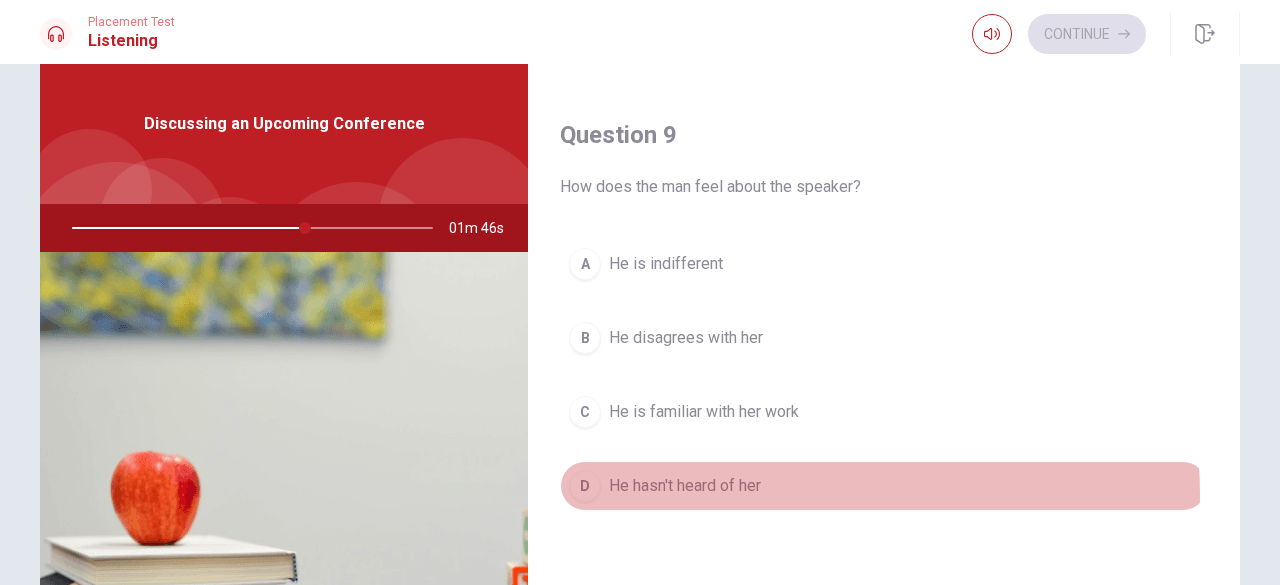 click on "He hasn't heard of her" at bounding box center (685, 486) 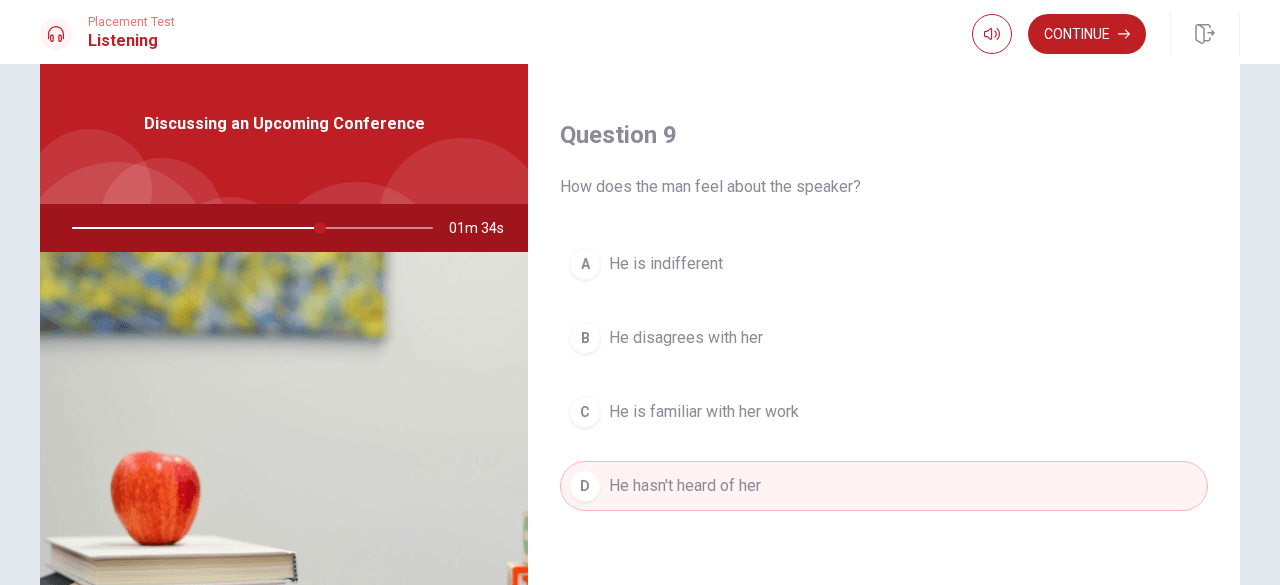 click on "He is familiar with her work" at bounding box center [704, 412] 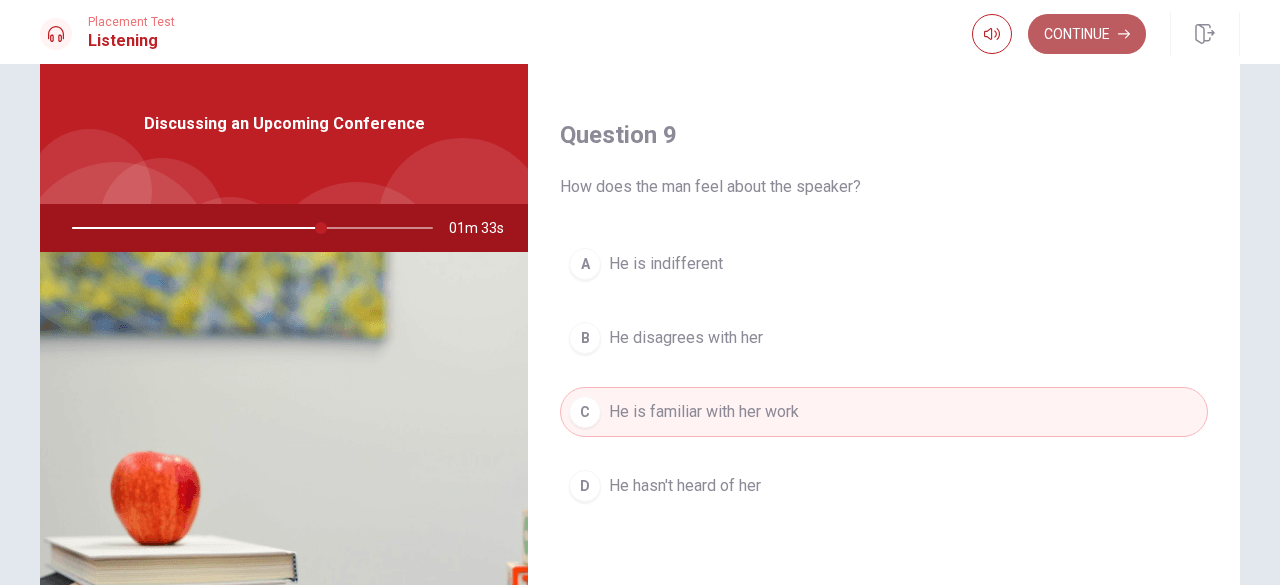 click on "Continue" at bounding box center [1087, 34] 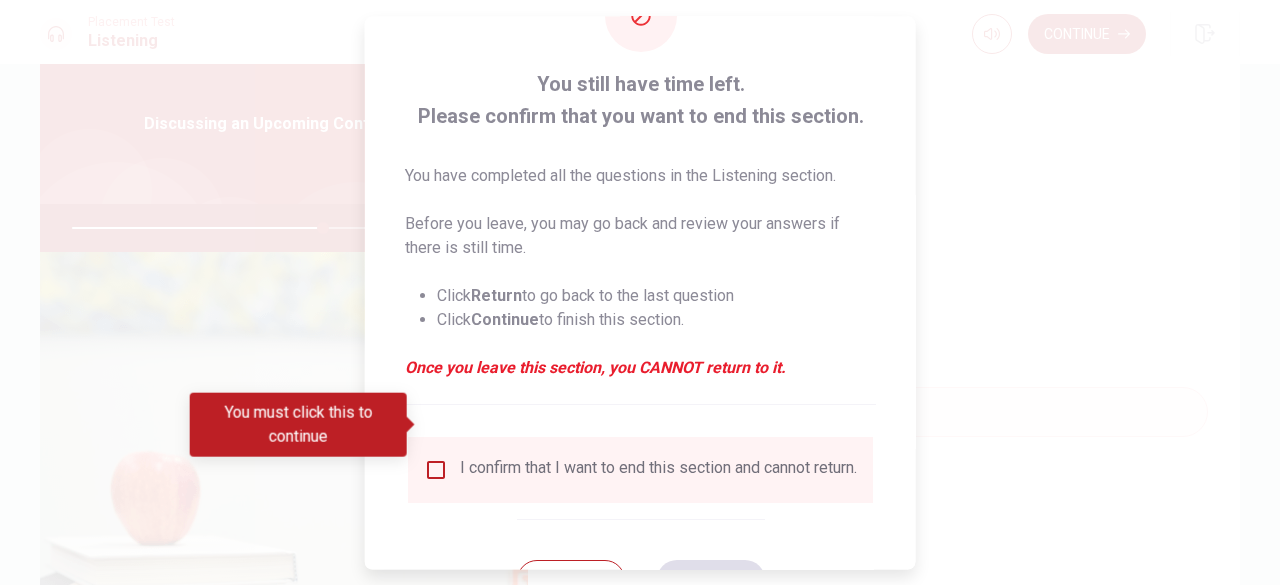 scroll, scrollTop: 160, scrollLeft: 0, axis: vertical 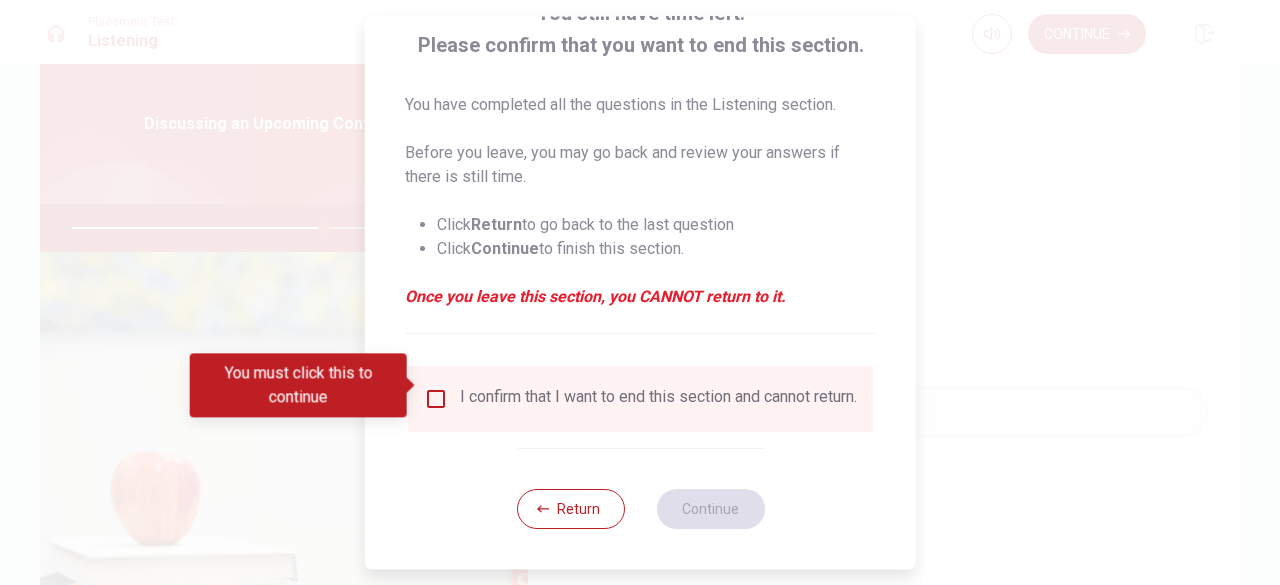 click on "I confirm that I want to end this section and cannot return." at bounding box center (658, 399) 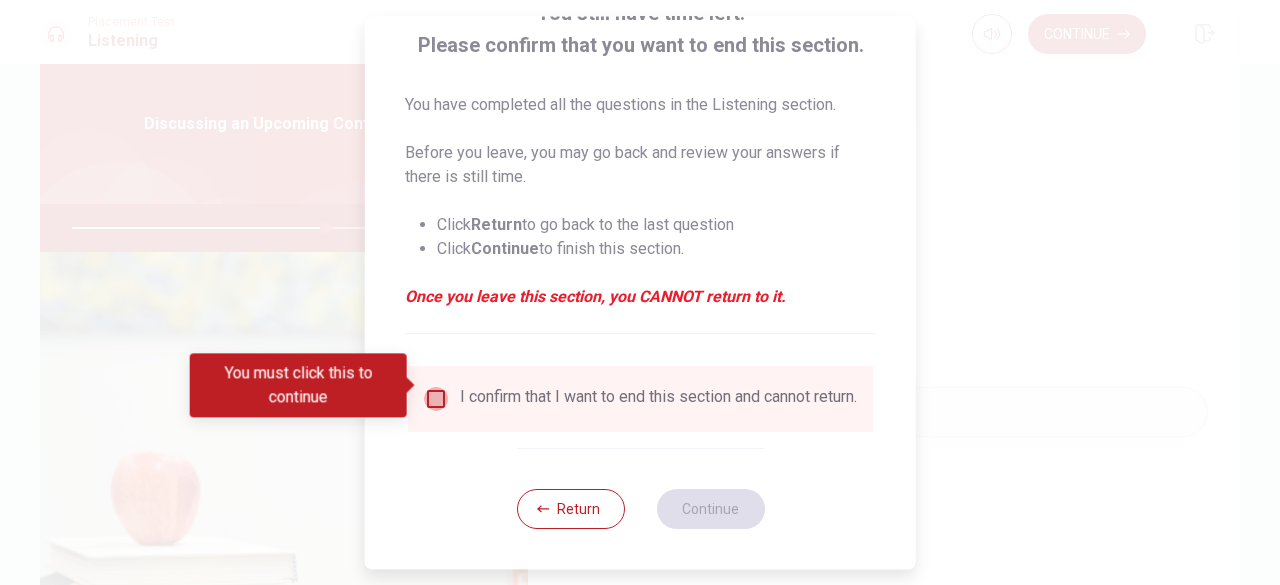 click at bounding box center [436, 399] 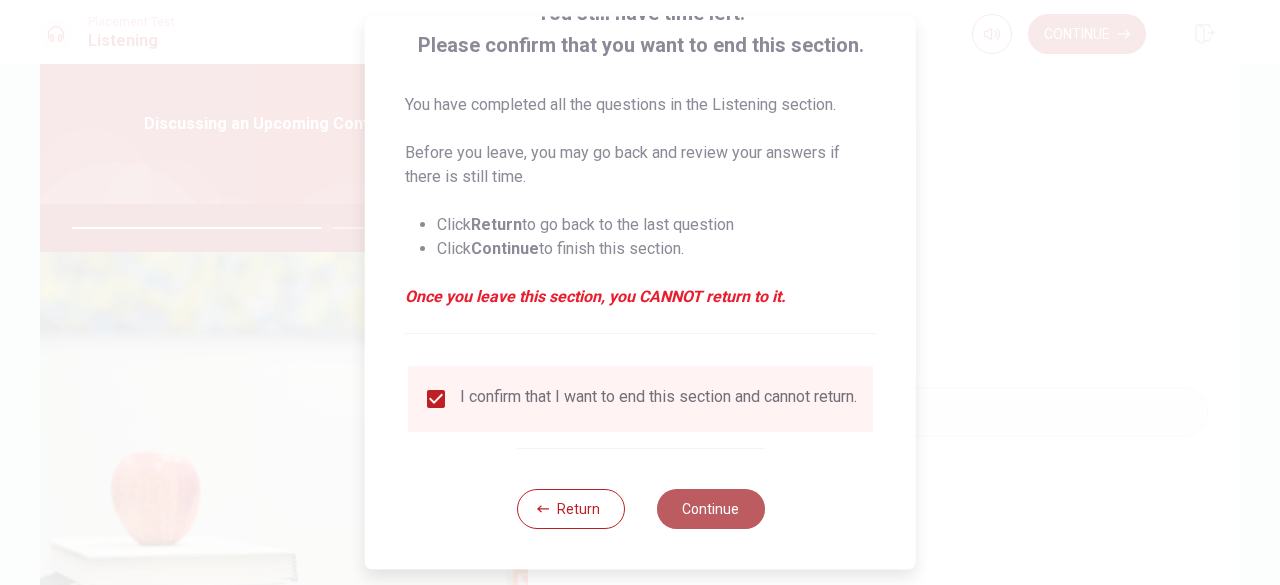 click on "Continue" at bounding box center [710, 509] 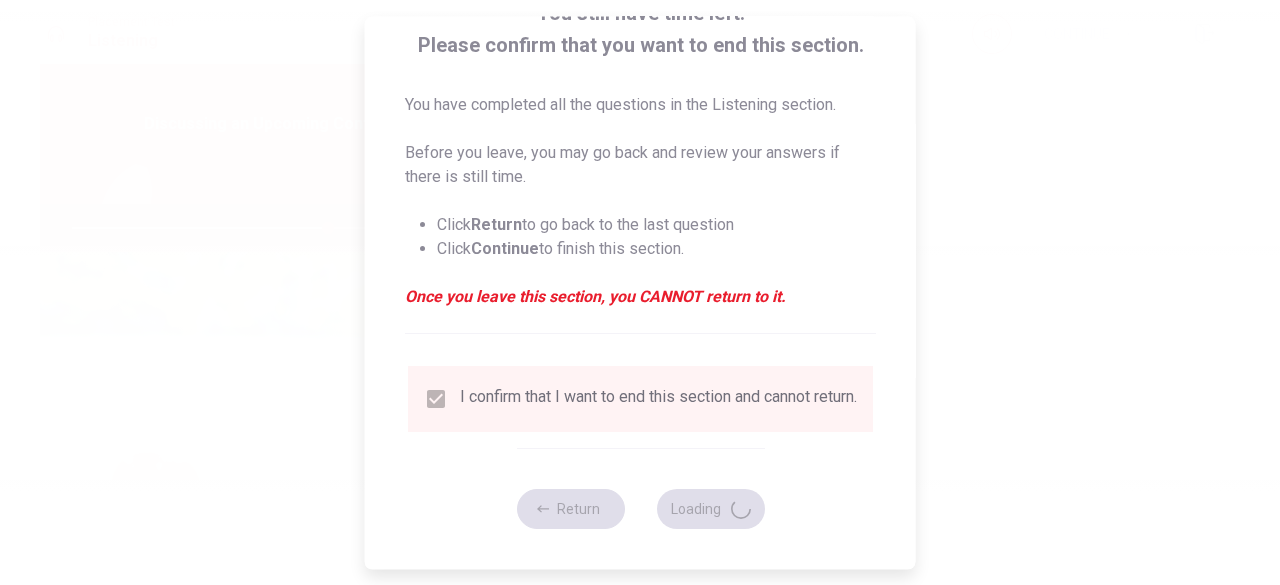 type on "71" 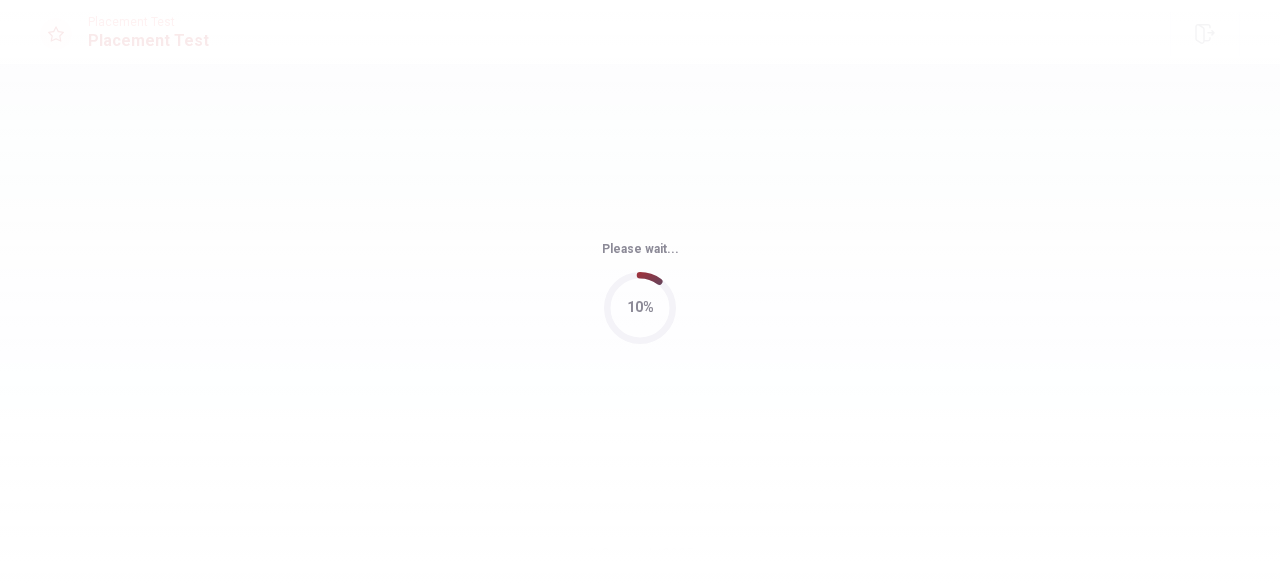 scroll, scrollTop: 0, scrollLeft: 0, axis: both 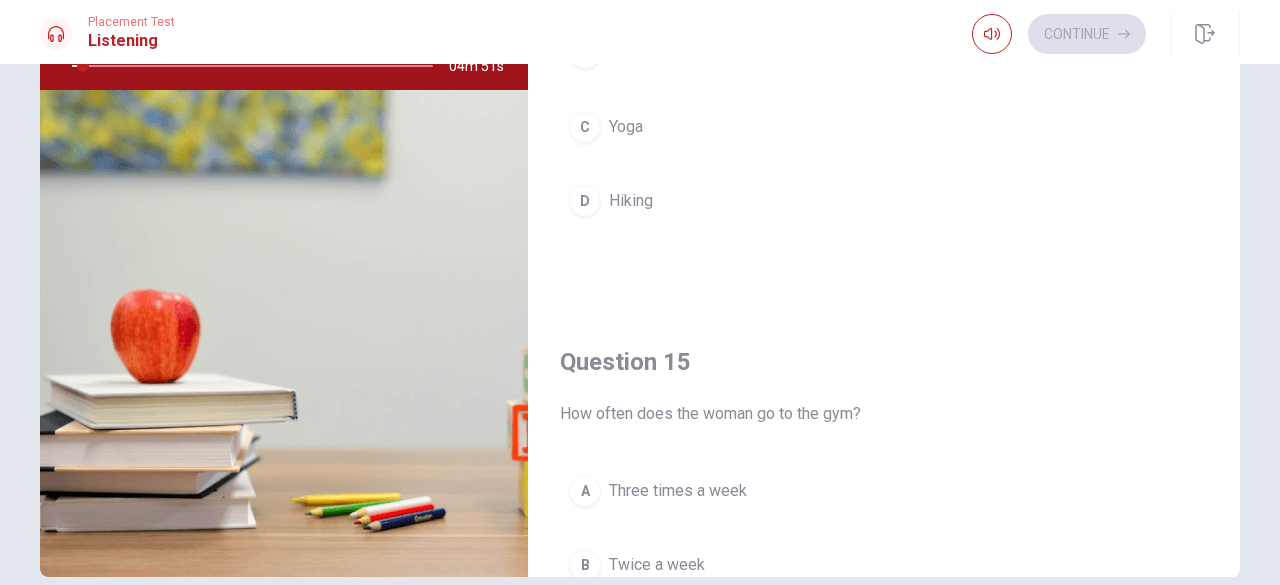 drag, startPoint x: 1222, startPoint y: 423, endPoint x: 1229, endPoint y: 437, distance: 15.652476 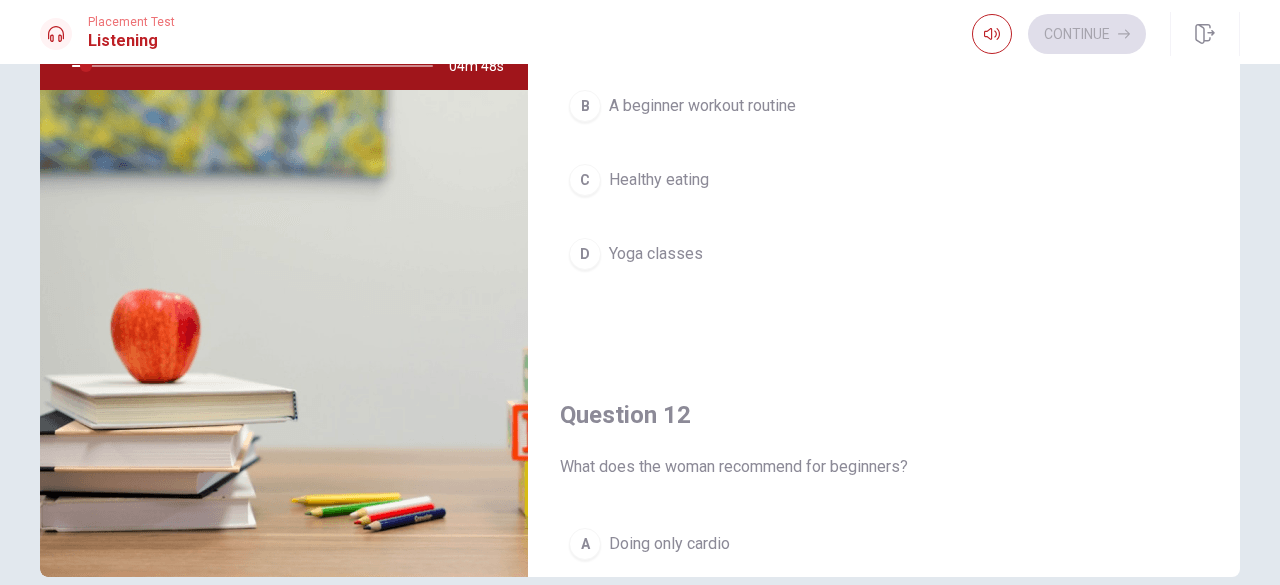 scroll, scrollTop: 0, scrollLeft: 0, axis: both 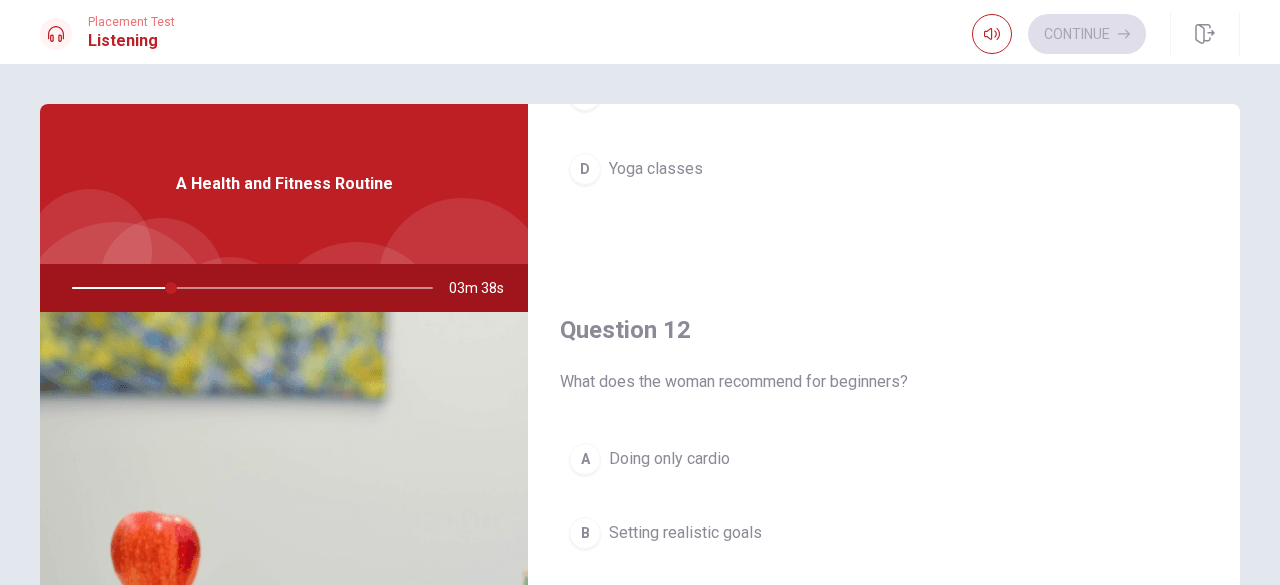 click on "Question 11 What does the man want advice on? A Weight training B A beginner workout routine C Healthy eating D Yoga classes" at bounding box center (884, 18) 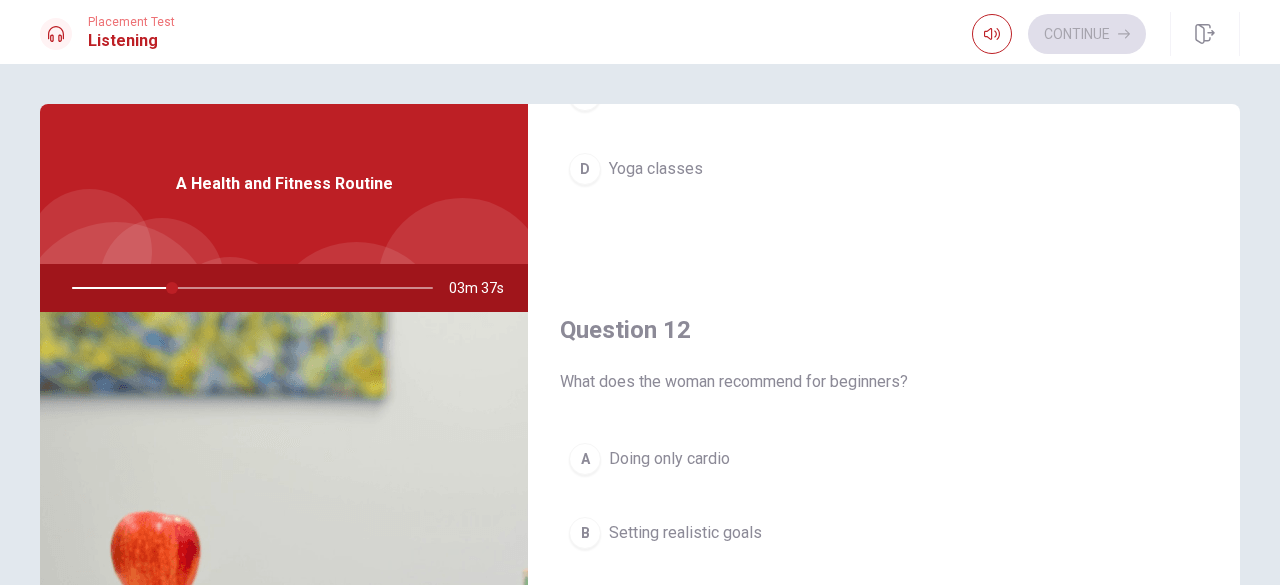 scroll, scrollTop: 0, scrollLeft: 0, axis: both 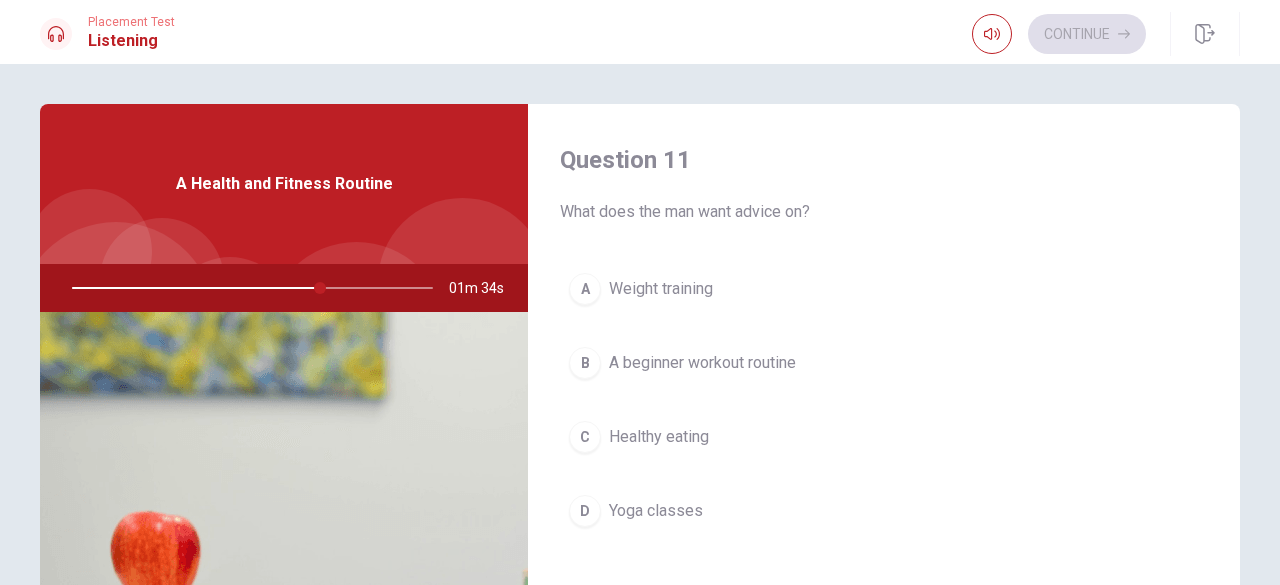 drag, startPoint x: 1223, startPoint y: 244, endPoint x: 1224, endPoint y: 266, distance: 22.022715 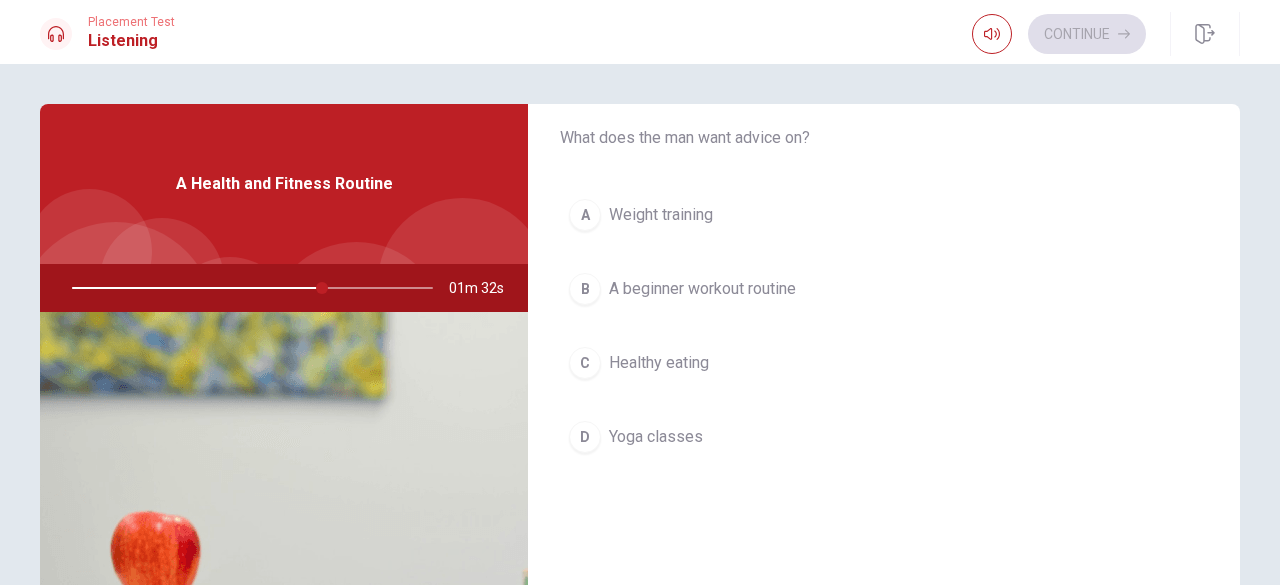 scroll, scrollTop: 34, scrollLeft: 0, axis: vertical 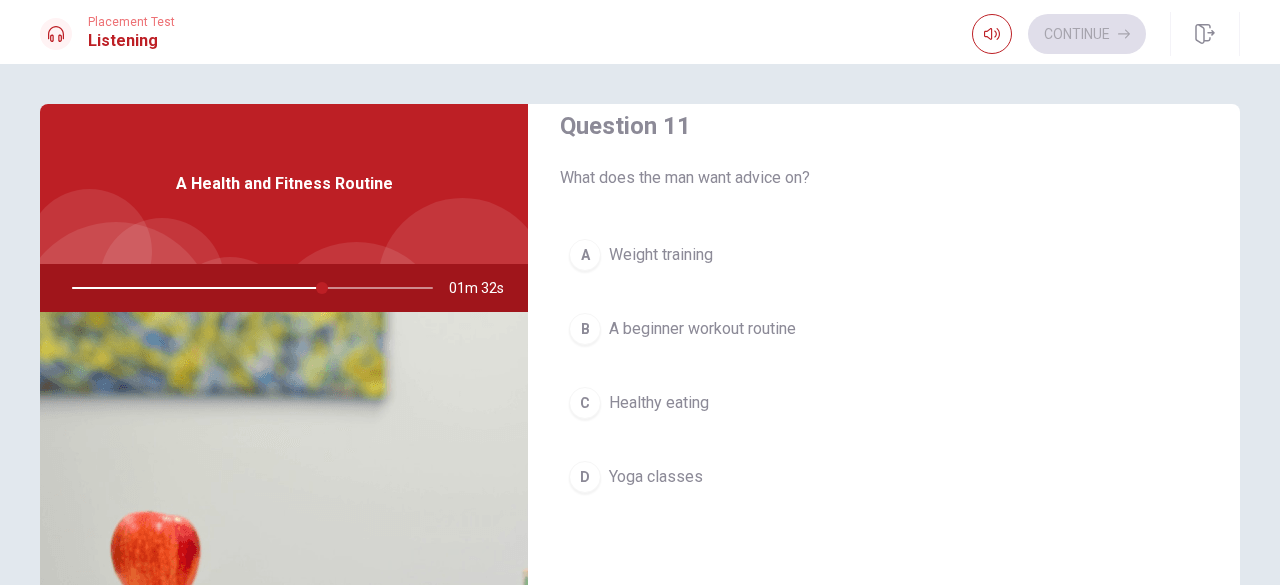 click on "A beginner workout routine" at bounding box center (702, 329) 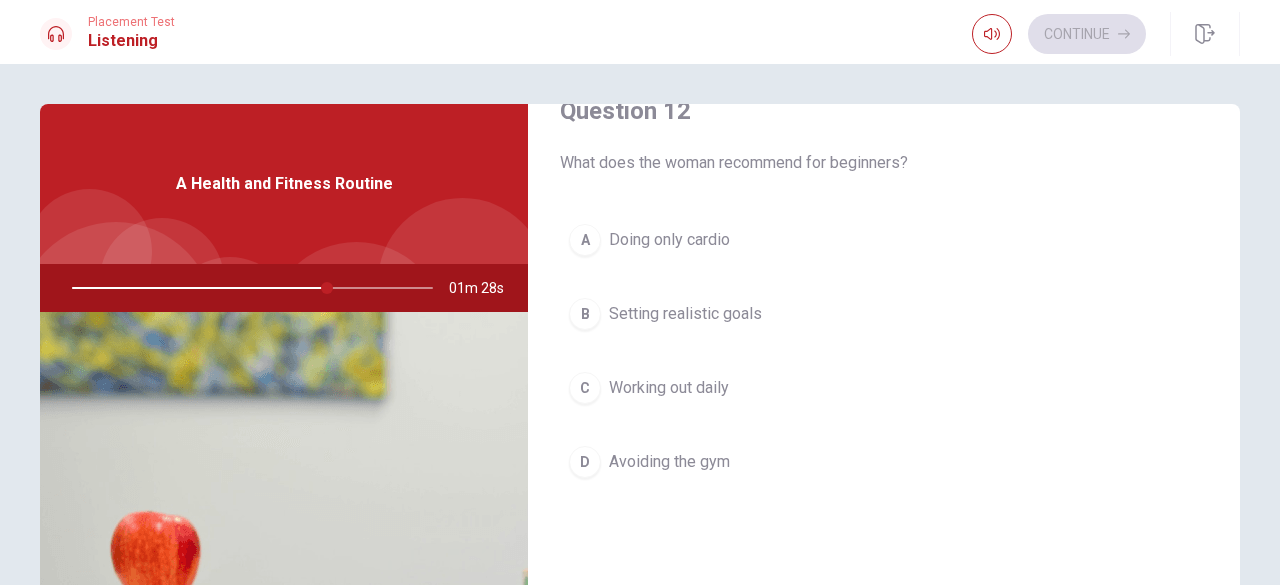 scroll, scrollTop: 564, scrollLeft: 0, axis: vertical 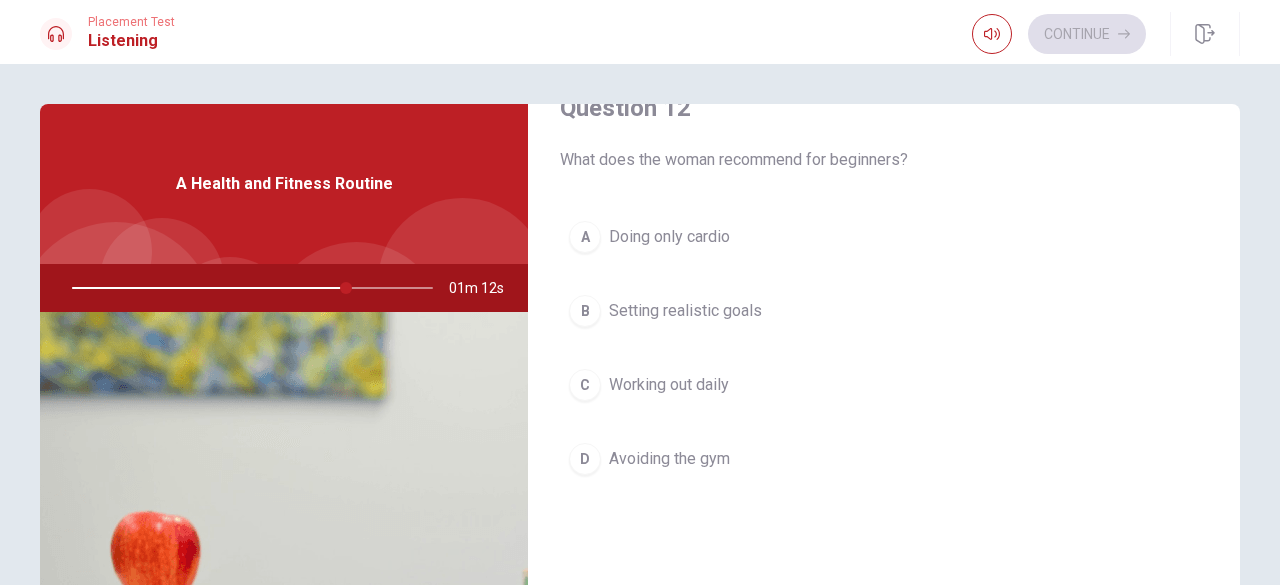click on "Setting realistic goals" at bounding box center [685, 311] 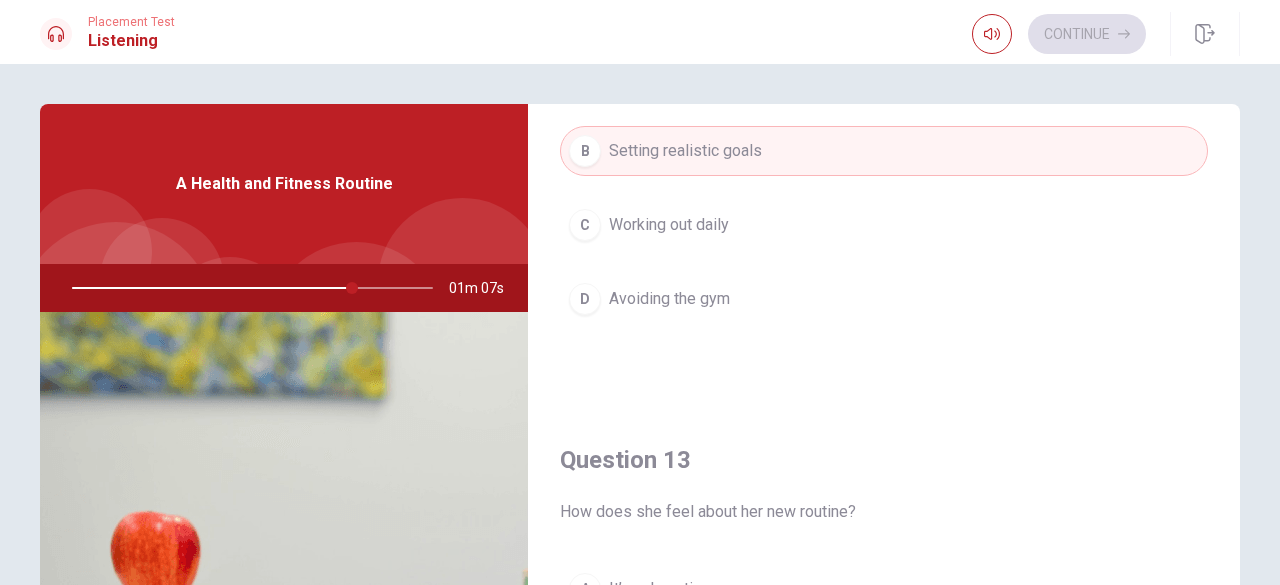 scroll, scrollTop: 729, scrollLeft: 0, axis: vertical 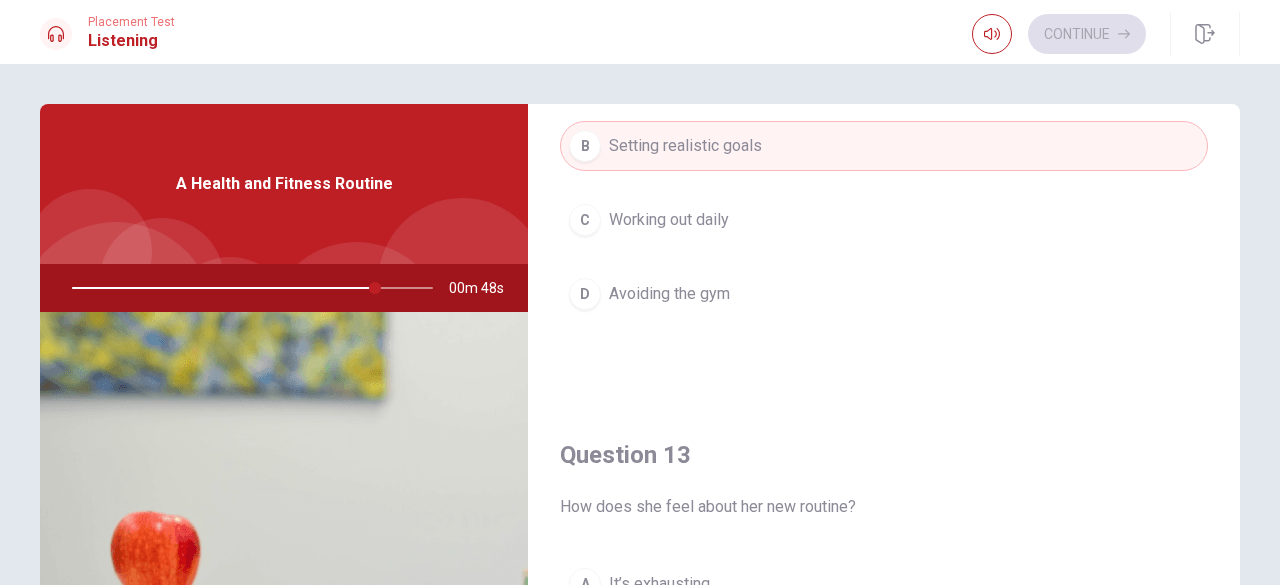 drag, startPoint x: 1236, startPoint y: 378, endPoint x: 1231, endPoint y: 396, distance: 18.681541 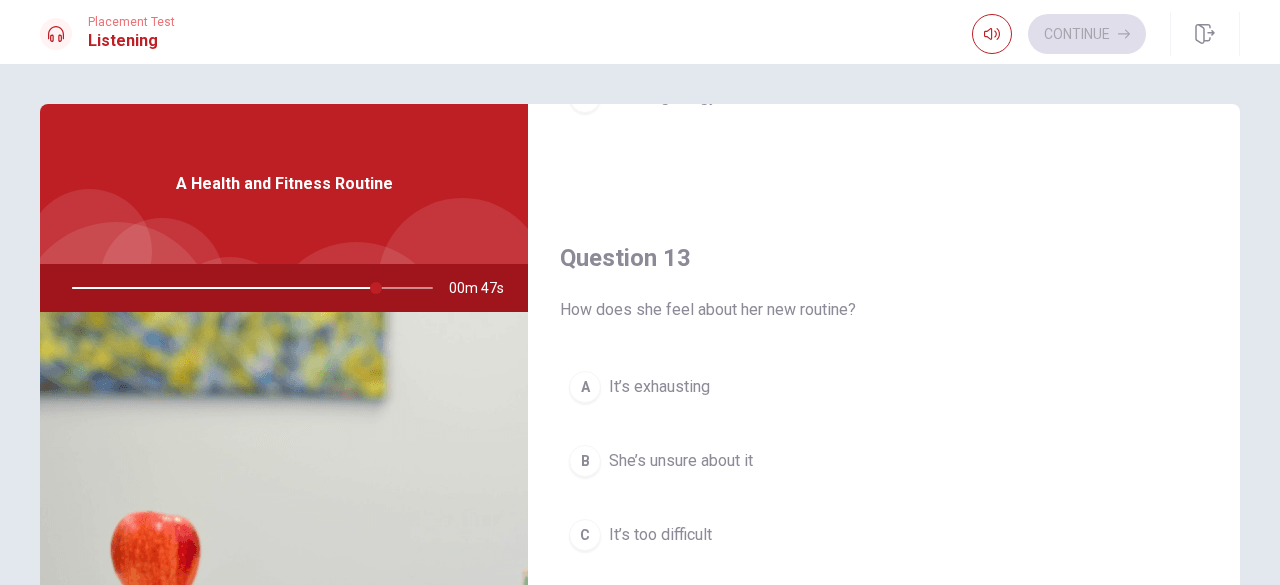 scroll, scrollTop: 928, scrollLeft: 0, axis: vertical 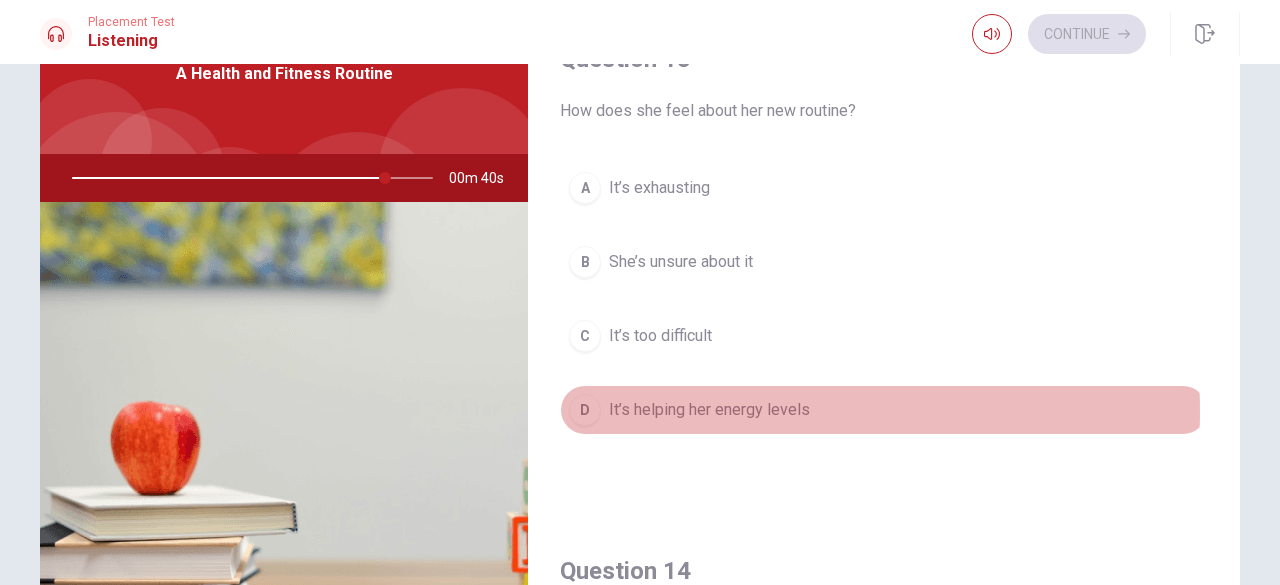 click on "It’s helping her energy levels" at bounding box center (709, 410) 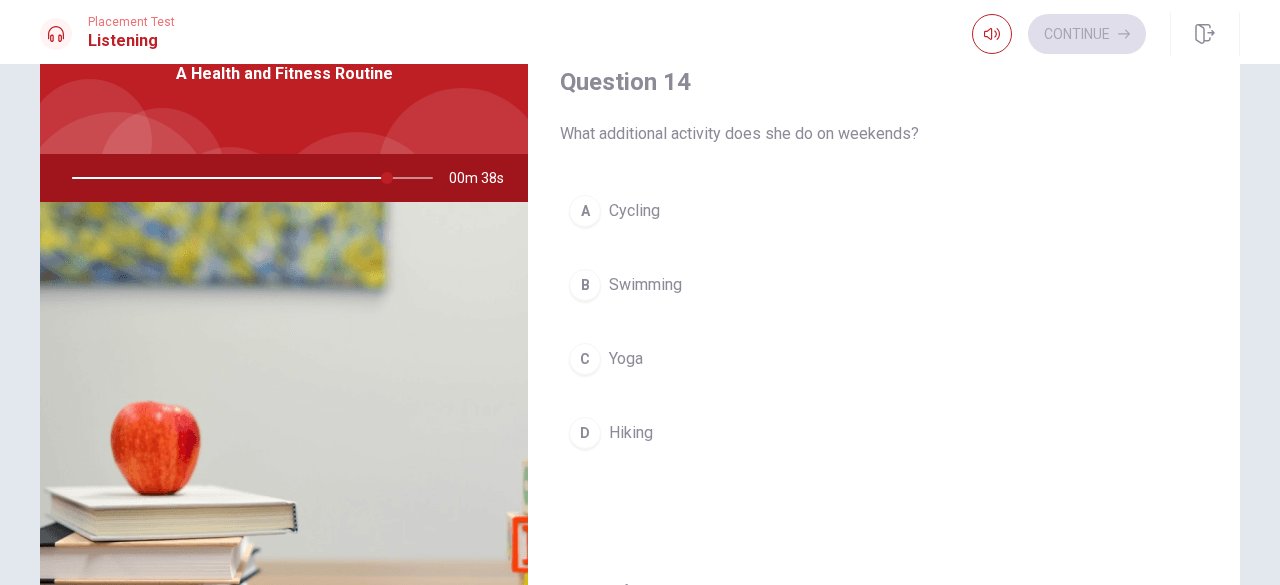 scroll, scrollTop: 1510, scrollLeft: 0, axis: vertical 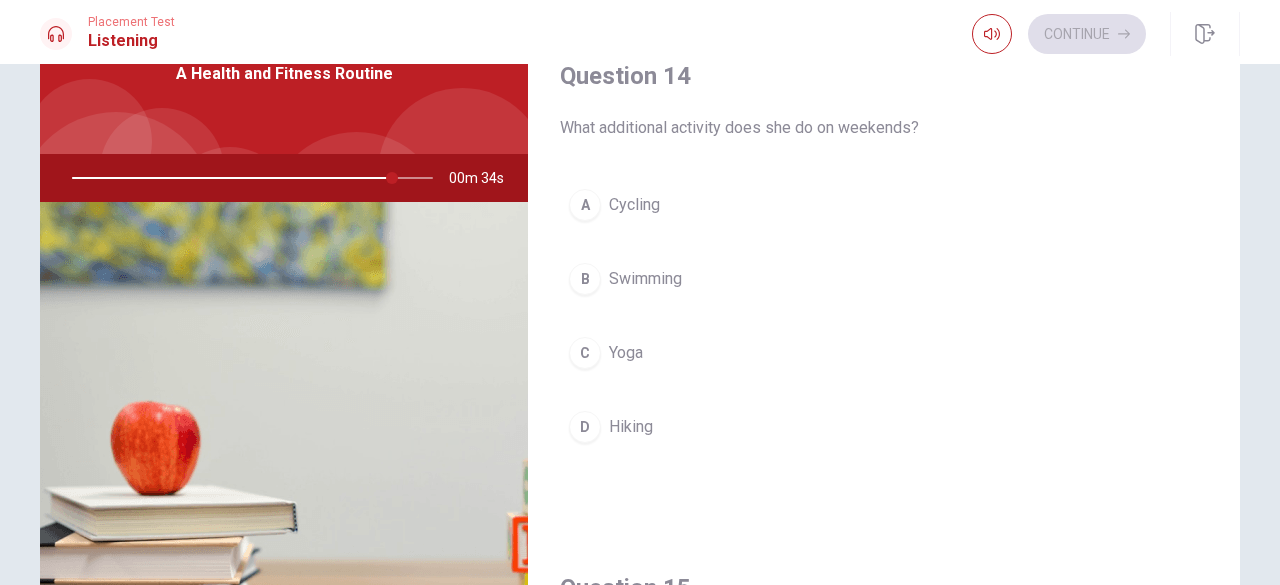 click on "Yoga" at bounding box center [626, 353] 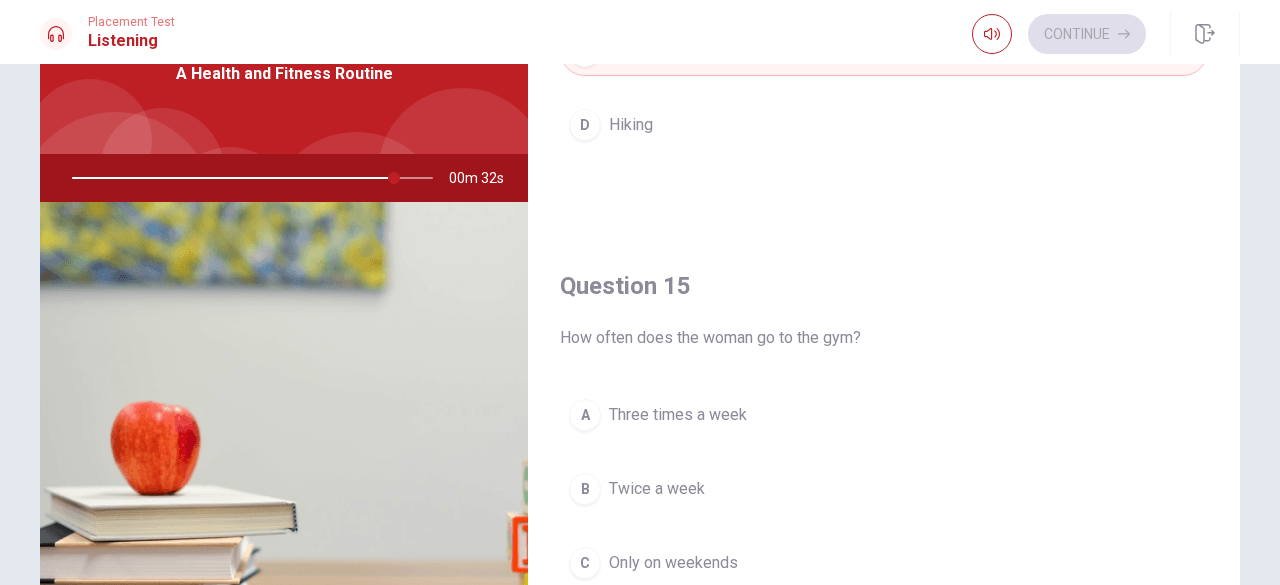 scroll, scrollTop: 1851, scrollLeft: 0, axis: vertical 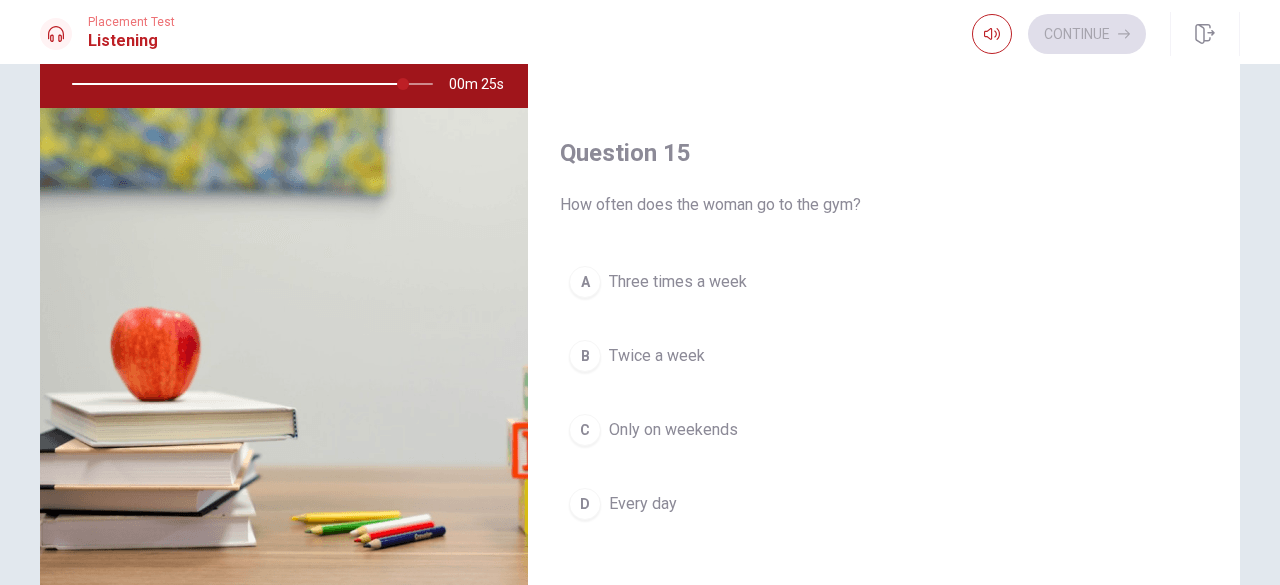 click on "Three times a week" at bounding box center (678, 282) 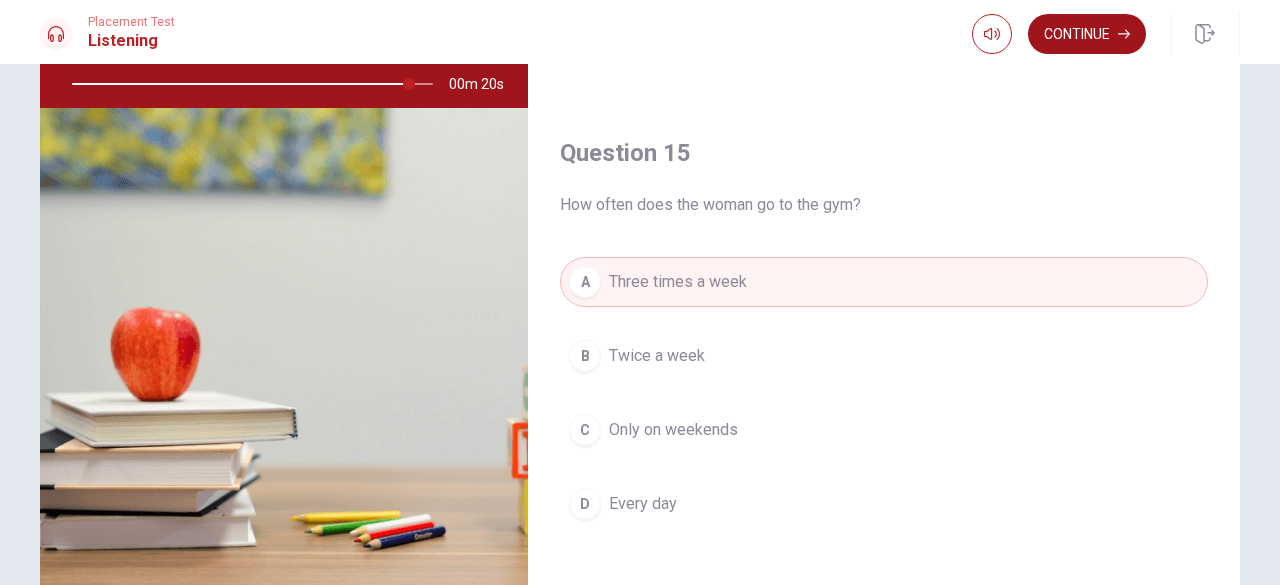 click on "Continue" at bounding box center [1087, 34] 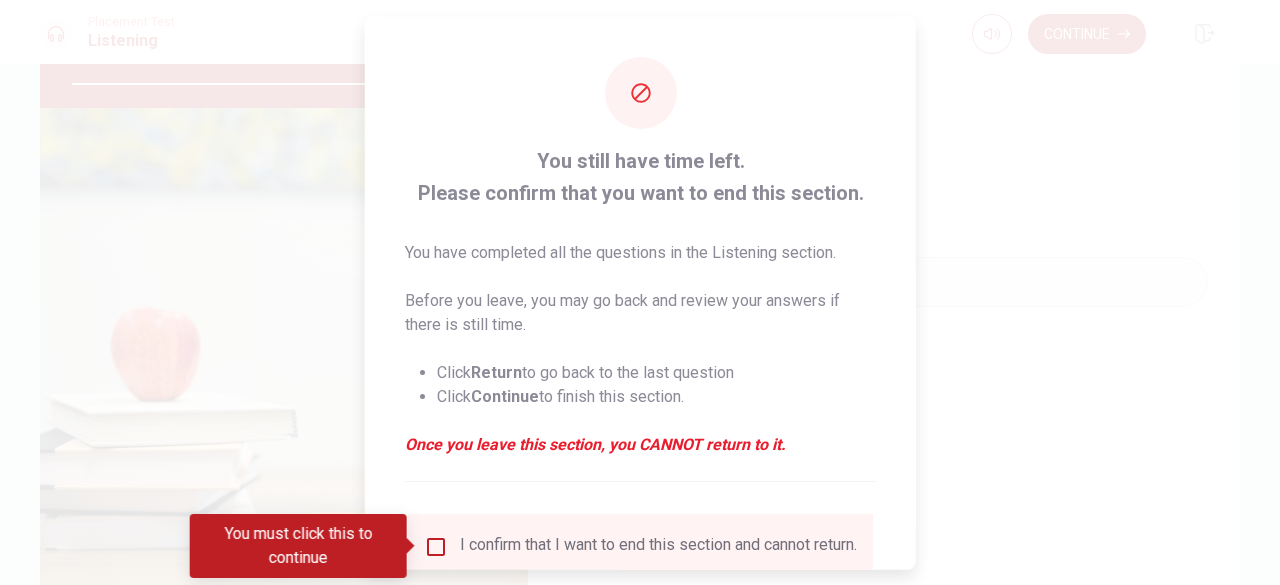 click on "I confirm that I want to end this section and cannot return." at bounding box center [658, 546] 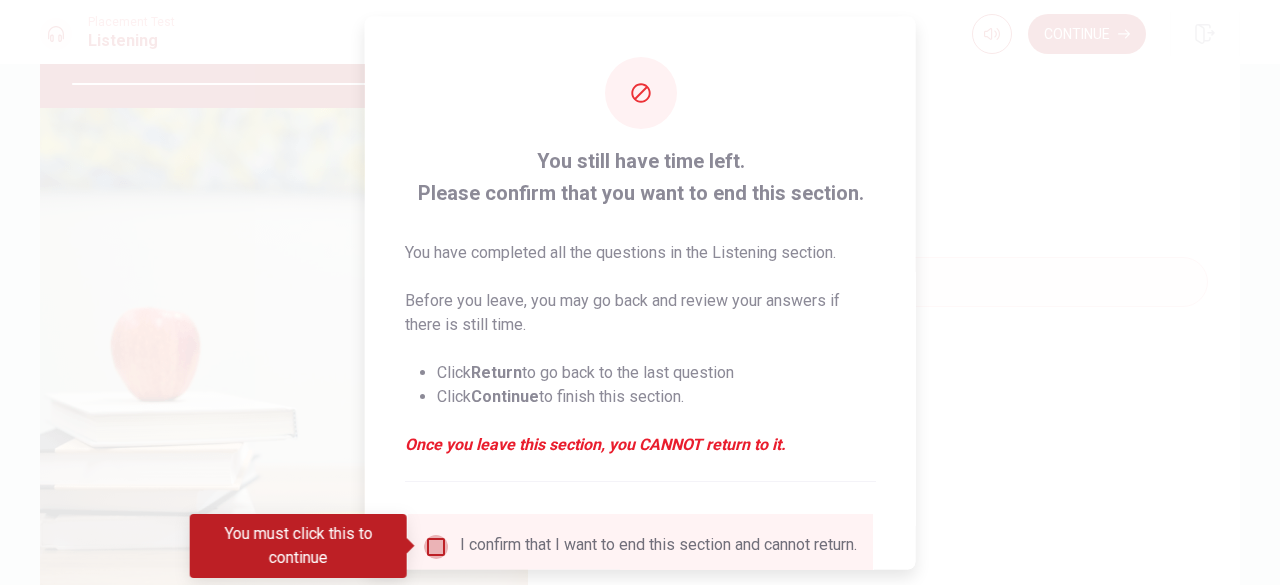 click at bounding box center (436, 546) 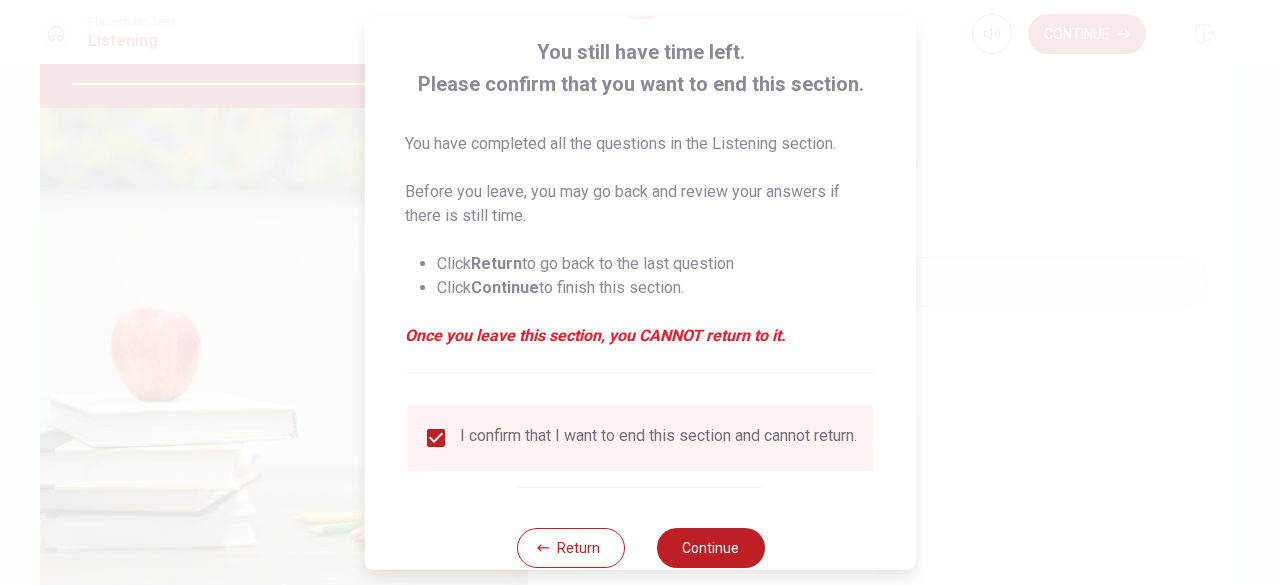 scroll, scrollTop: 160, scrollLeft: 0, axis: vertical 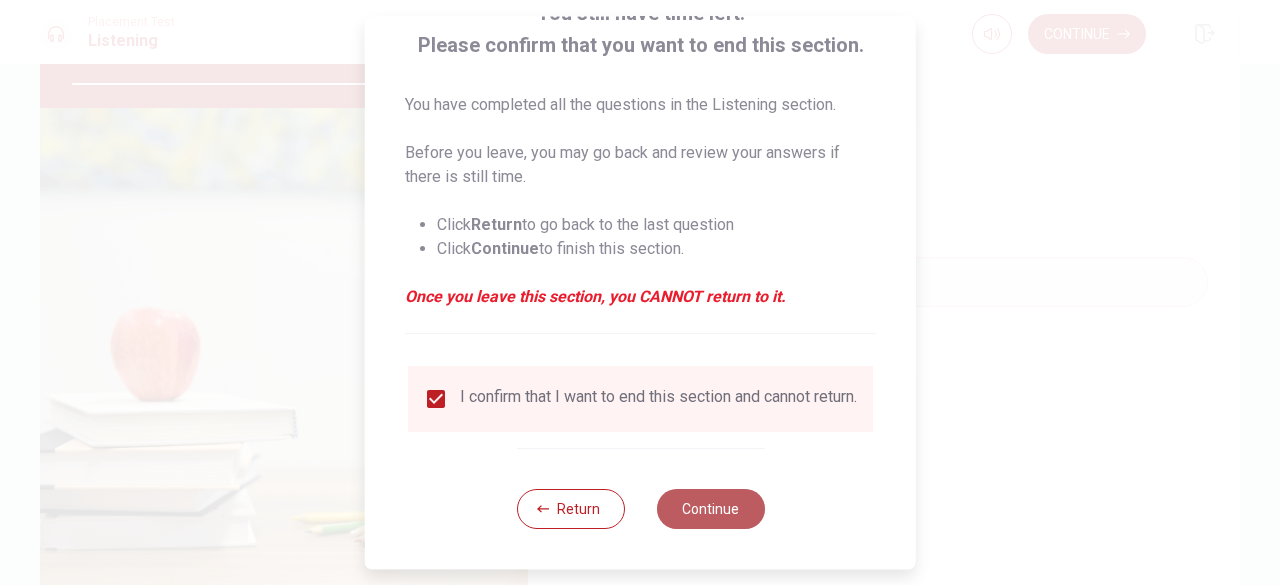 click on "Continue" at bounding box center (710, 509) 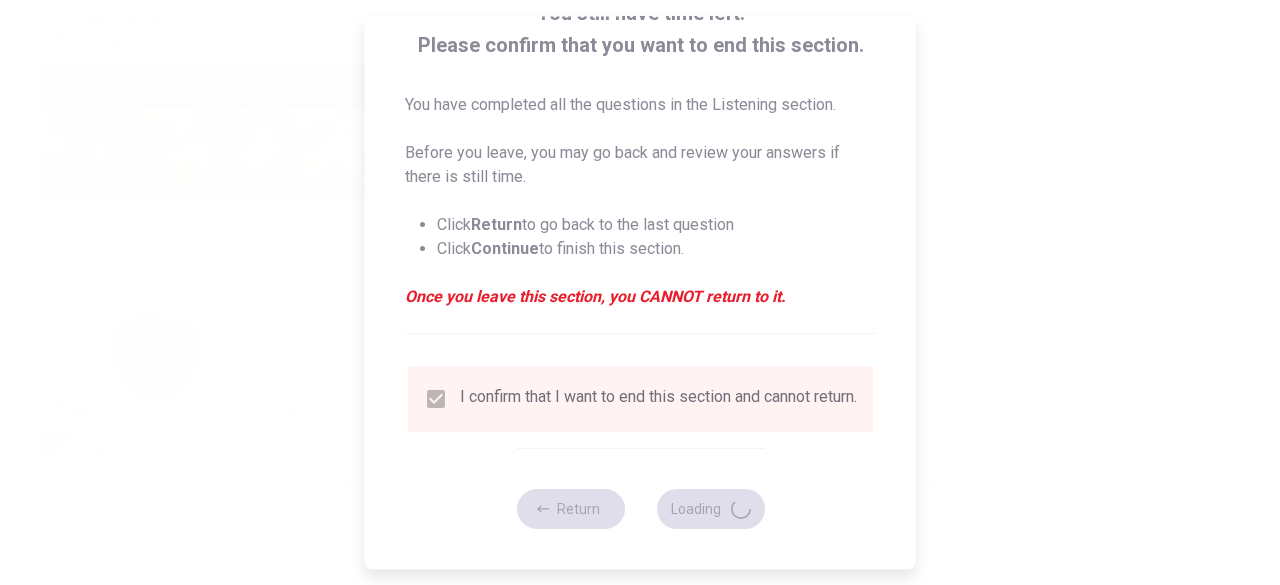 type on "95" 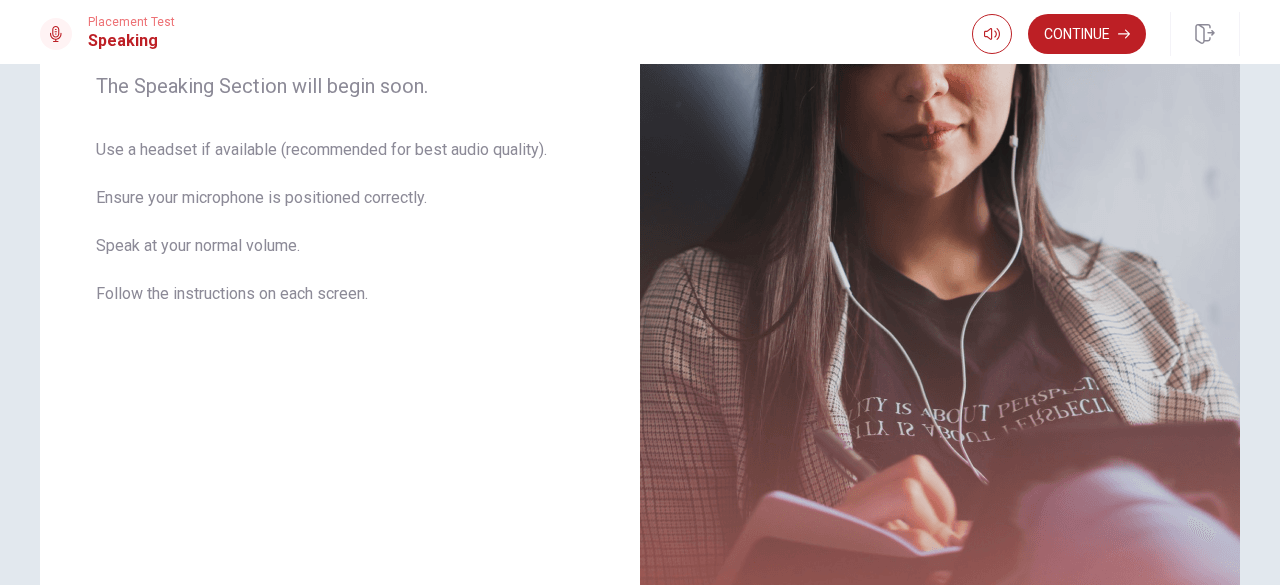 scroll, scrollTop: 316, scrollLeft: 0, axis: vertical 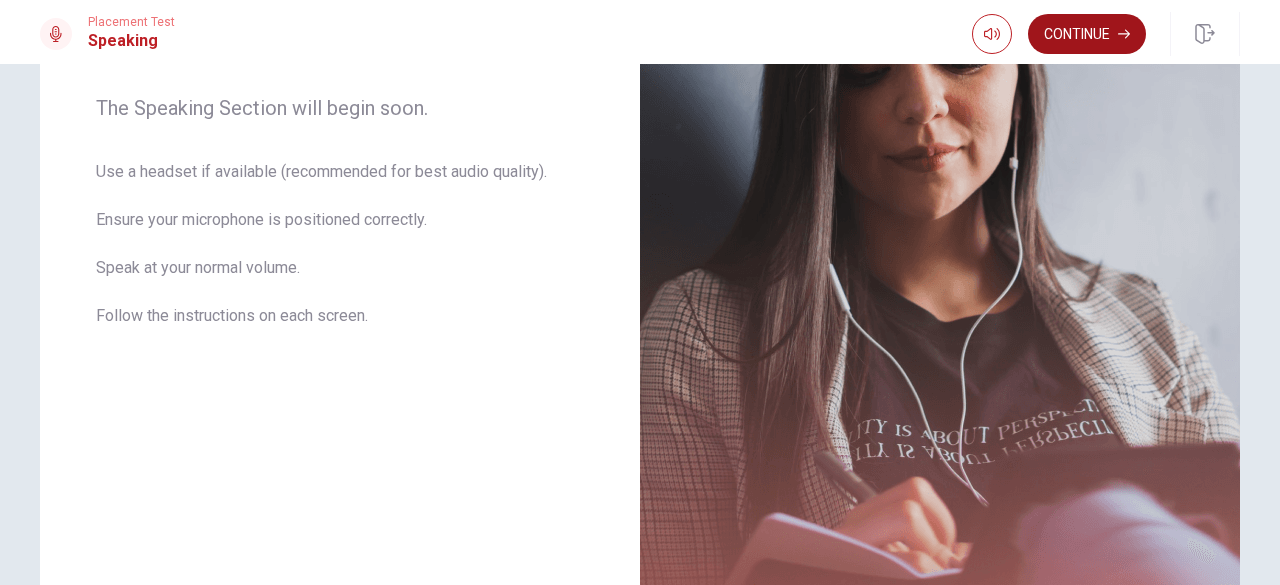 click on "Continue" at bounding box center (1087, 34) 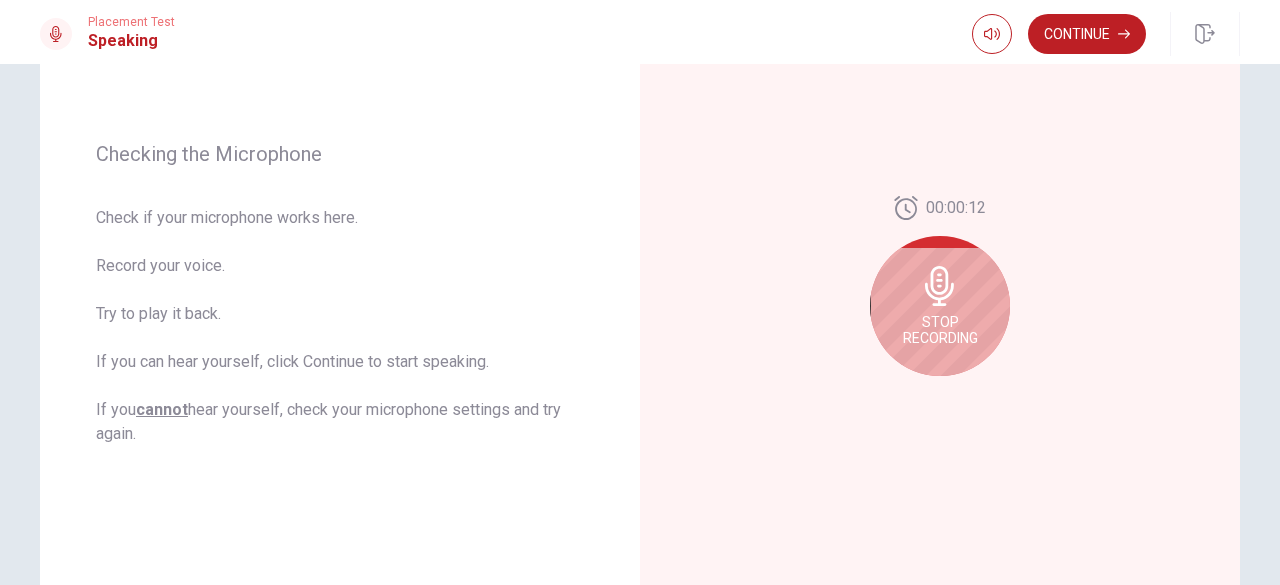 scroll, scrollTop: 243, scrollLeft: 0, axis: vertical 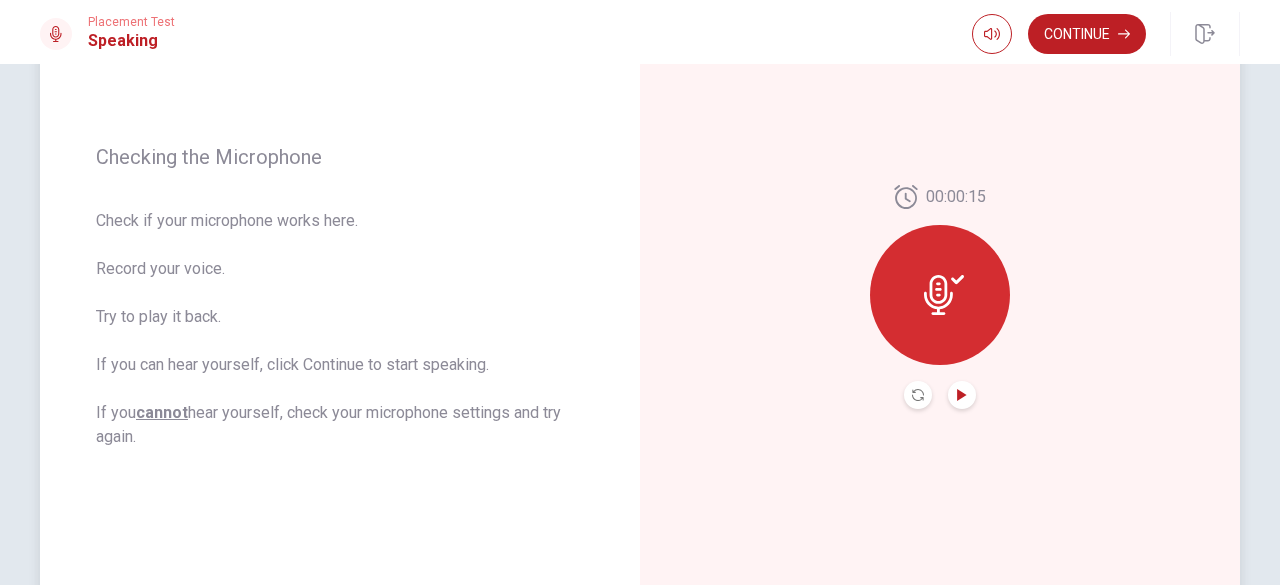 click 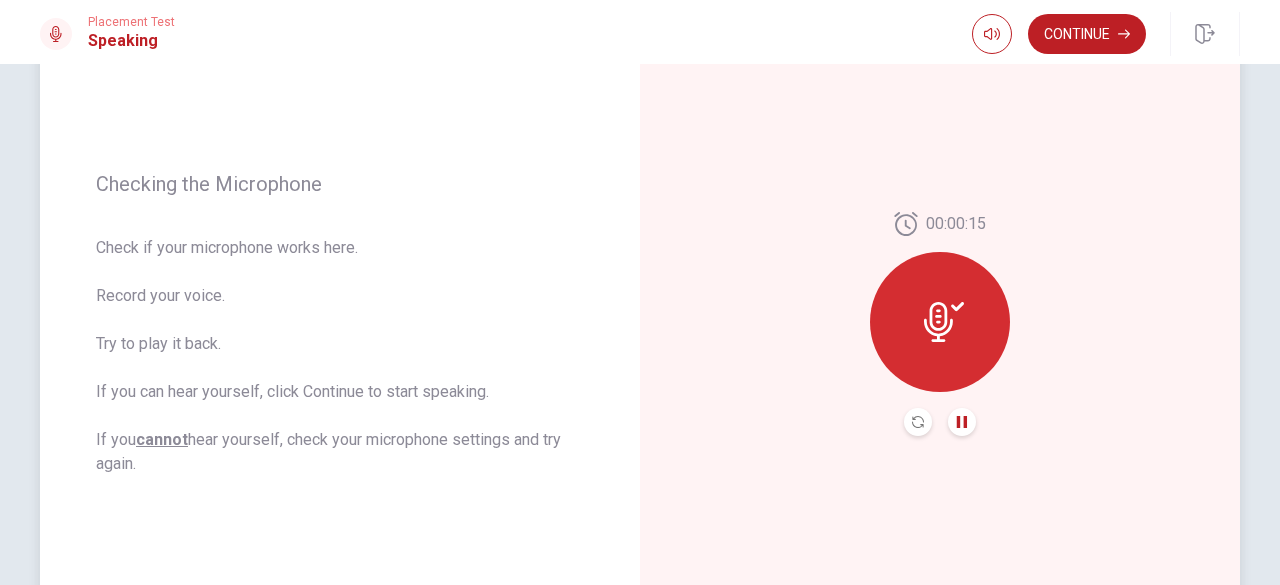 scroll, scrollTop: 210, scrollLeft: 0, axis: vertical 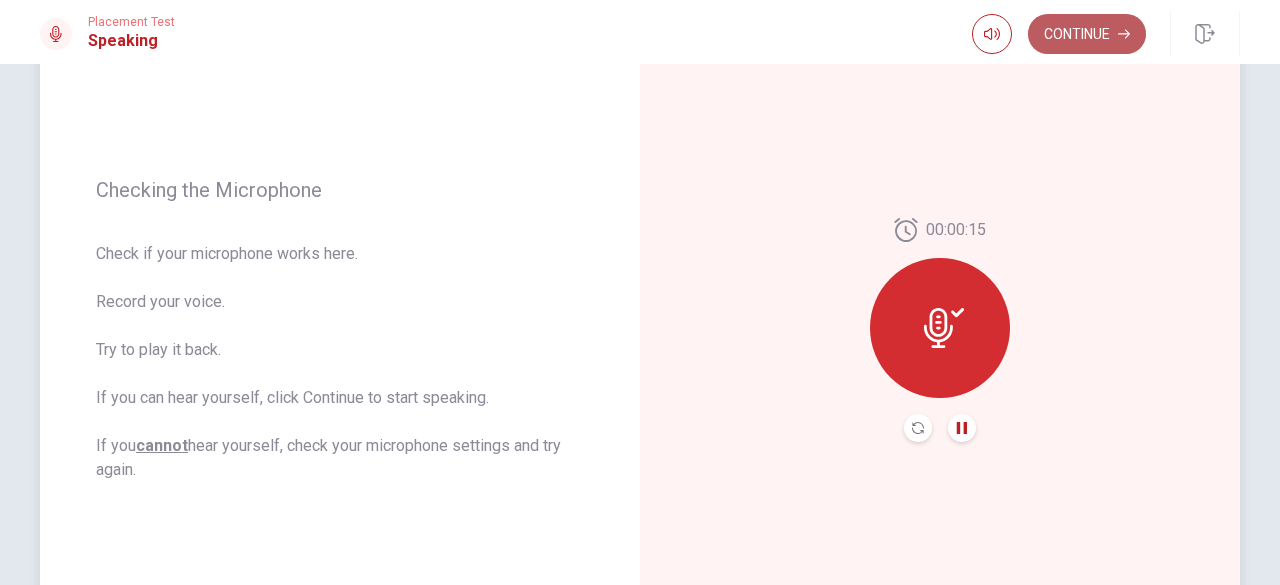 click on "Continue" at bounding box center [1087, 34] 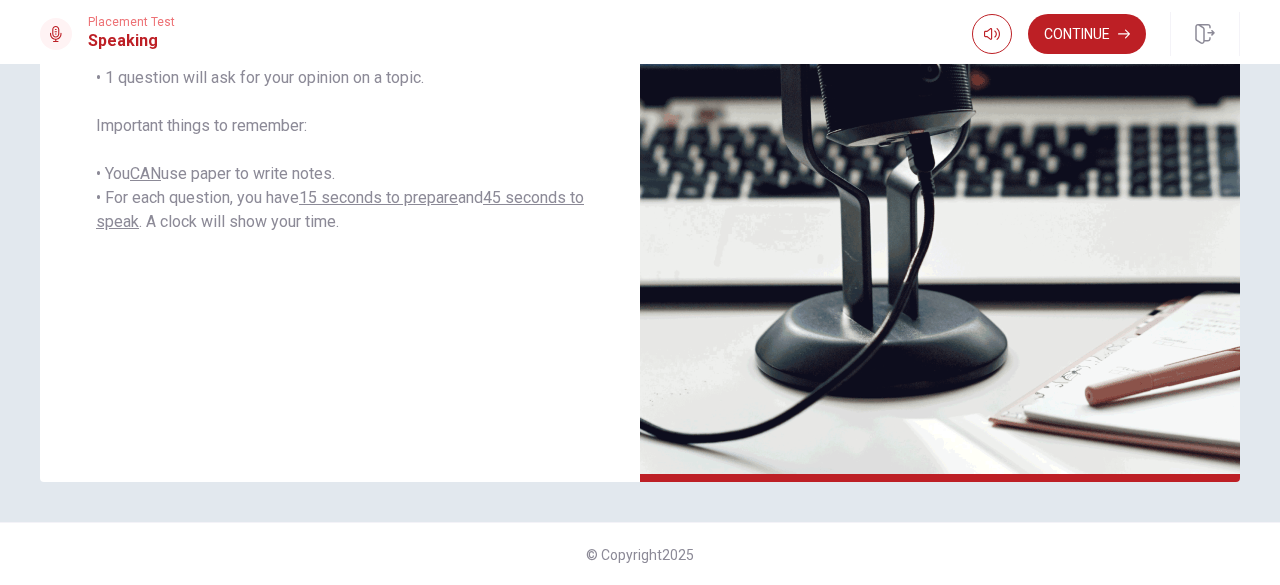 scroll, scrollTop: 240, scrollLeft: 0, axis: vertical 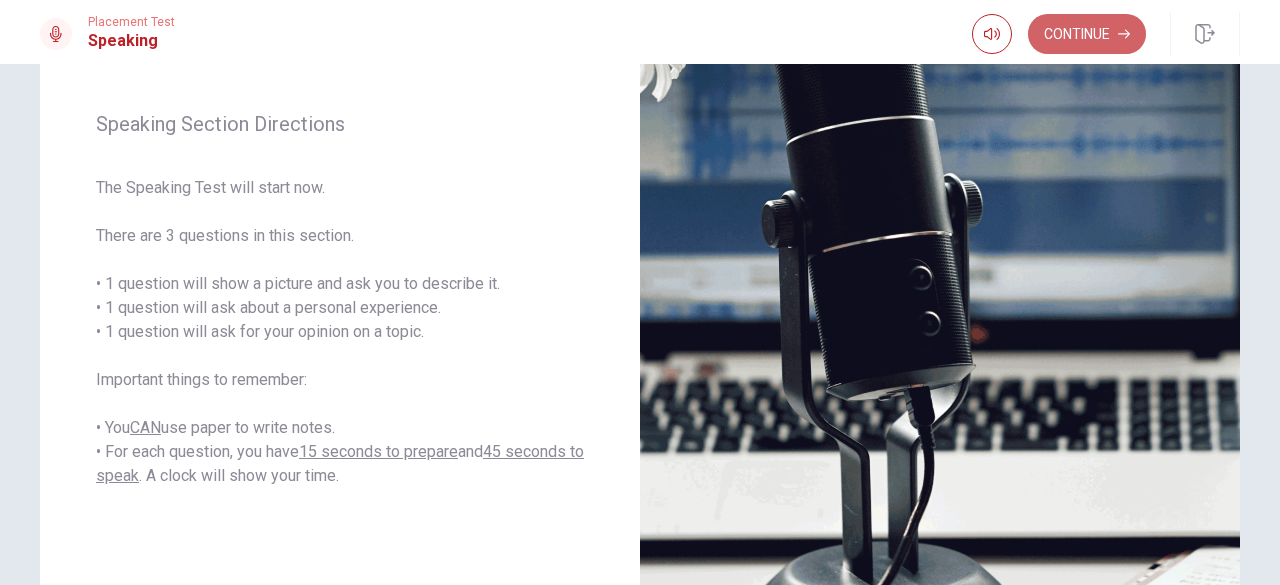 click on "Continue" at bounding box center [1087, 34] 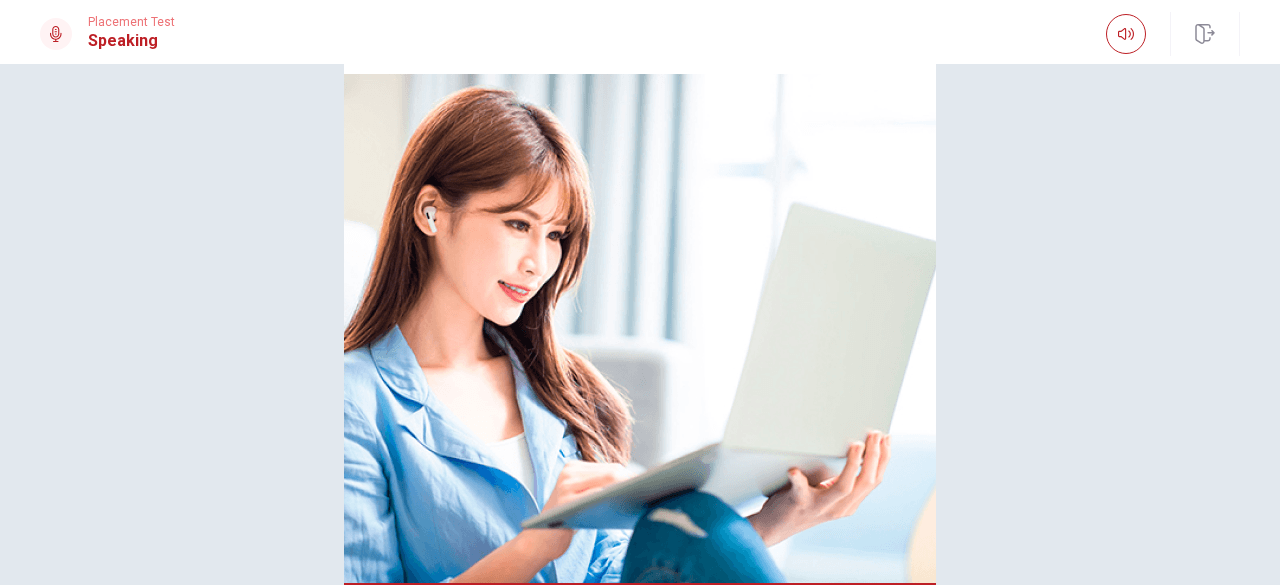 scroll, scrollTop: 146, scrollLeft: 0, axis: vertical 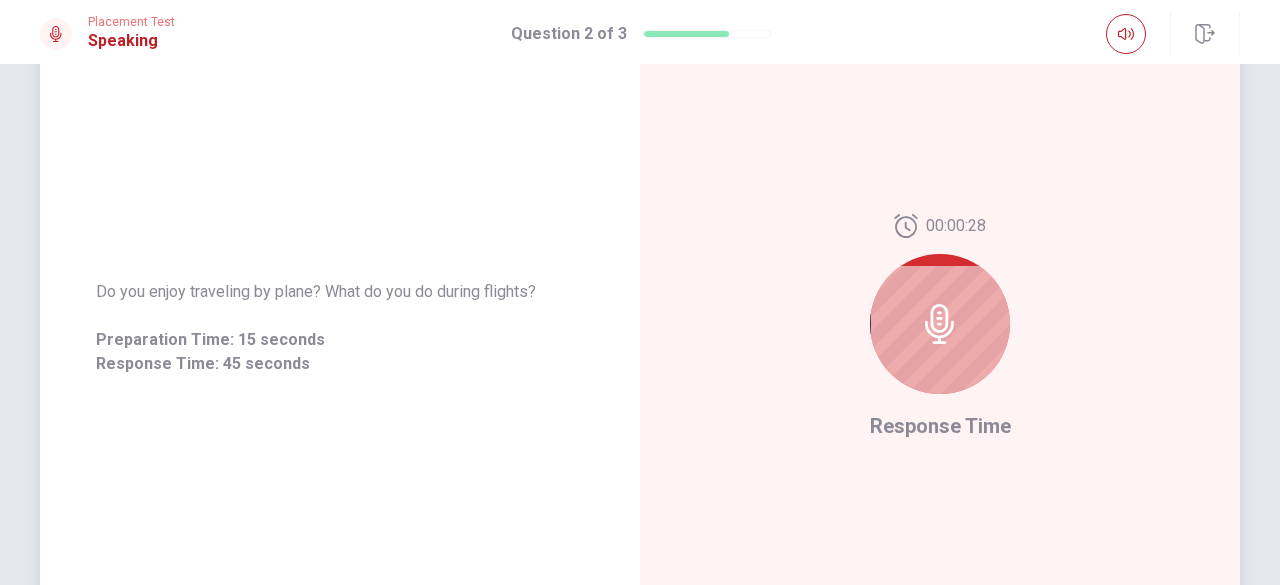 click 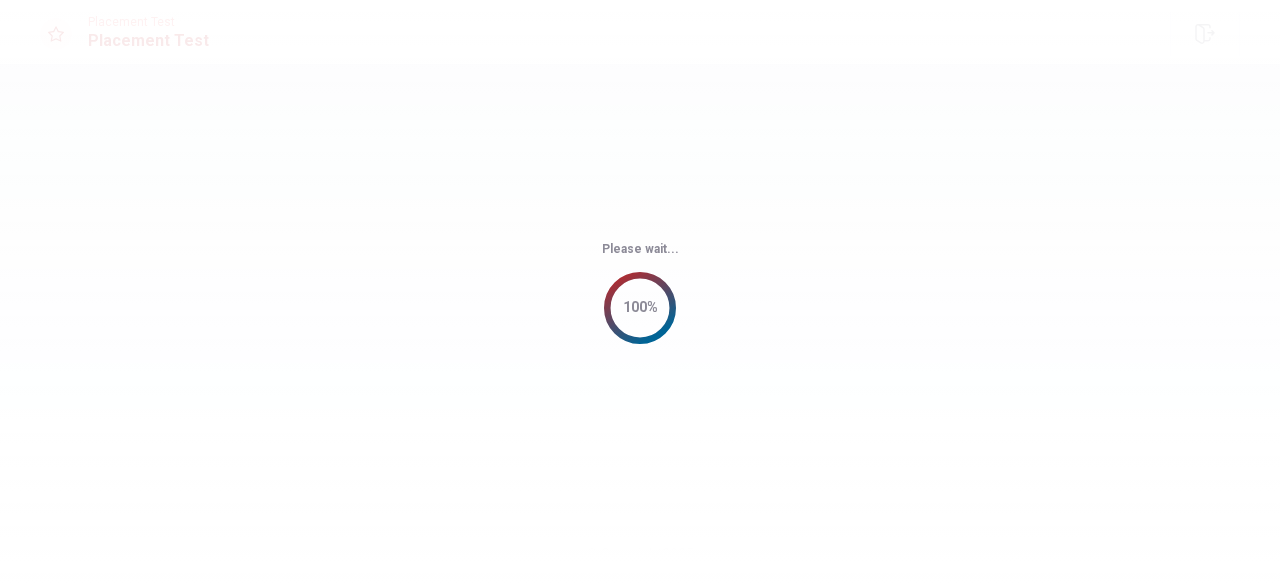 scroll, scrollTop: 0, scrollLeft: 0, axis: both 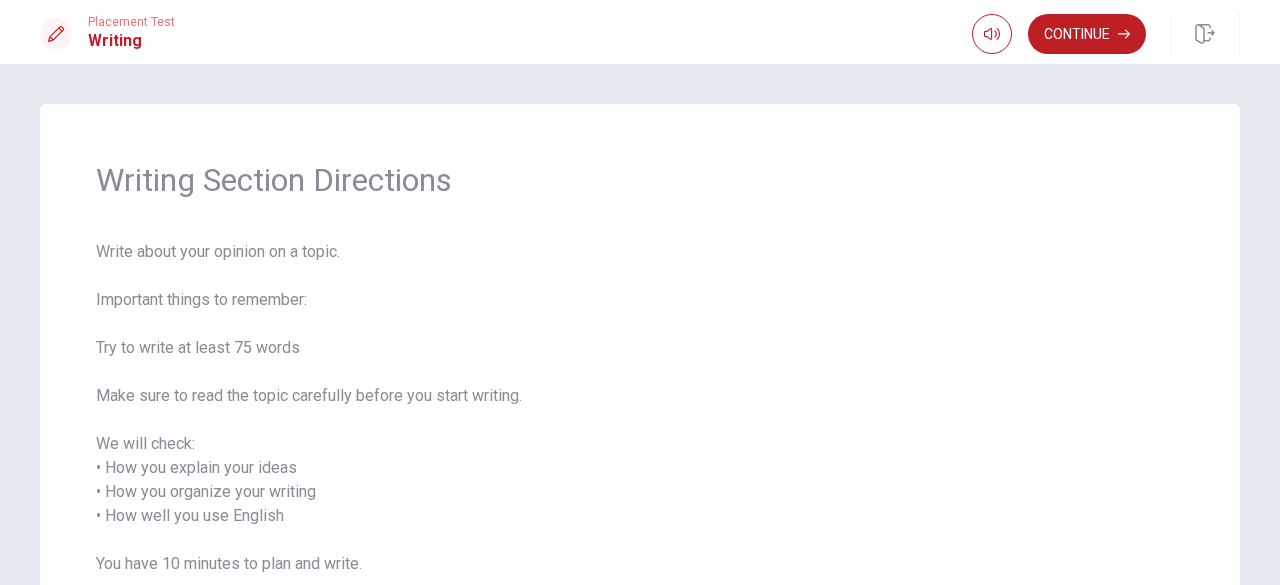 drag, startPoint x: 1265, startPoint y: 241, endPoint x: 1260, endPoint y: 316, distance: 75.16648 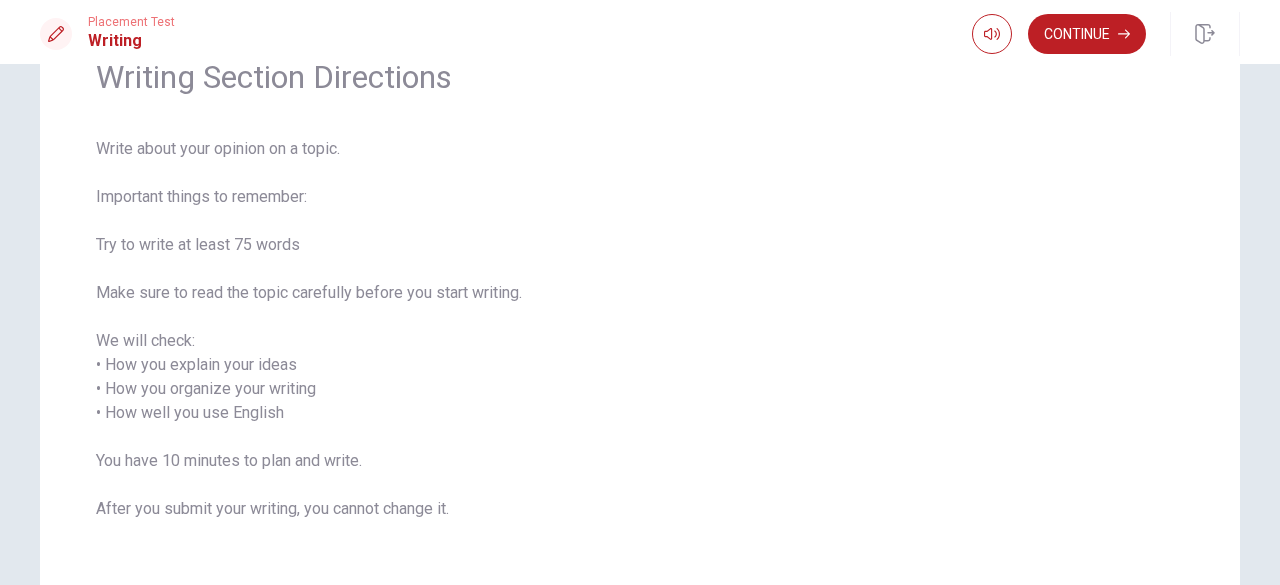 scroll, scrollTop: 102, scrollLeft: 0, axis: vertical 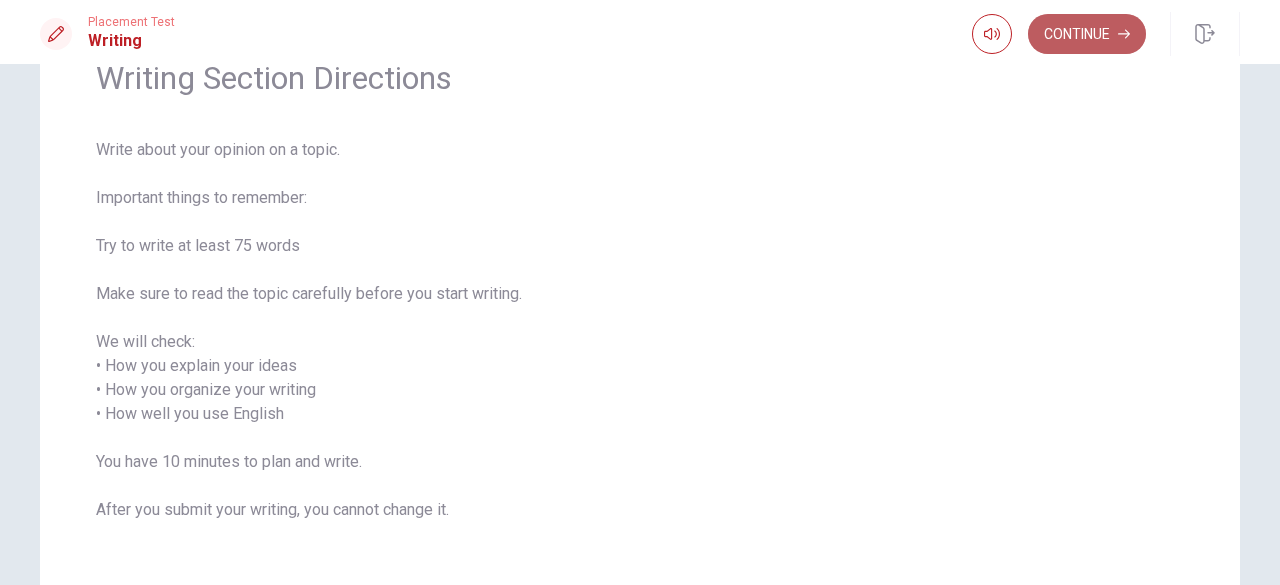 click on "Continue" at bounding box center (1087, 34) 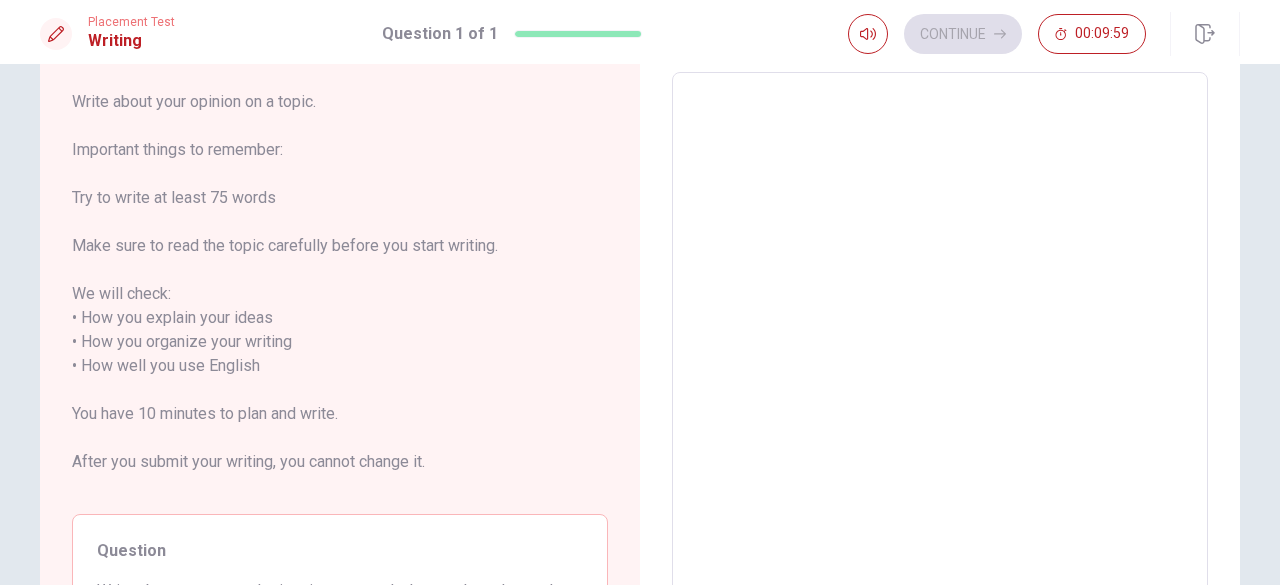 scroll, scrollTop: 0, scrollLeft: 0, axis: both 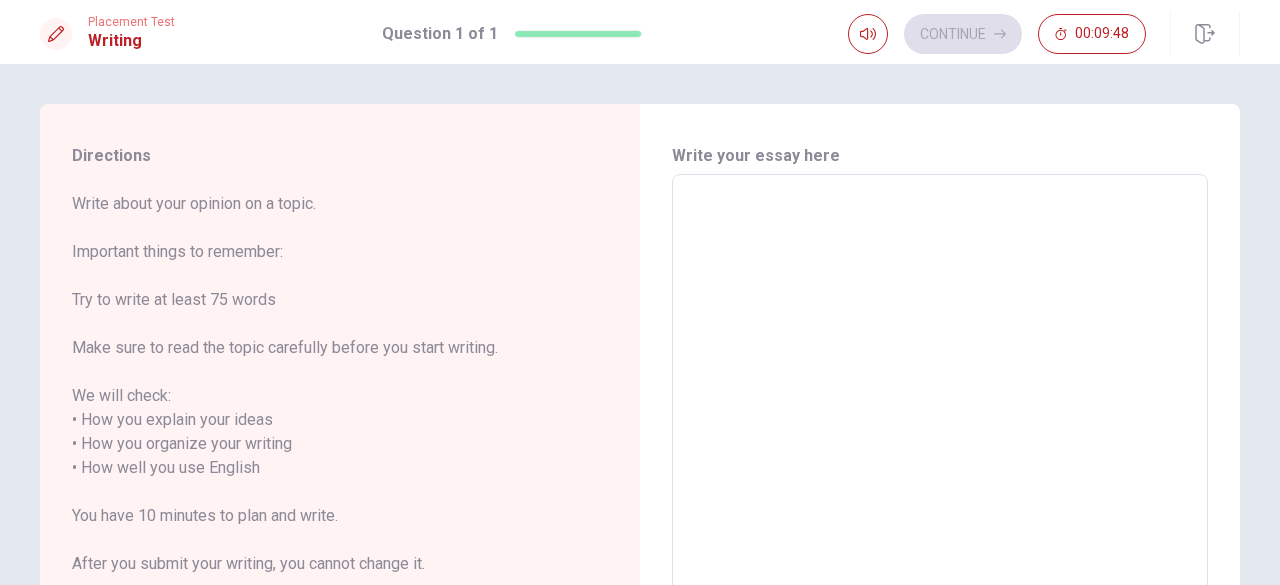 click at bounding box center (940, 468) 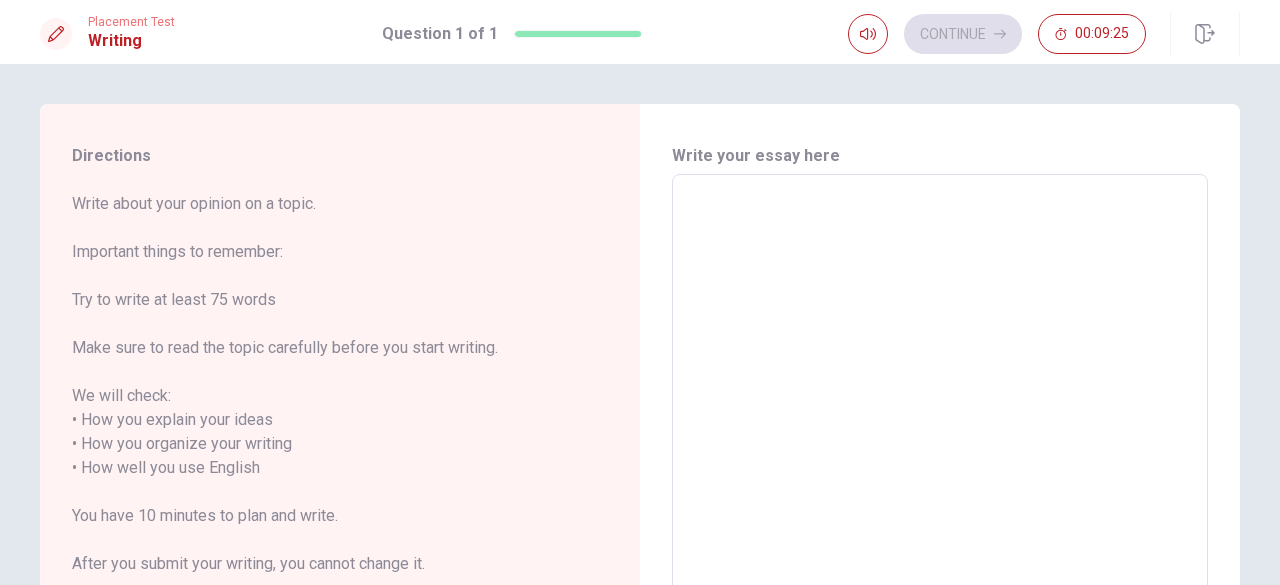 type on "t" 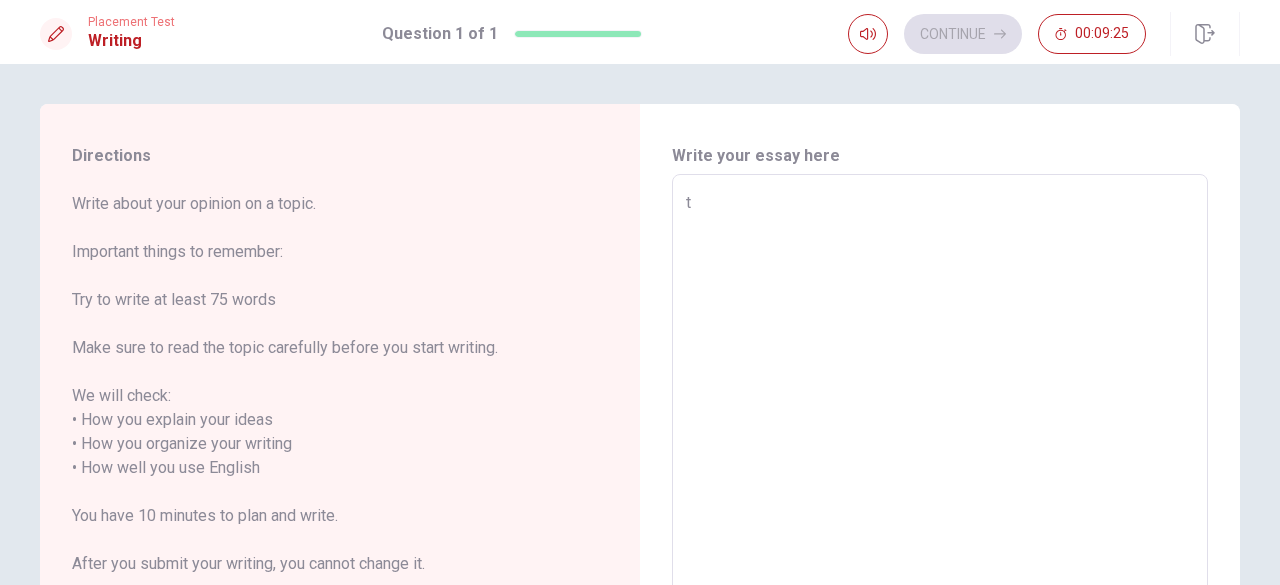 type on "x" 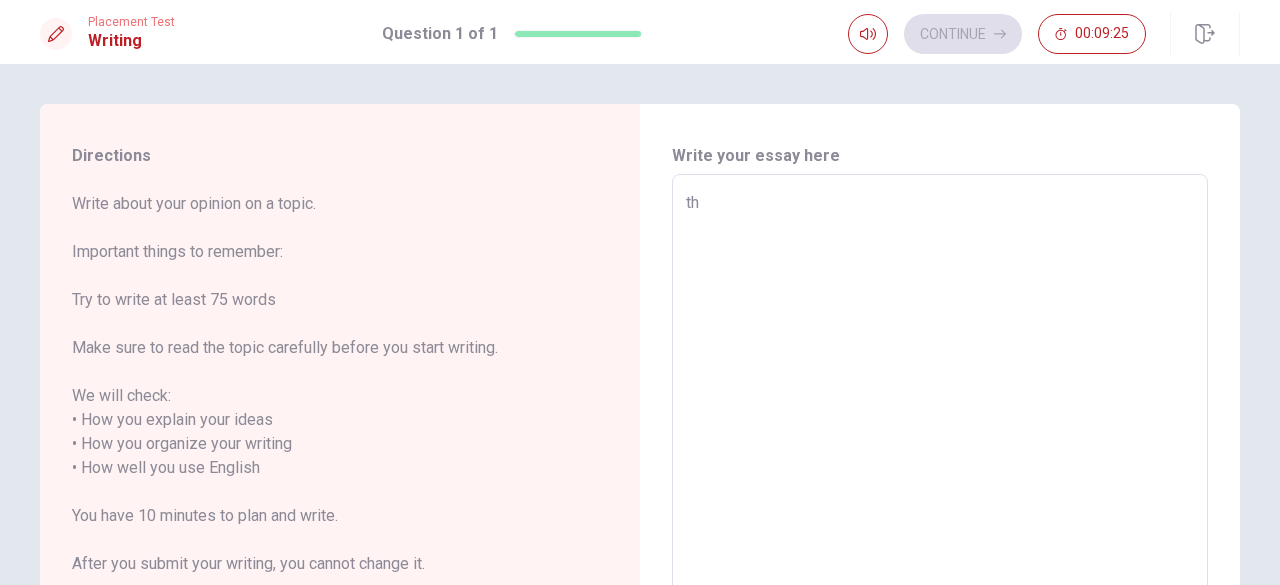 type on "x" 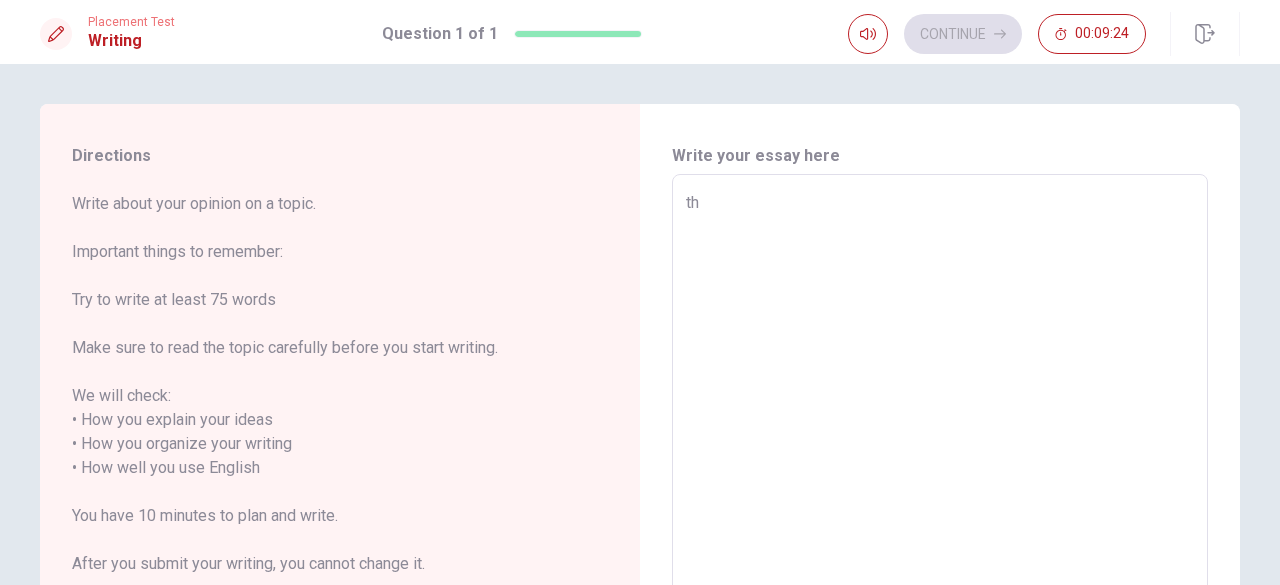 type on "th" 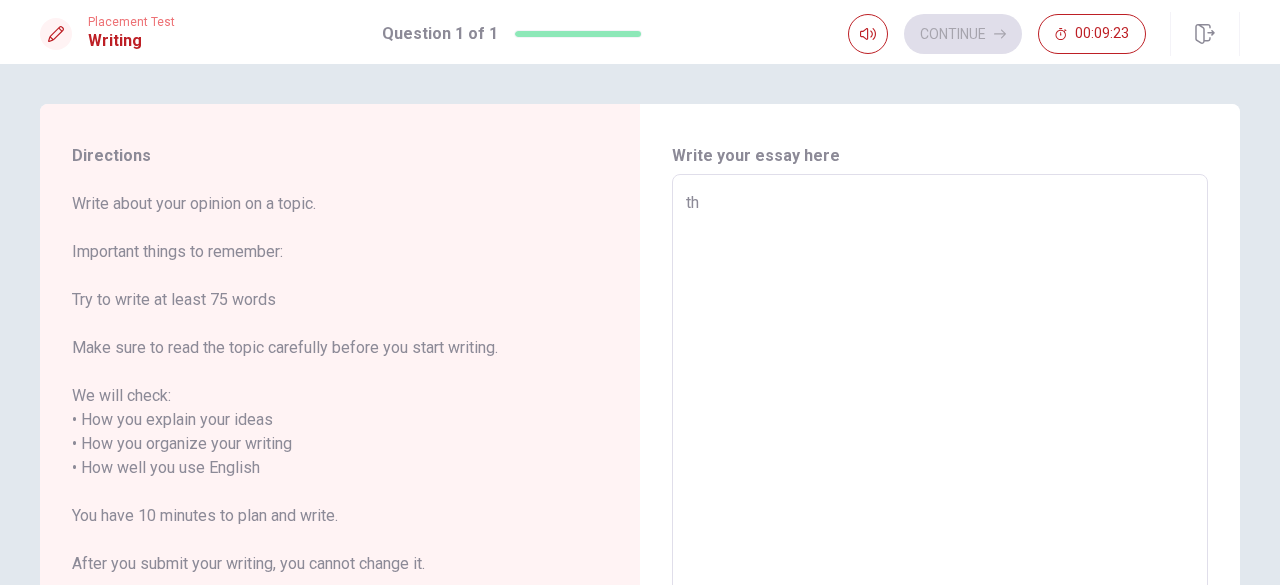 type on "the" 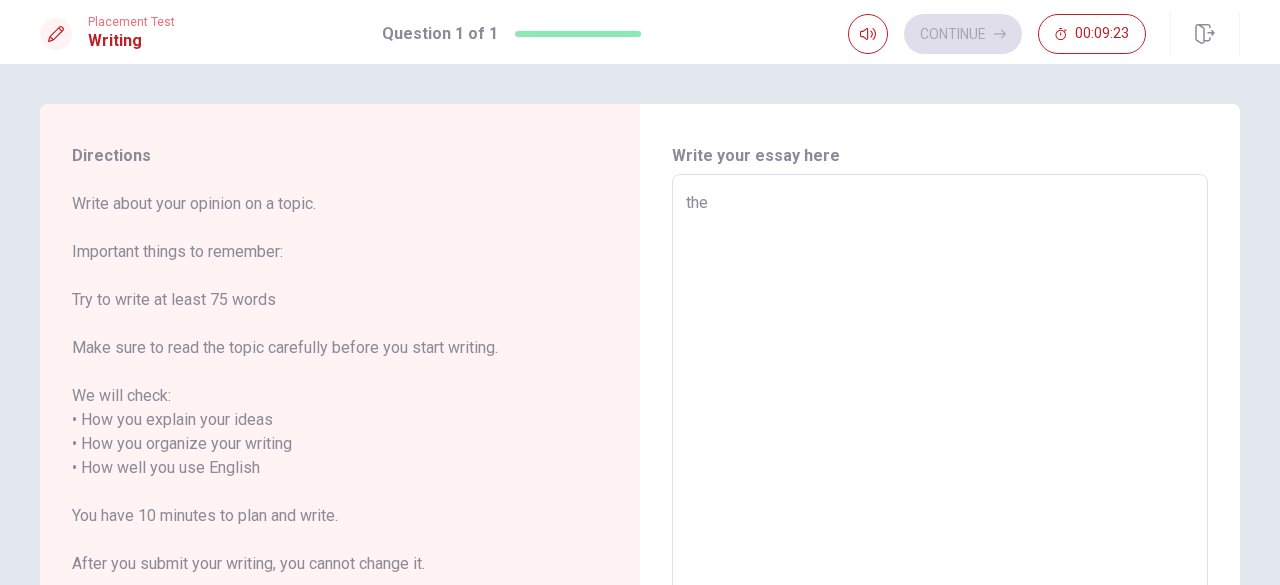 type on "x" 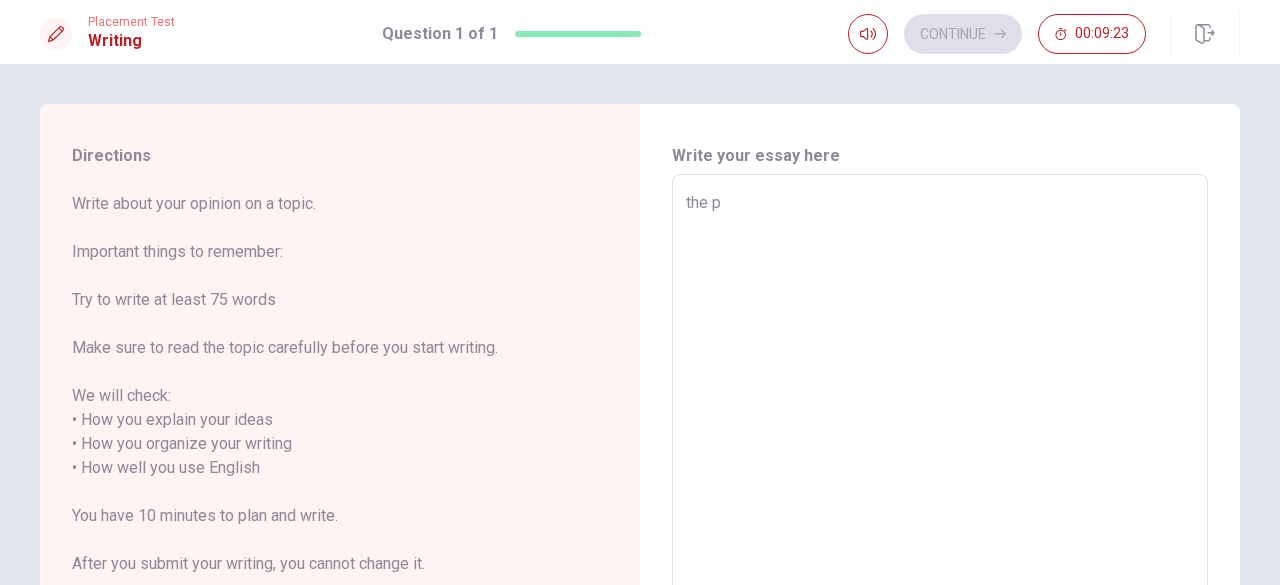 type on "x" 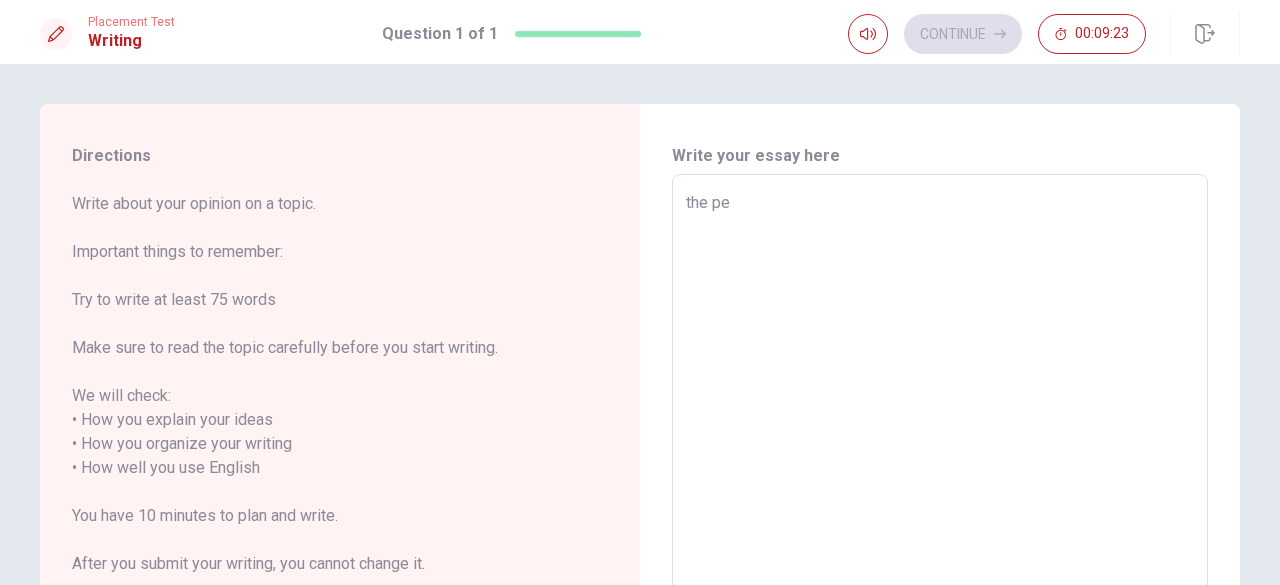 type on "x" 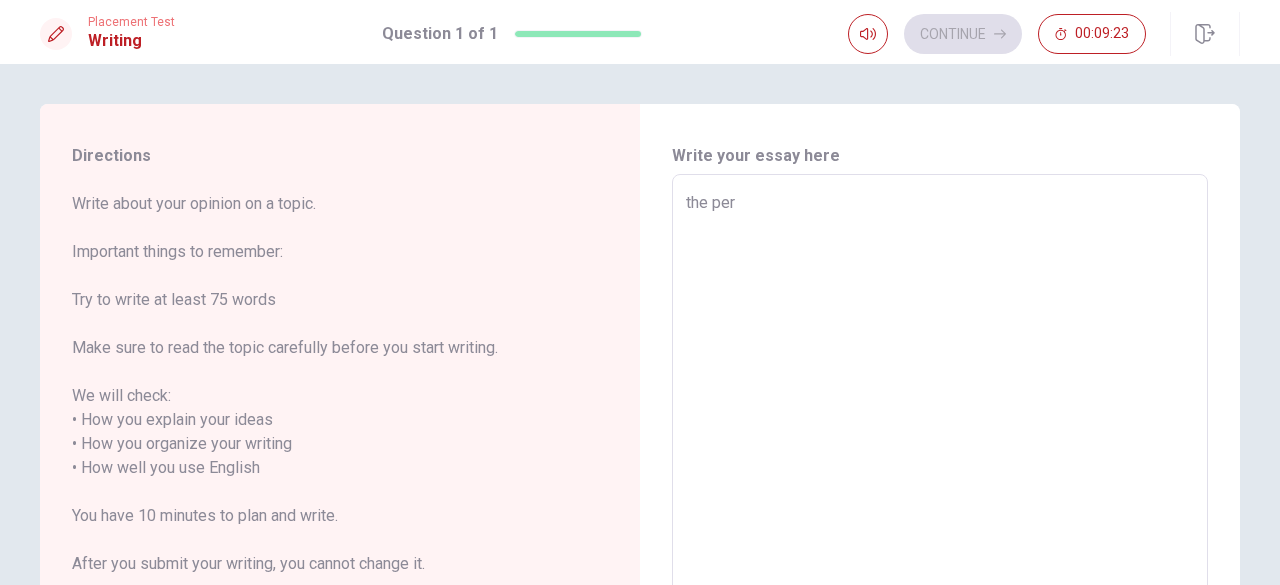 type on "x" 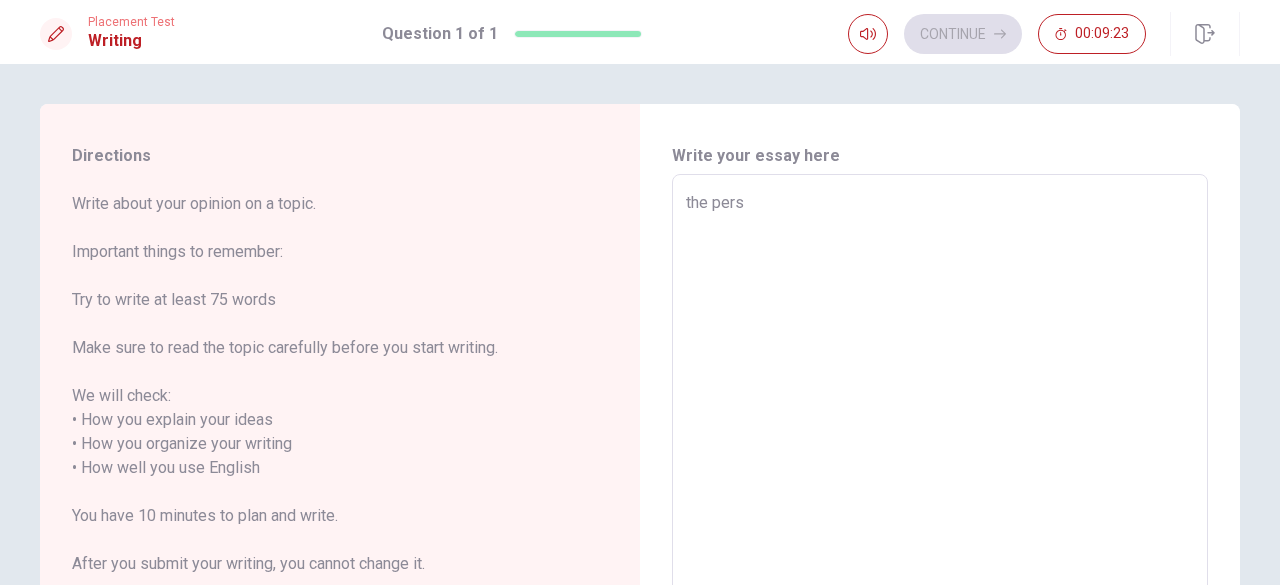 type on "x" 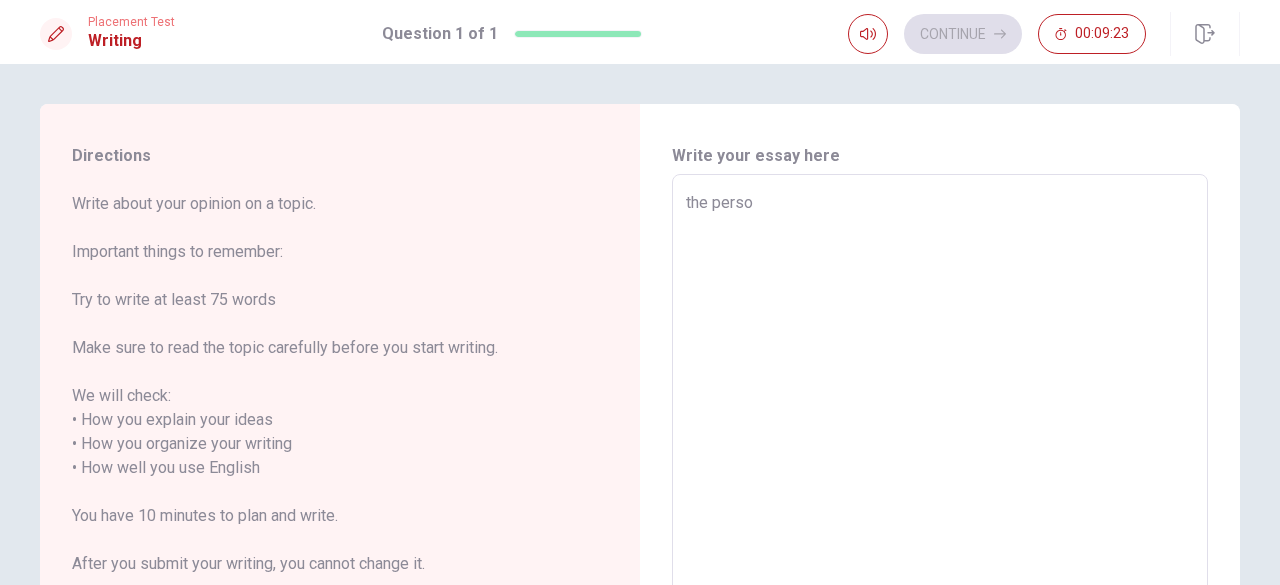 type on "x" 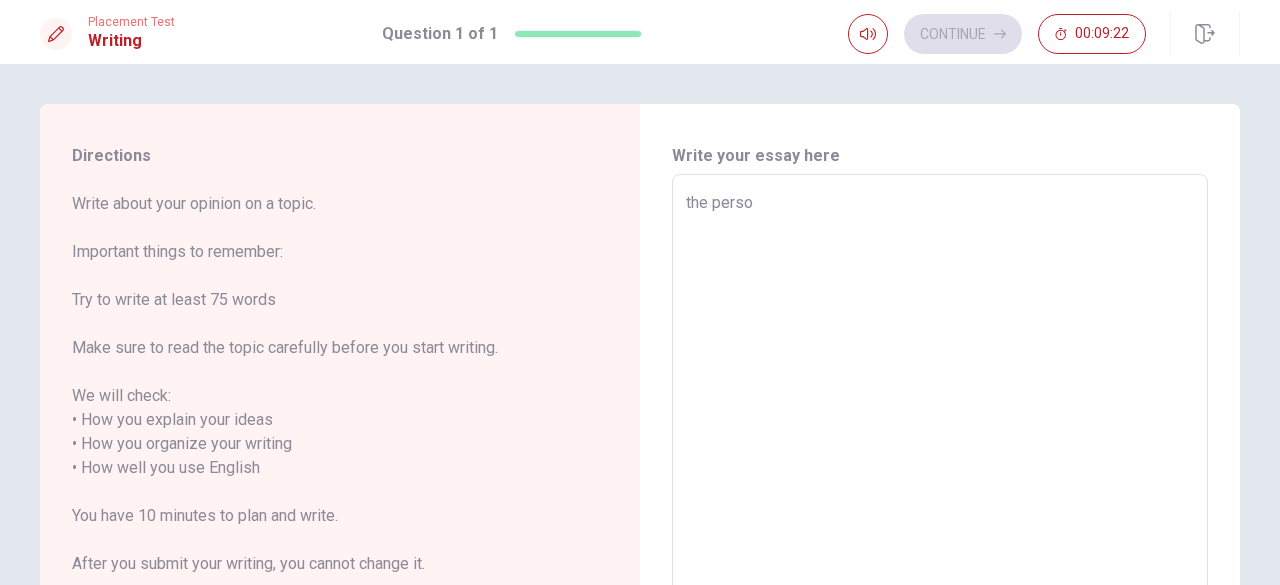 type on "the person" 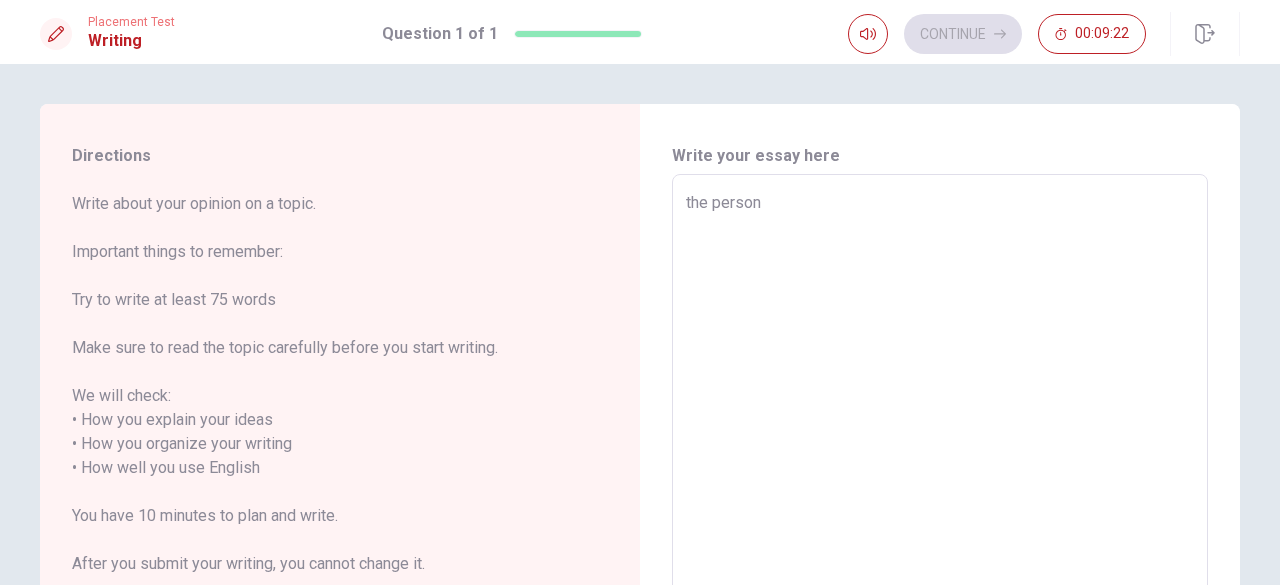 type on "x" 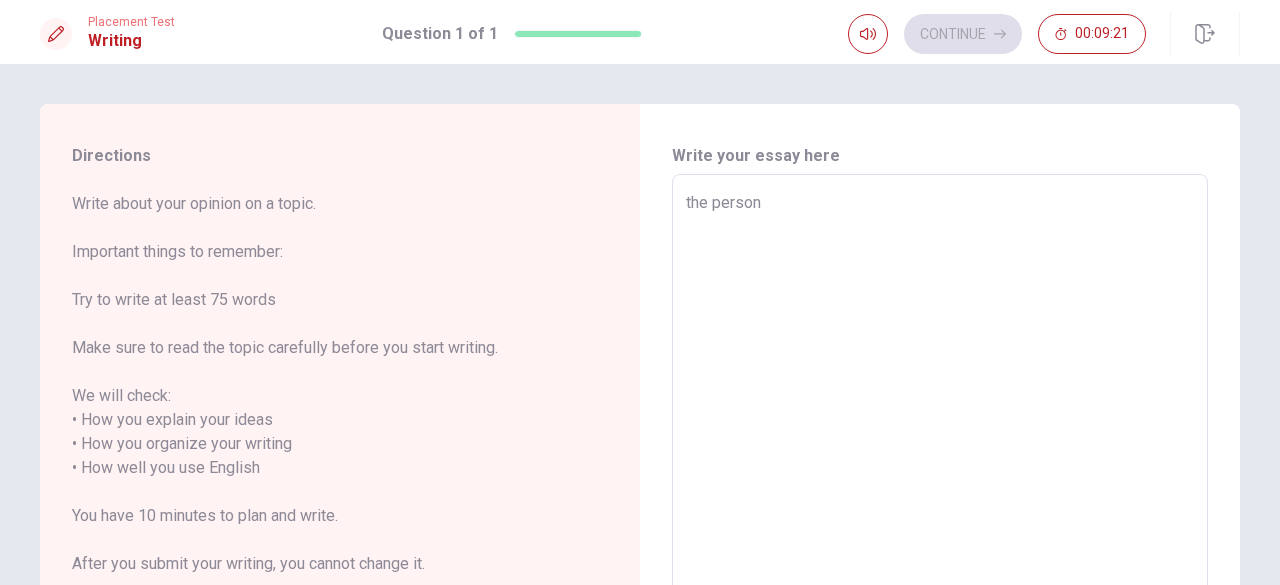 type on "the person w" 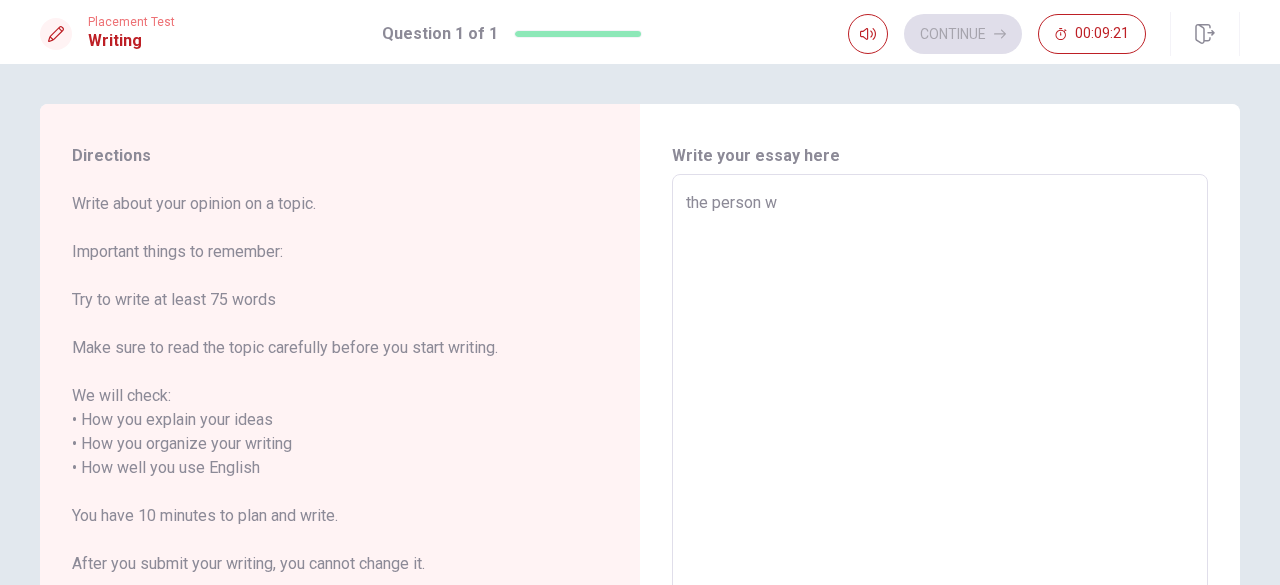 type on "x" 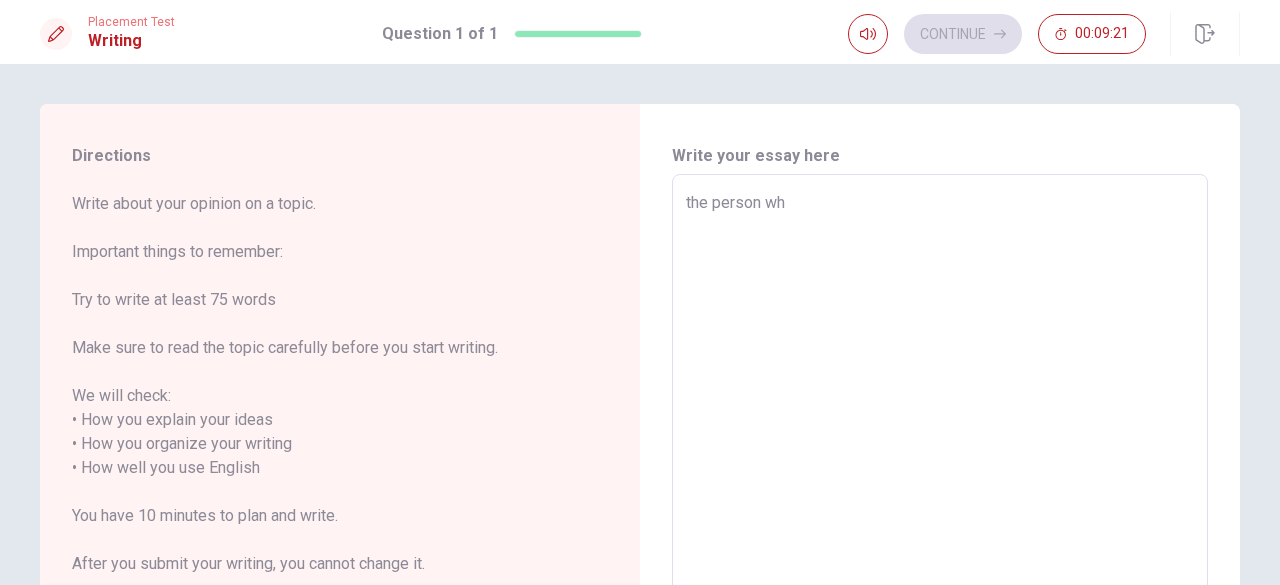 type on "x" 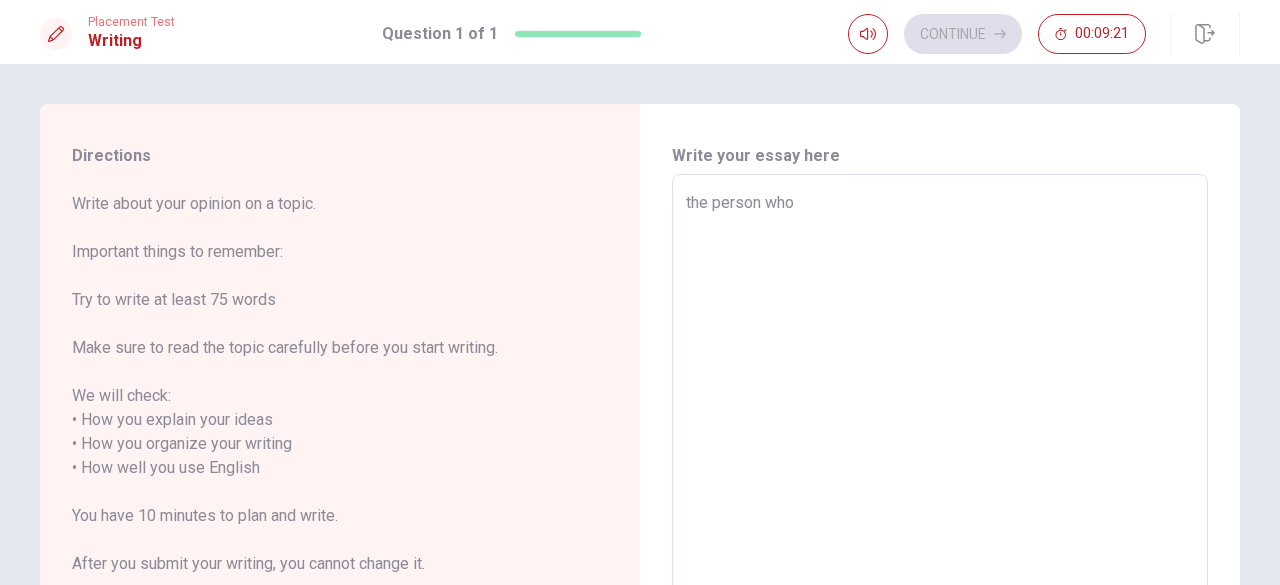type on "x" 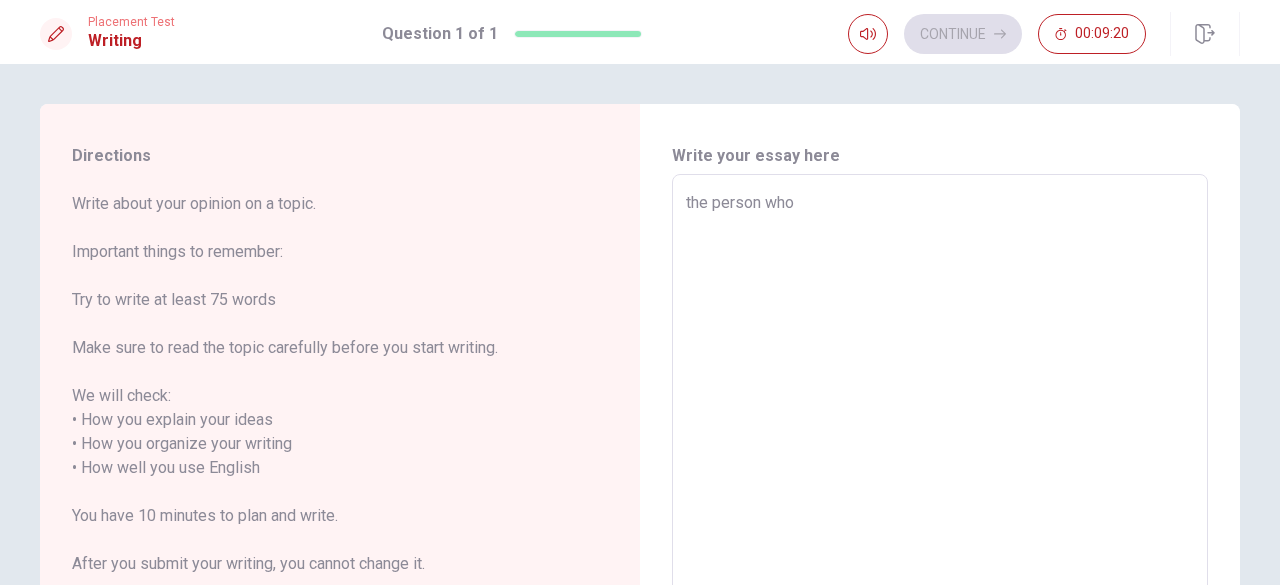 type on "the person who" 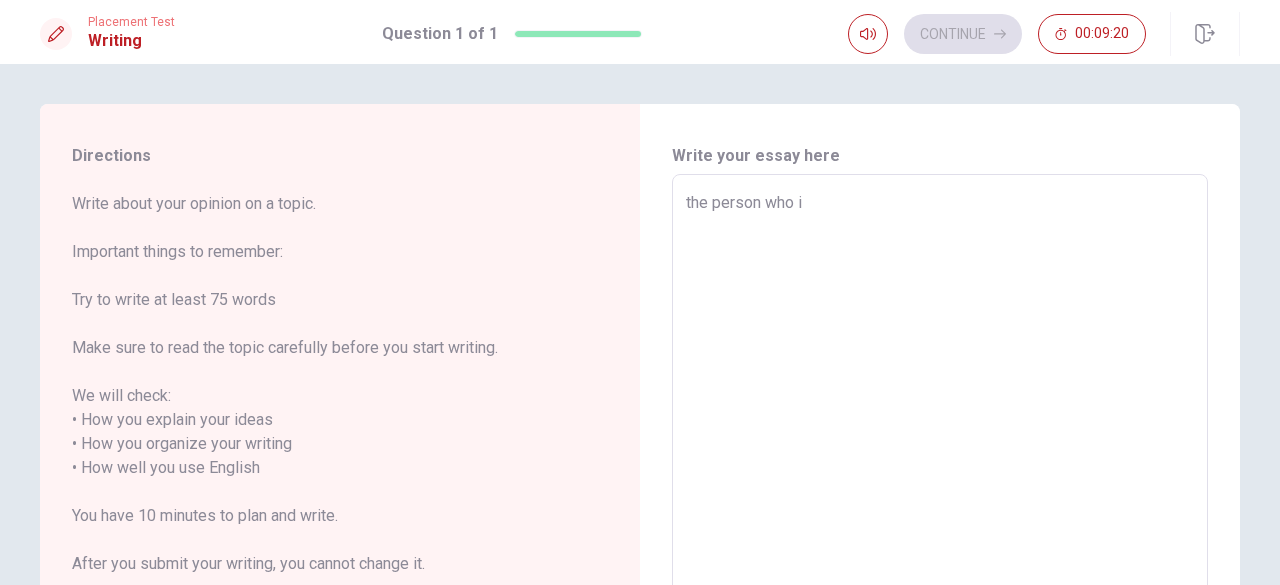 type on "x" 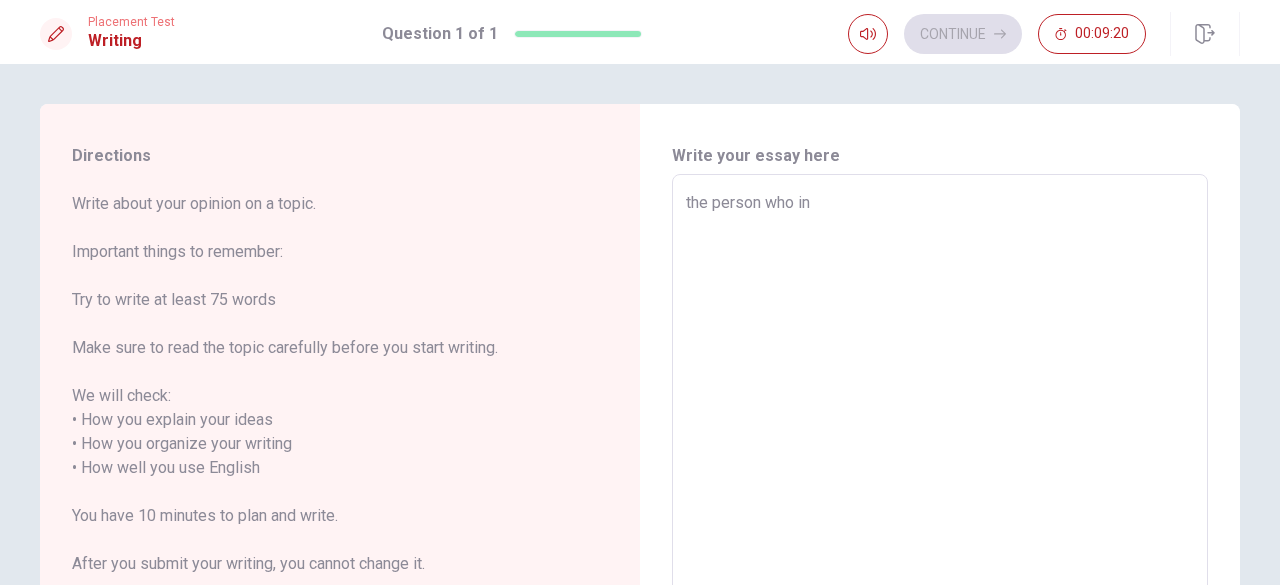 type on "x" 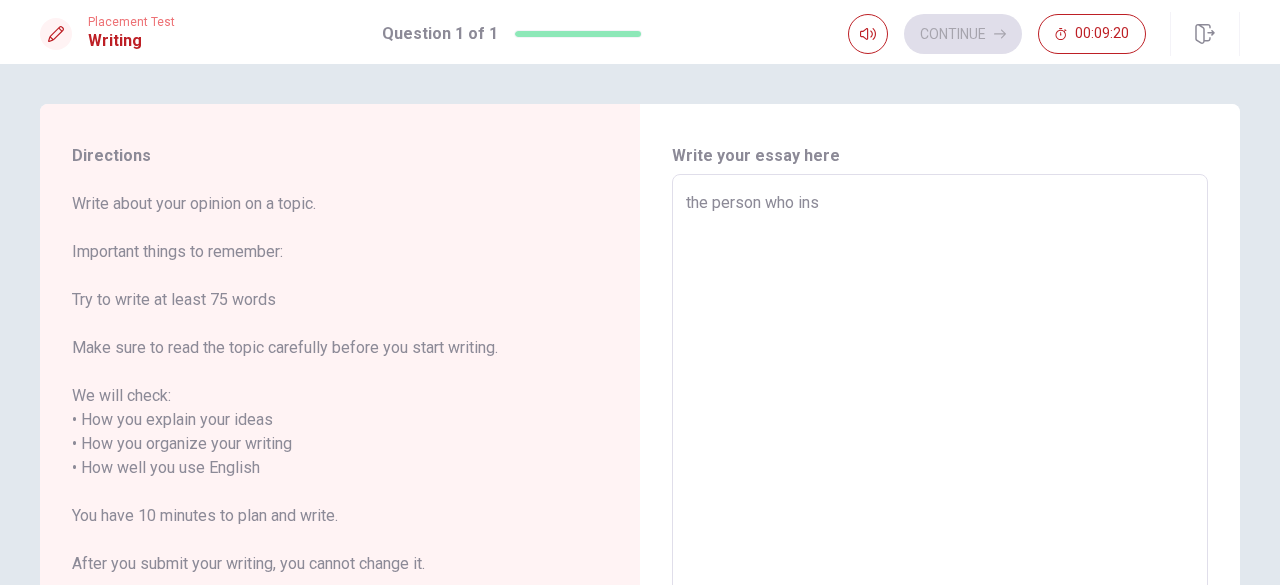 type on "x" 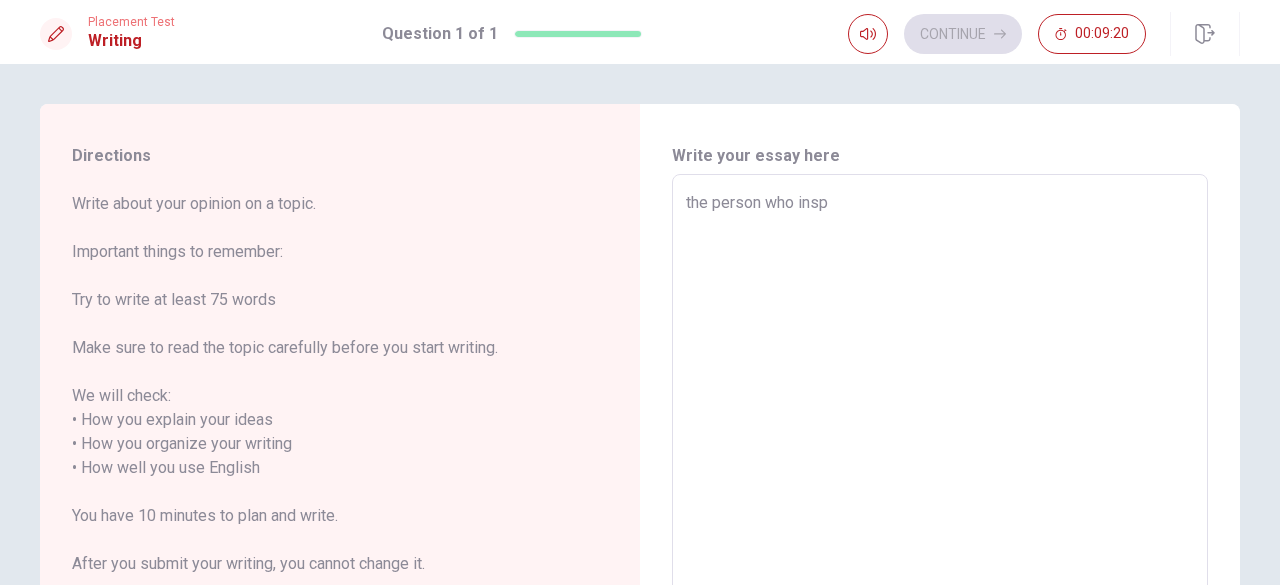 type on "x" 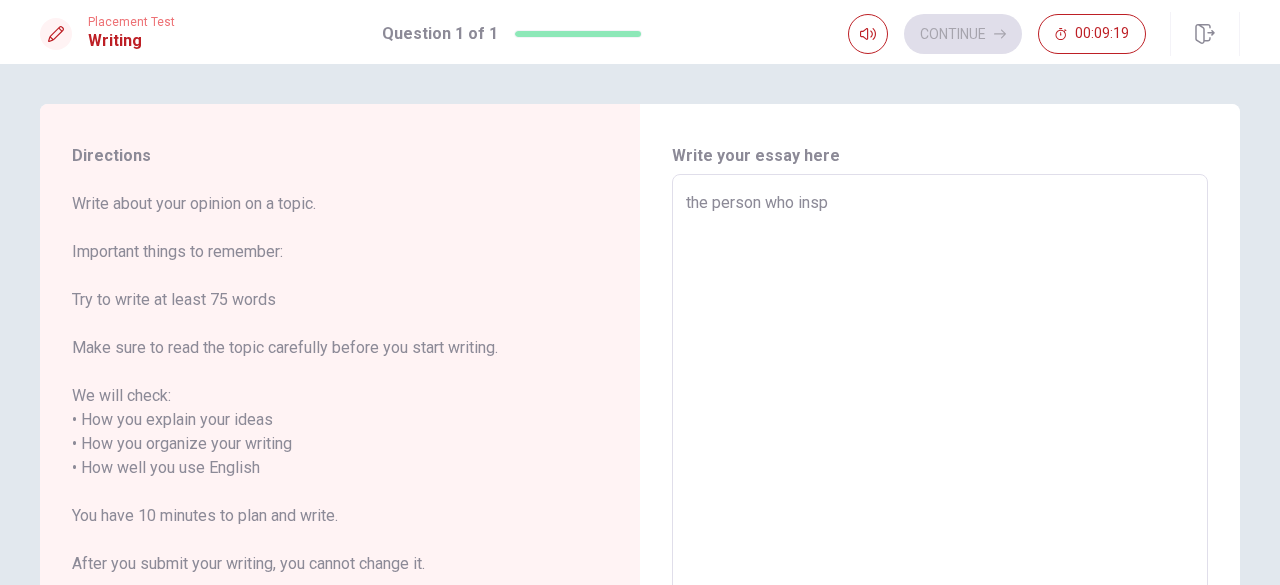 type on "the person who inspi" 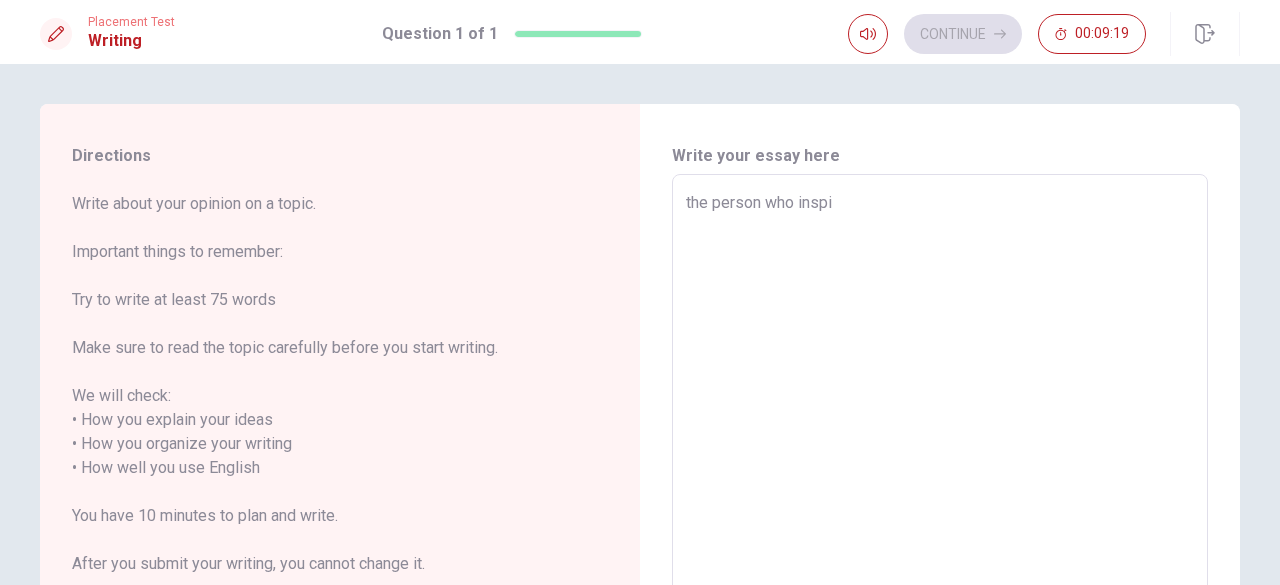 type on "x" 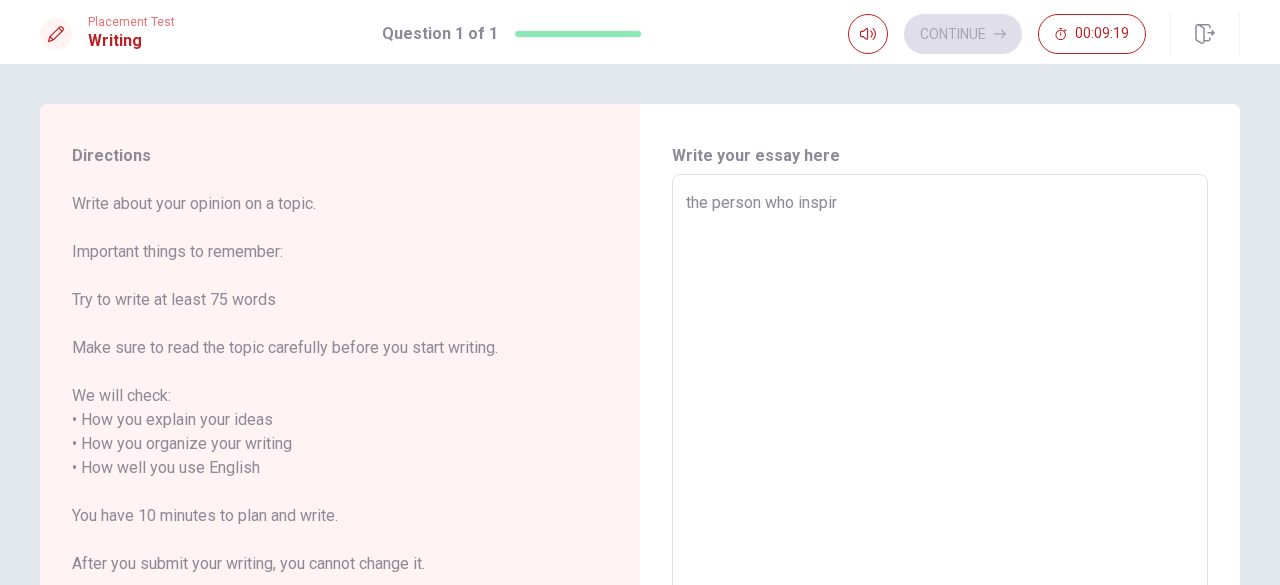 type on "x" 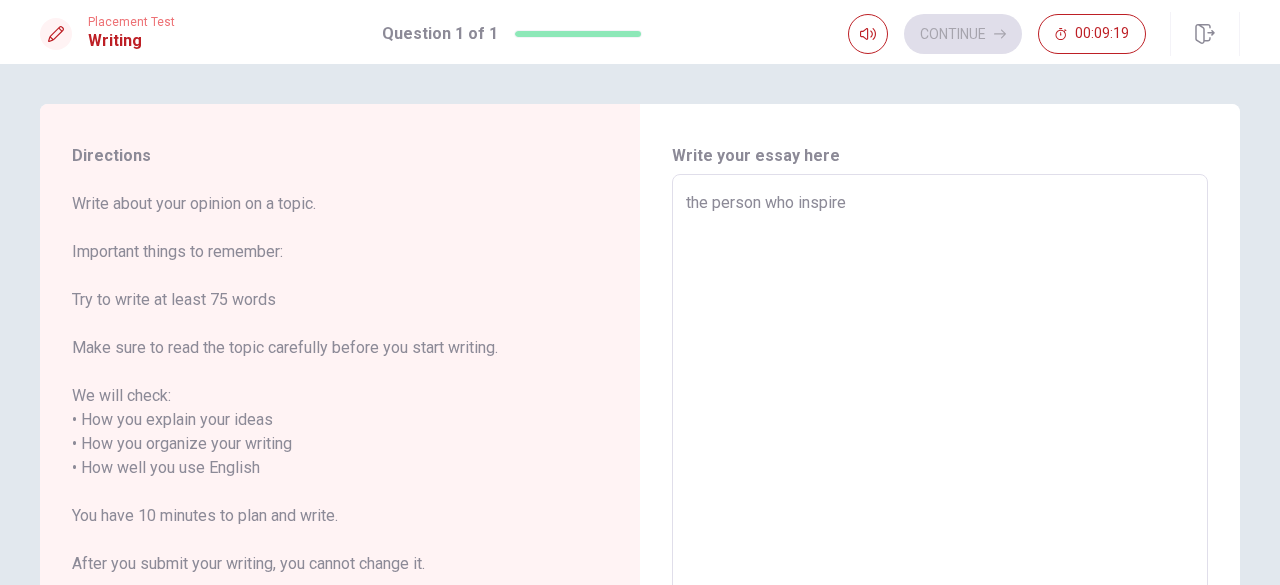 type on "x" 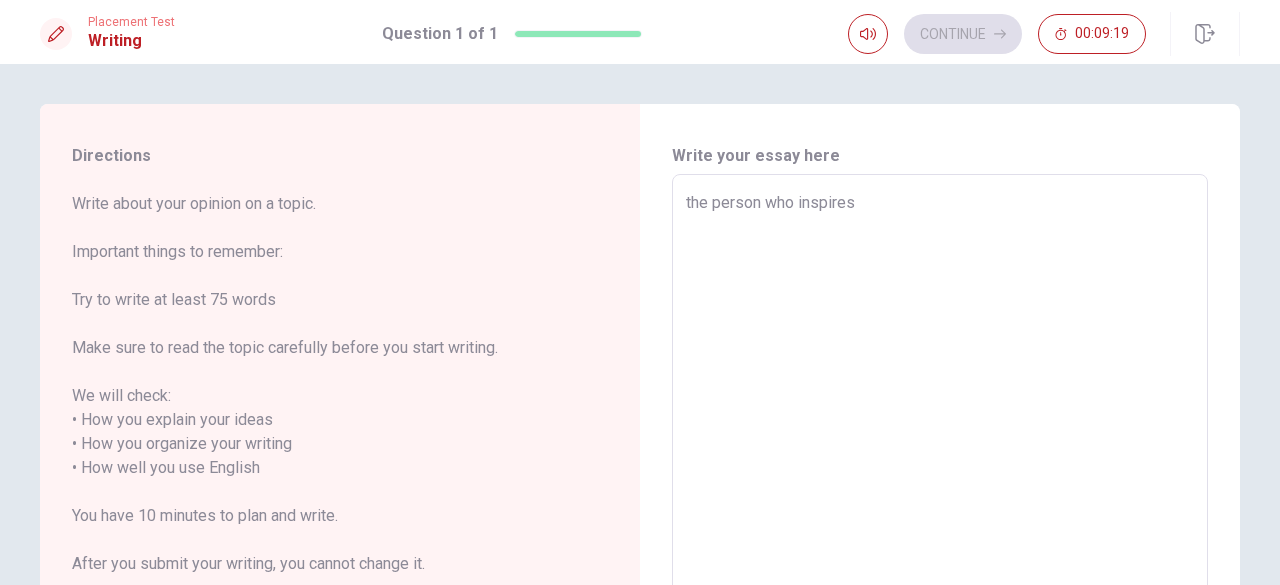 type on "x" 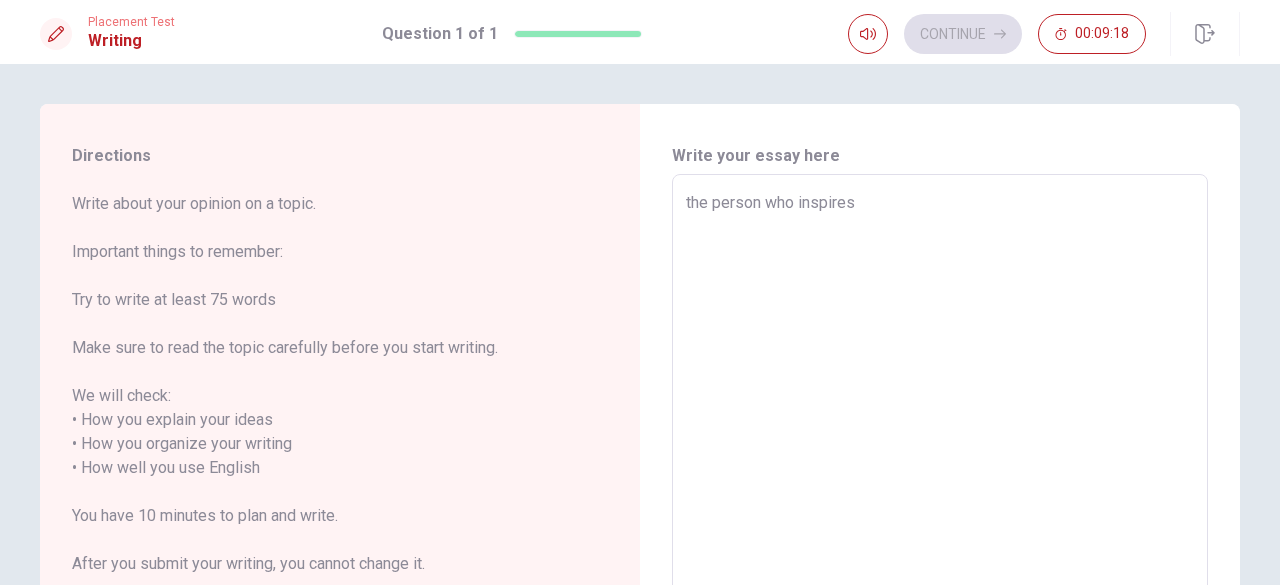 type on "the person who inspires" 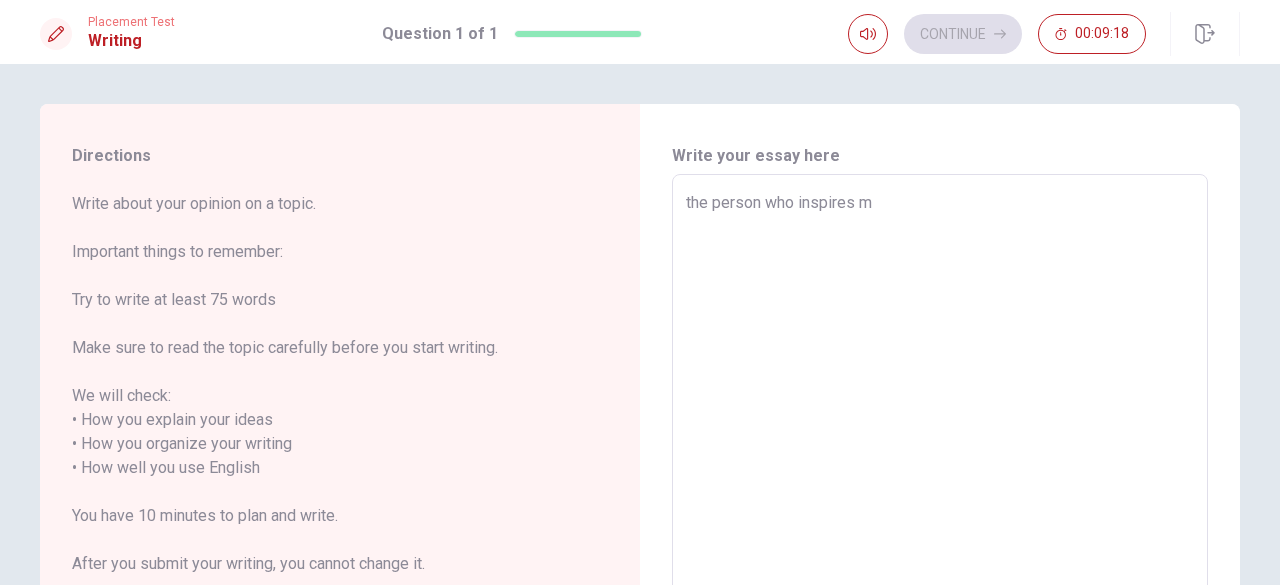 type on "x" 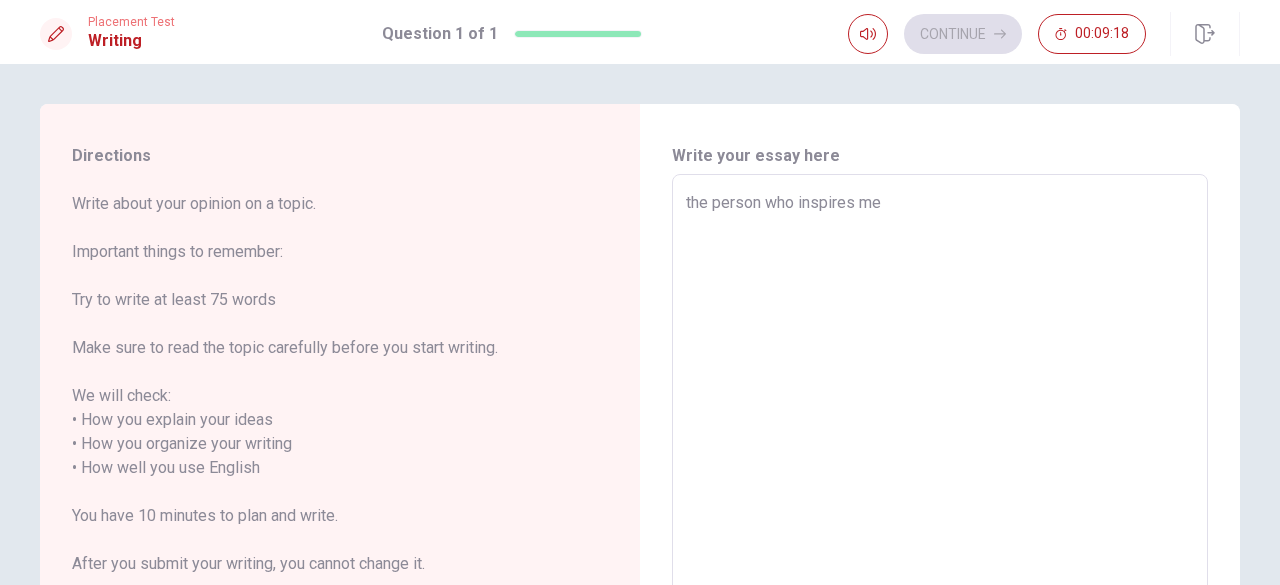 type on "x" 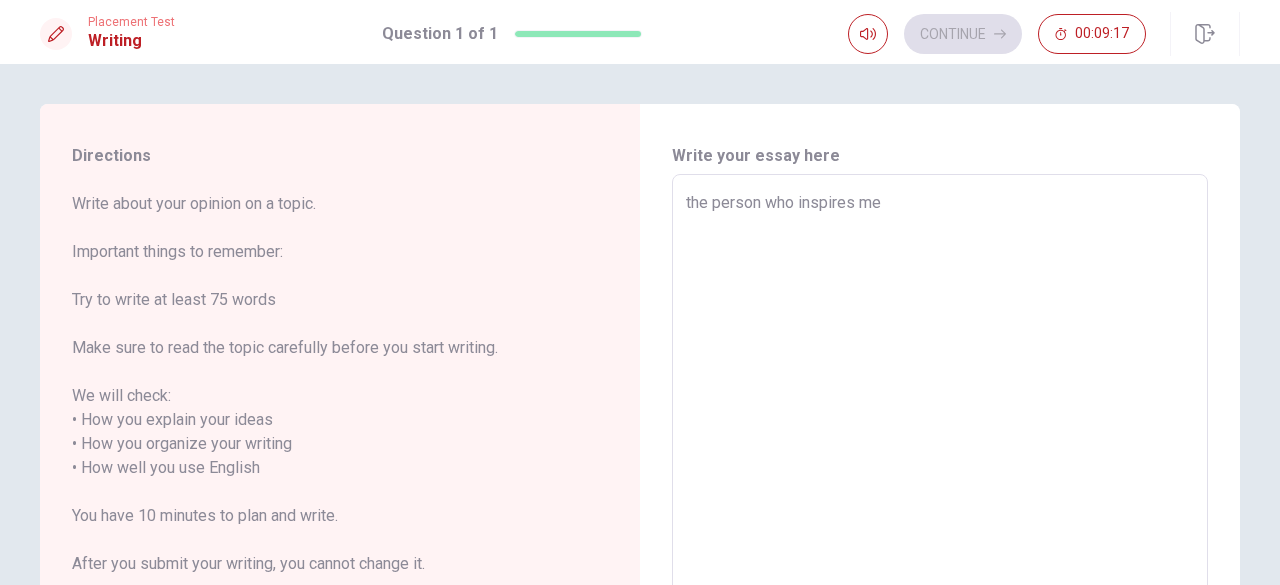 type on "the person who inspires me i" 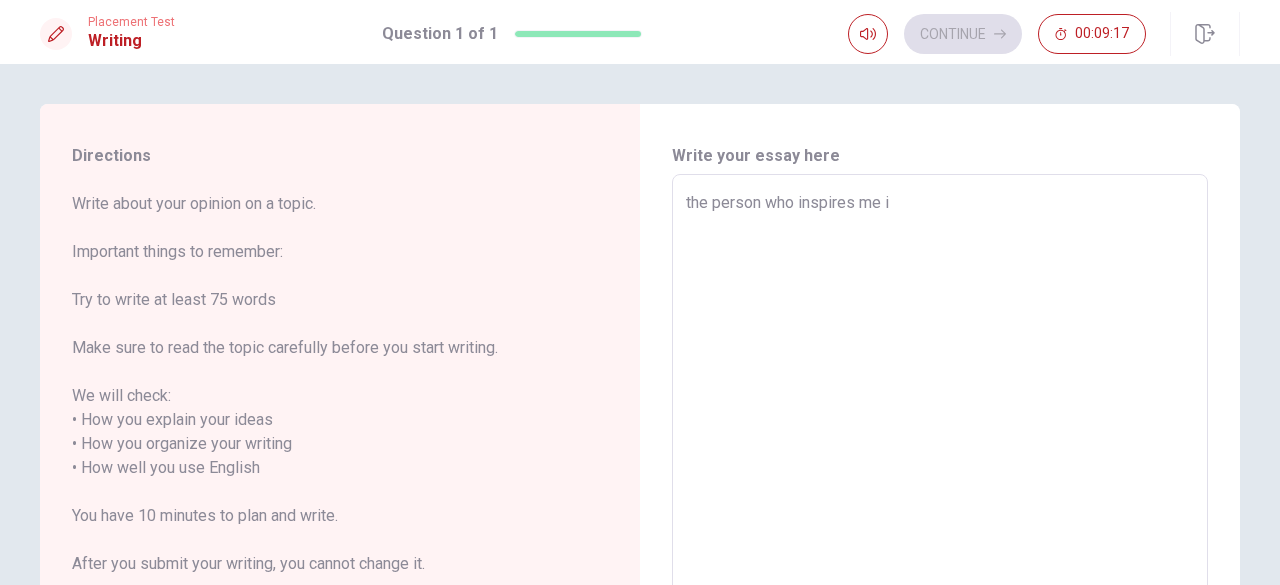 type on "x" 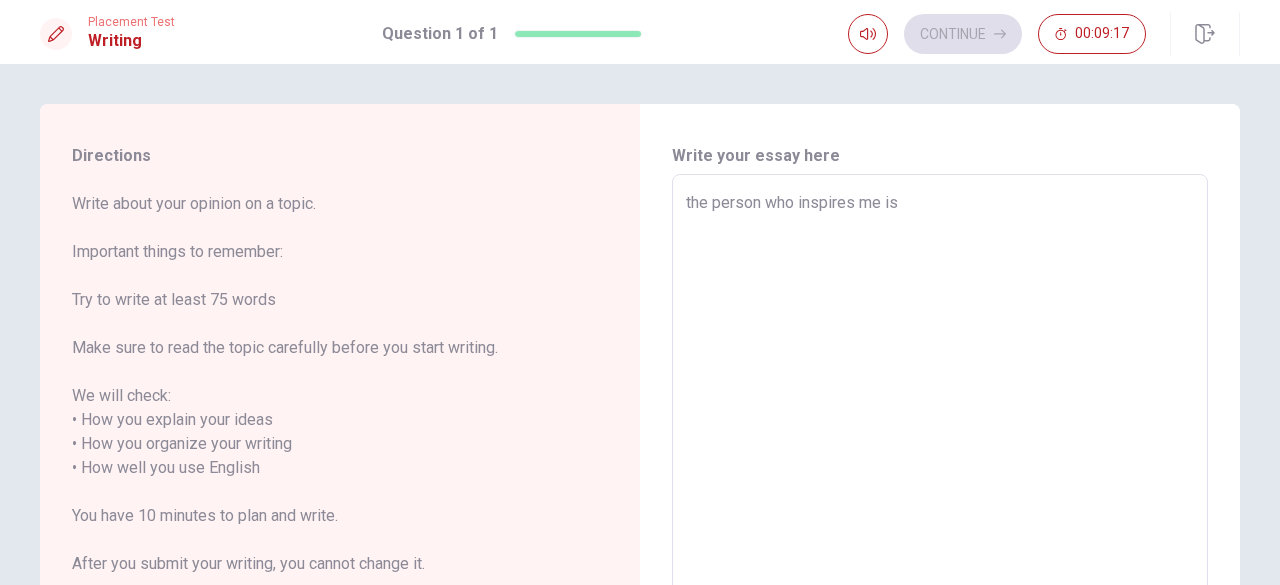type on "x" 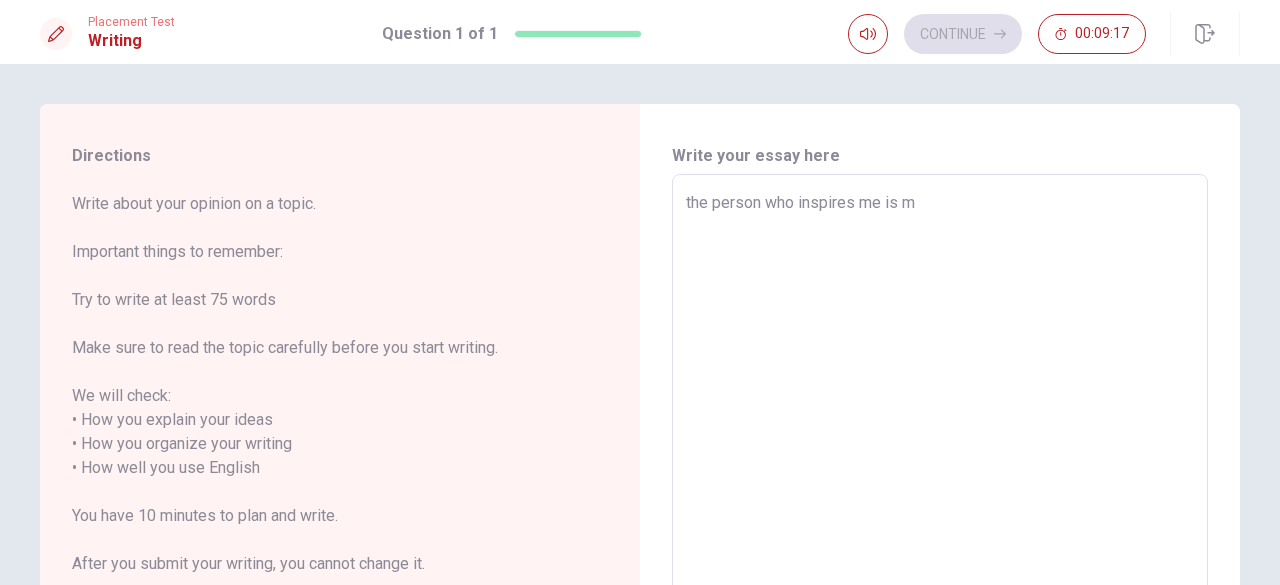 type on "x" 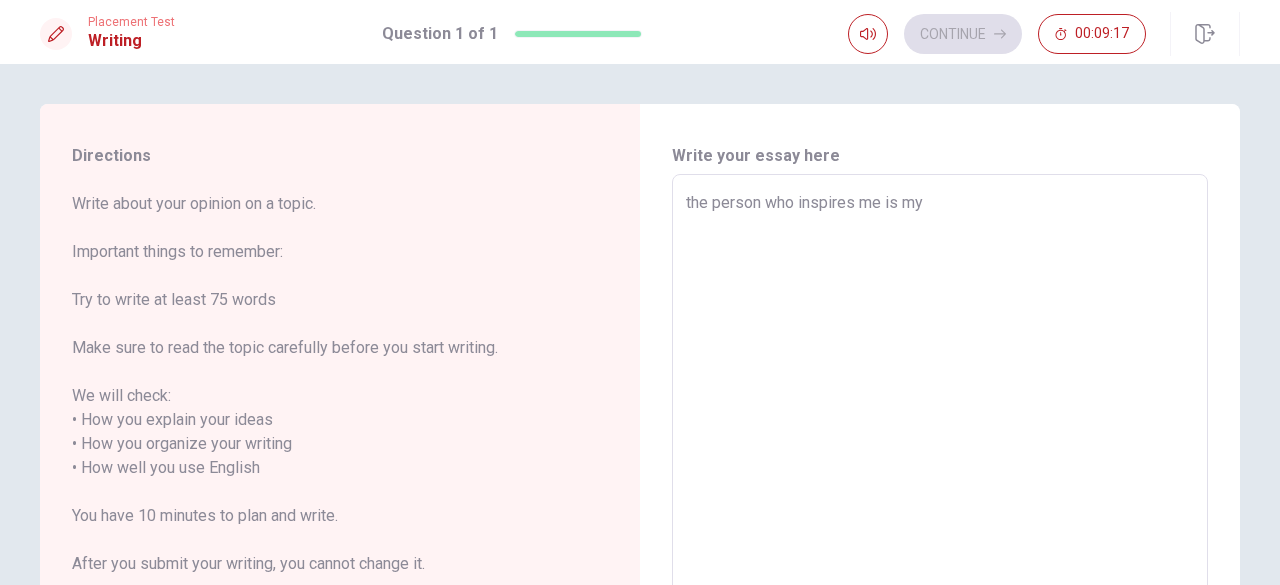type on "x" 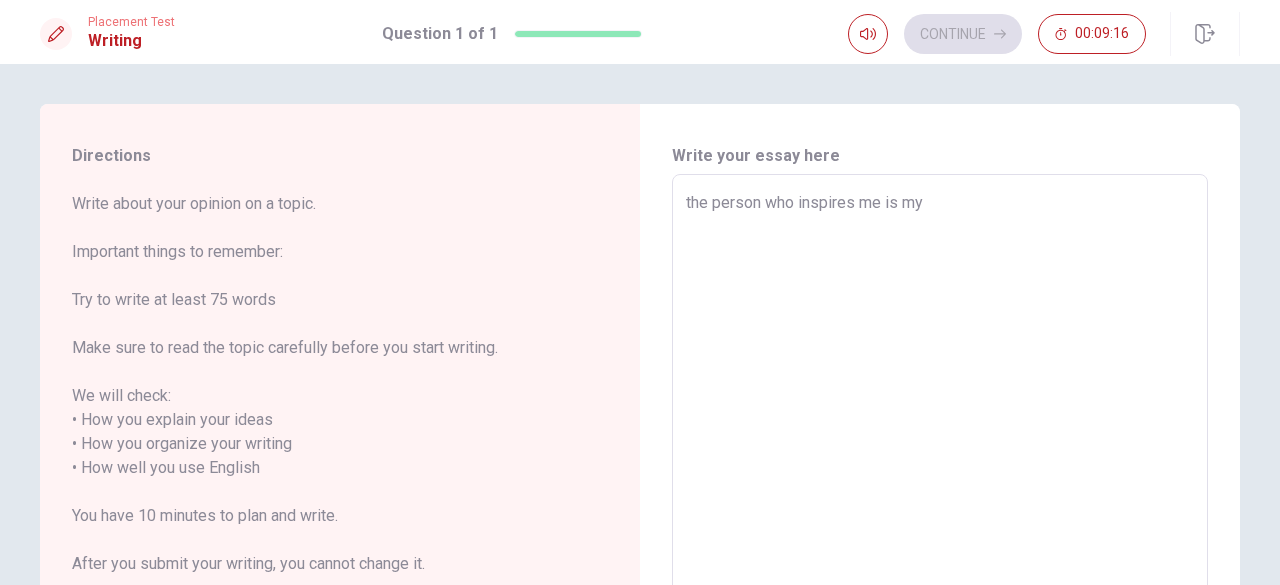 type on "the person who inspires me is my" 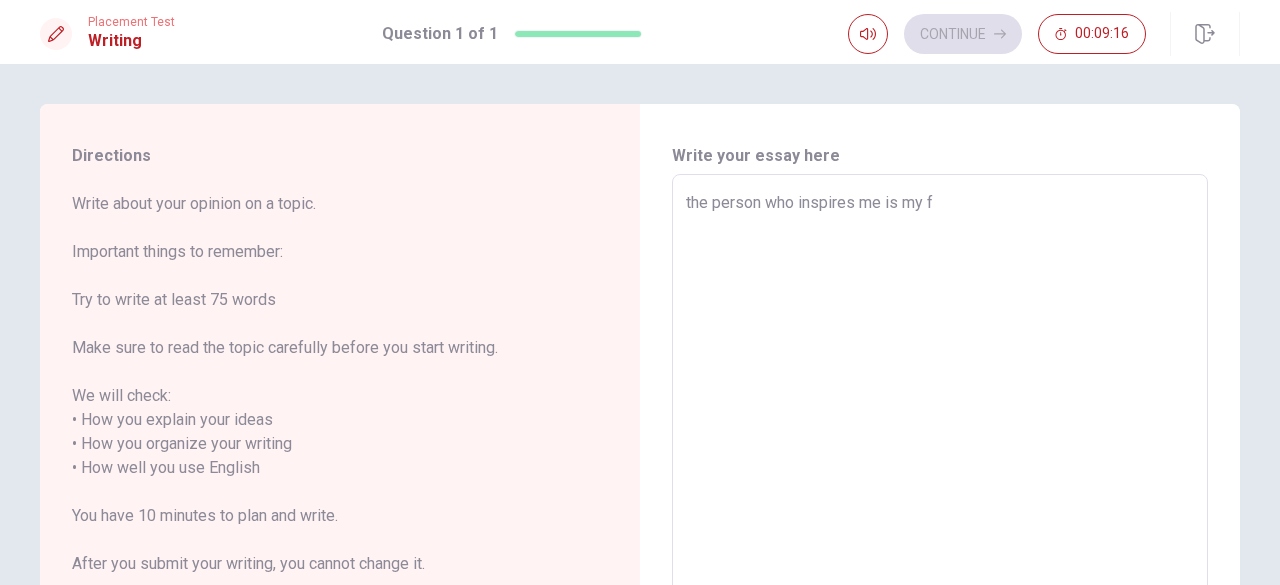 type on "x" 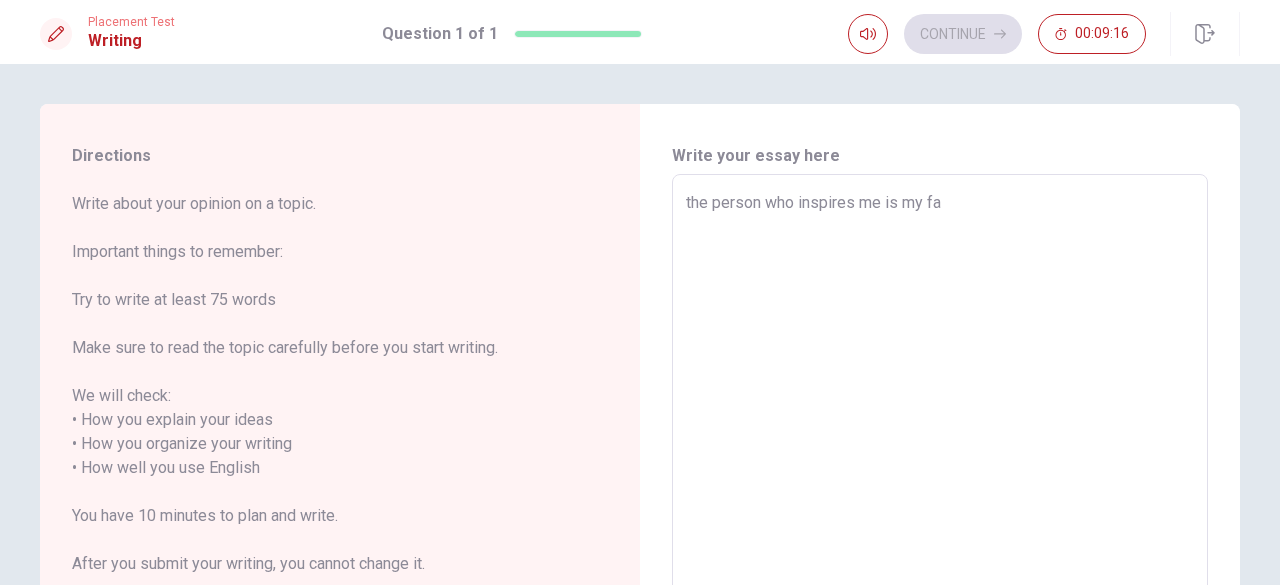 type on "x" 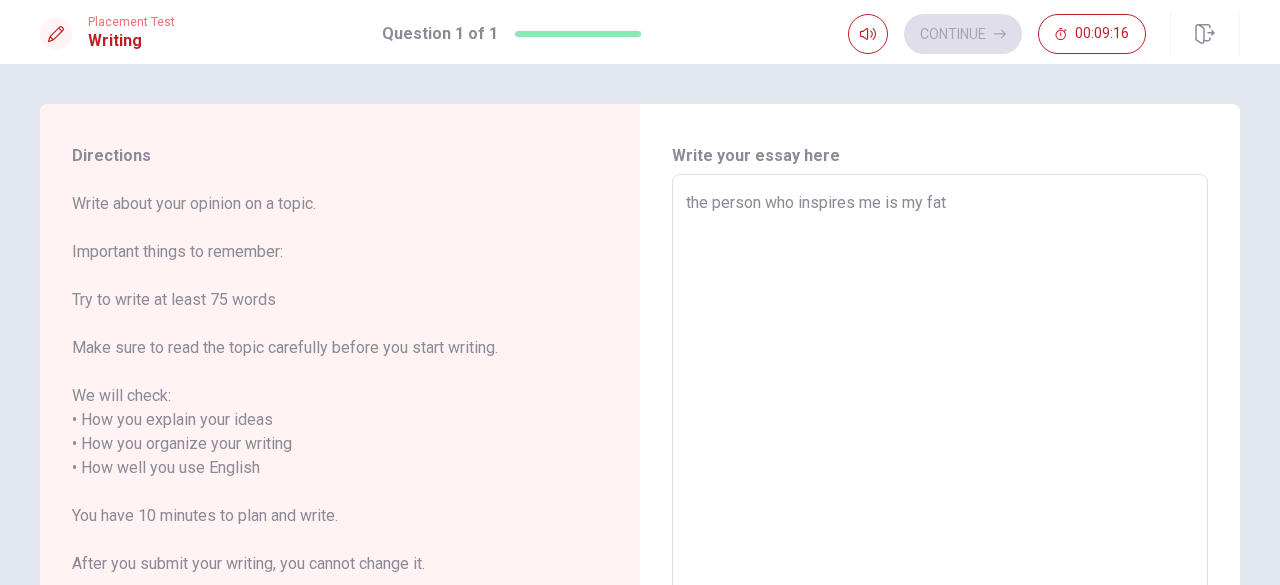 type on "x" 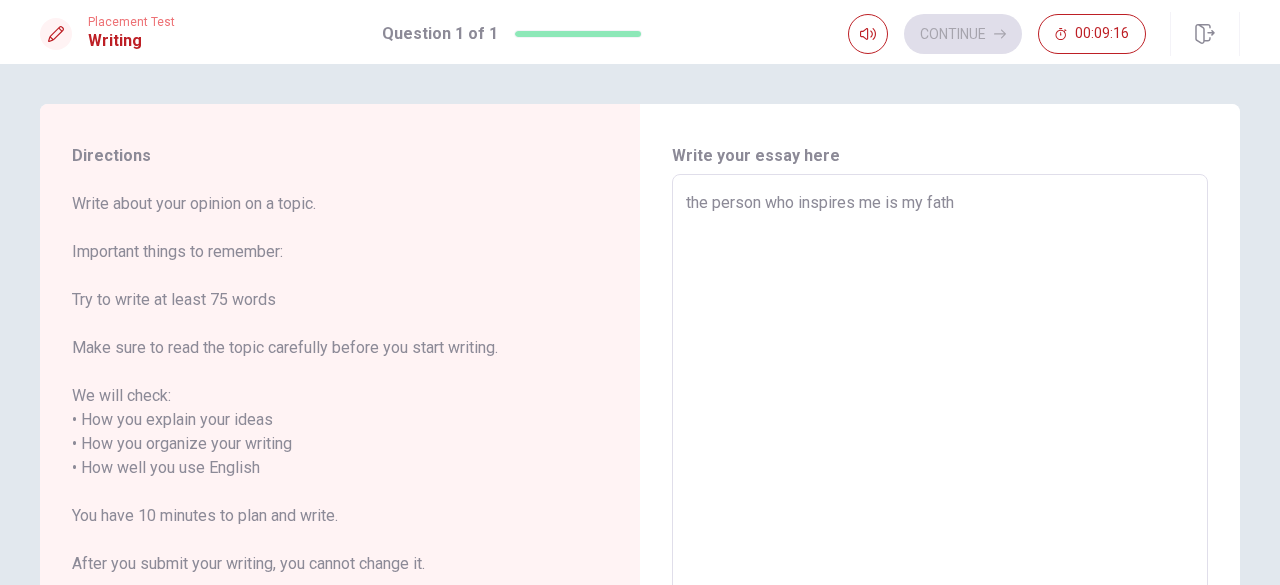 type on "x" 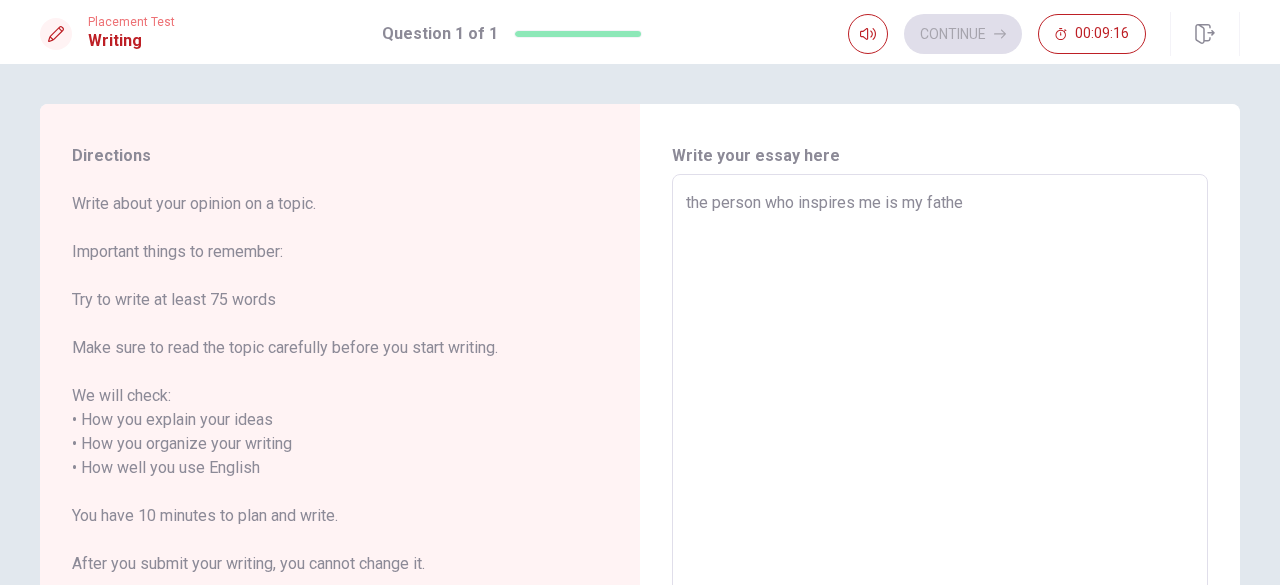 type on "x" 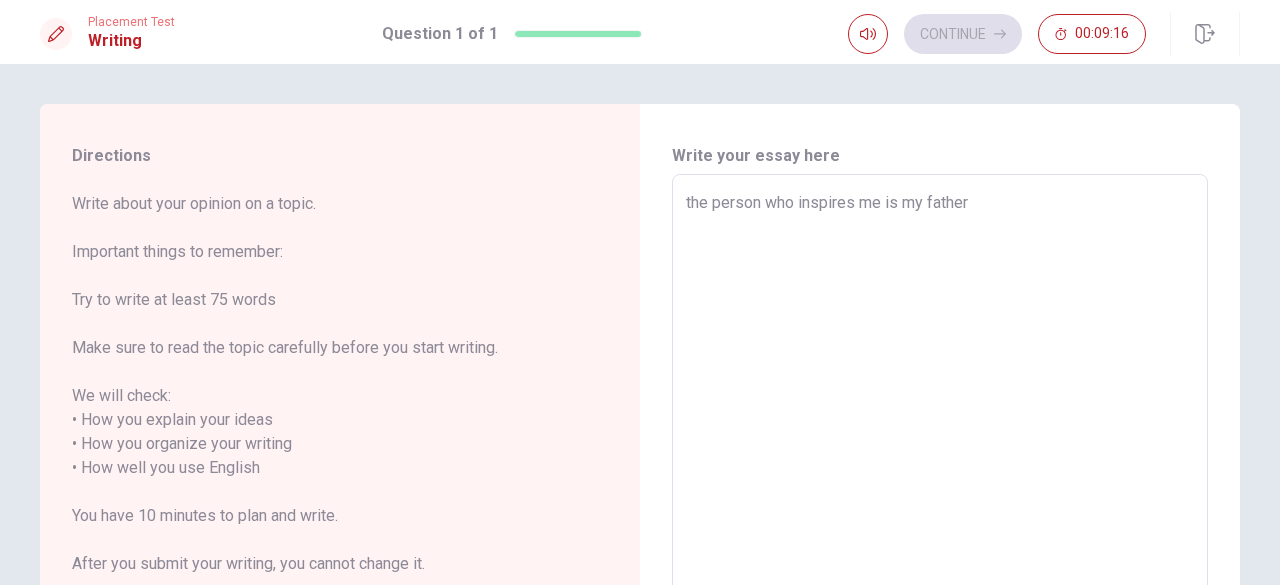 type on "x" 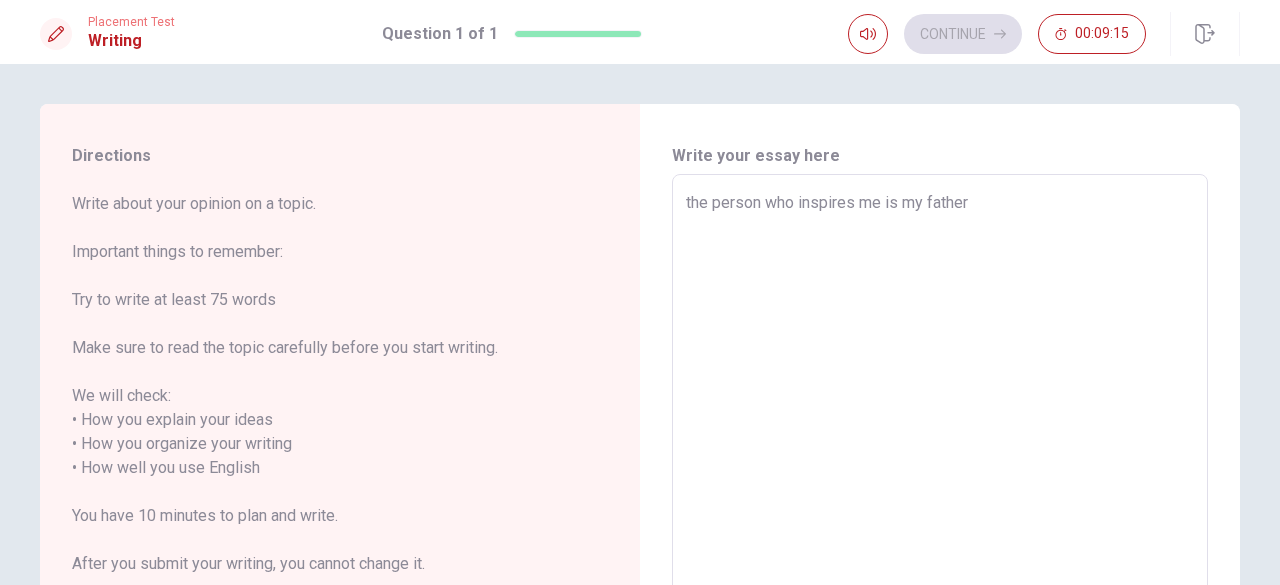 type on "the person who inspires me is my father," 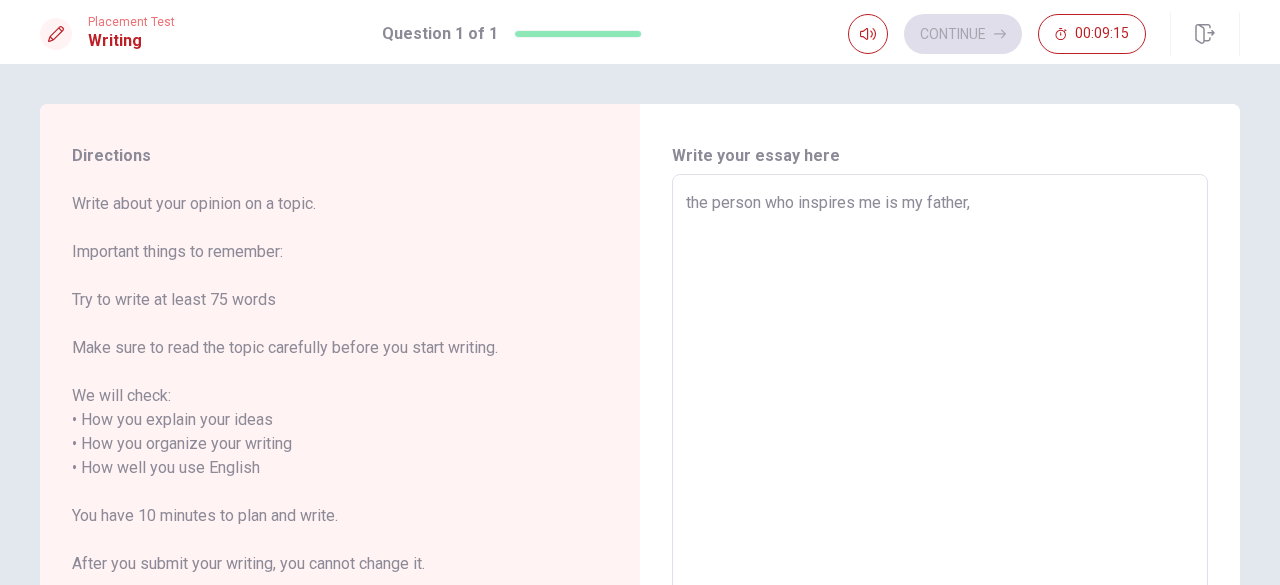 type on "x" 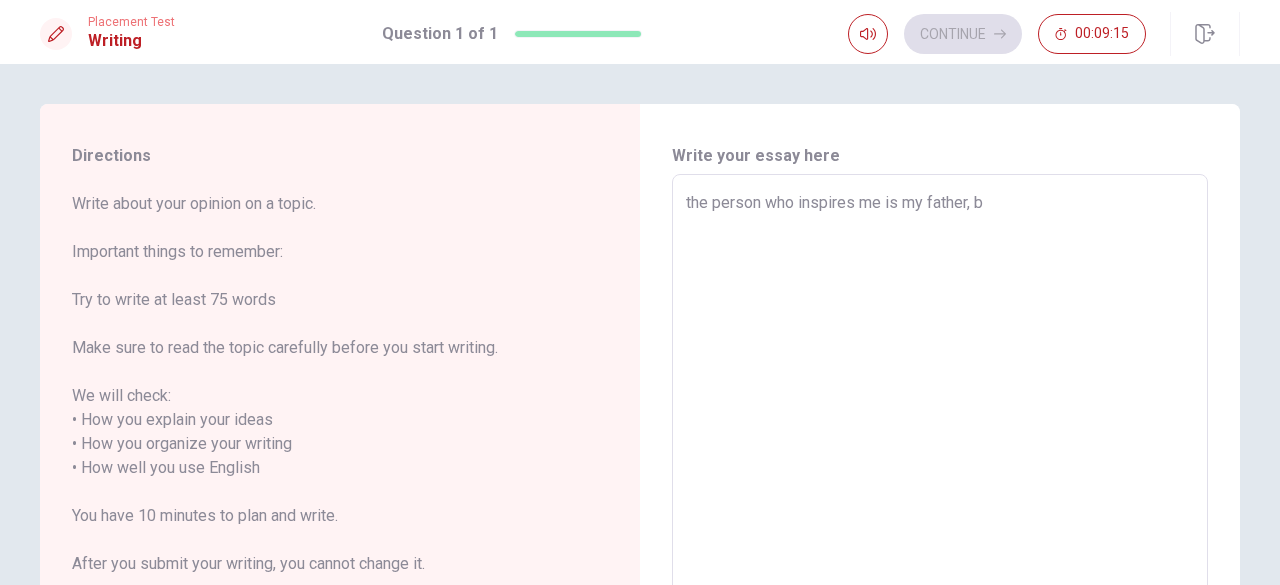 type on "x" 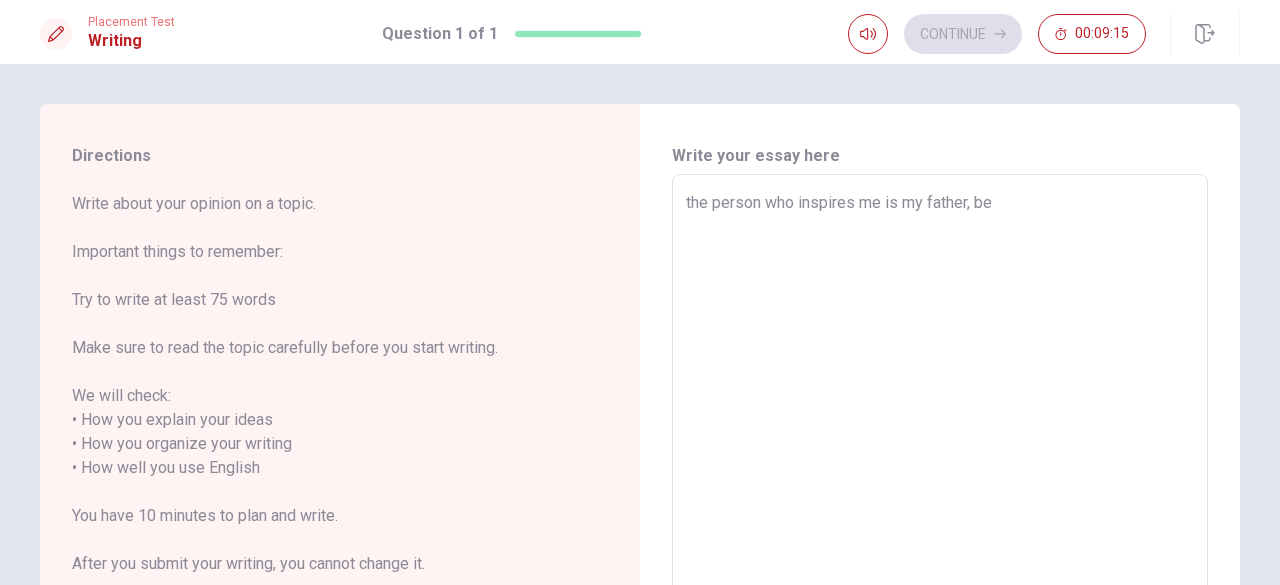 type on "x" 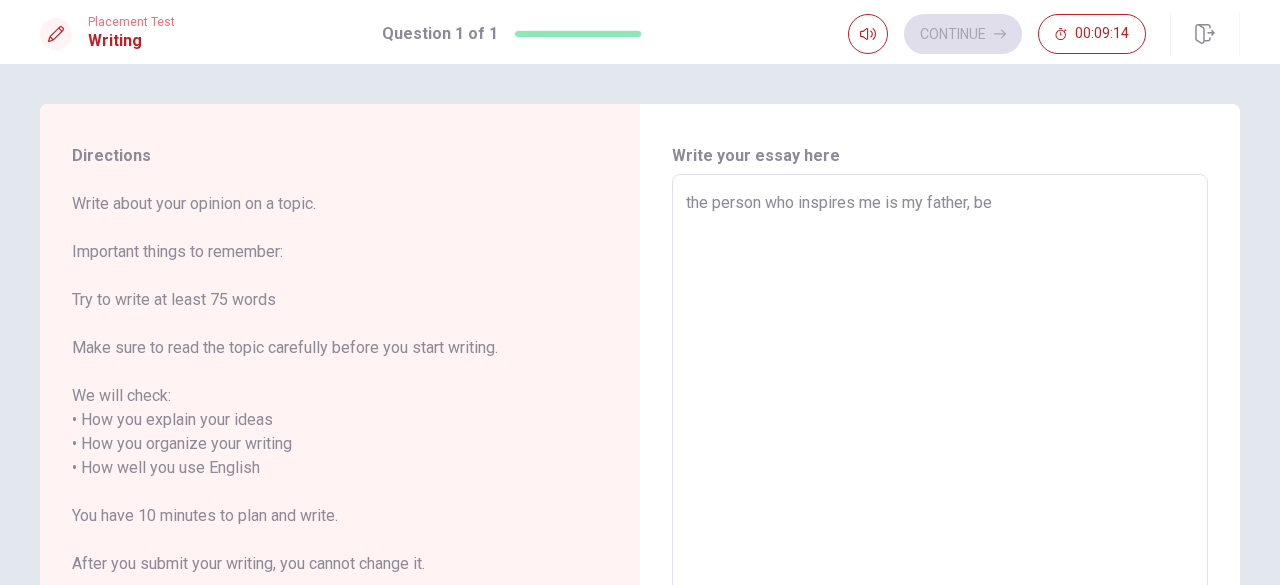 type on "the person who inspires me is my father, [PERSON_NAME]" 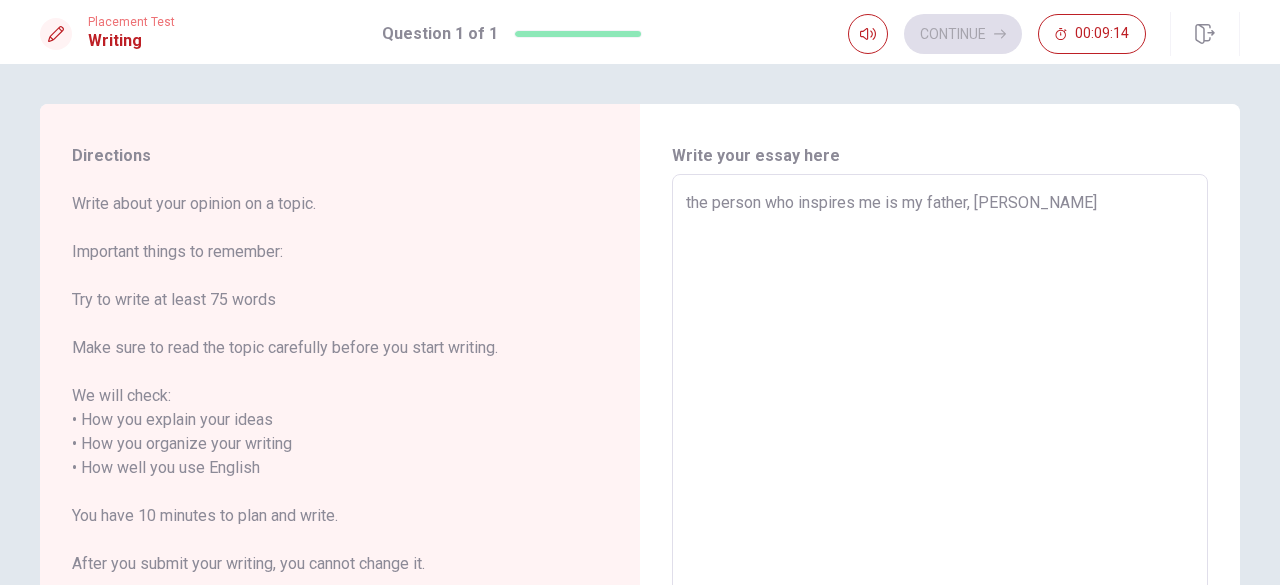 type on "x" 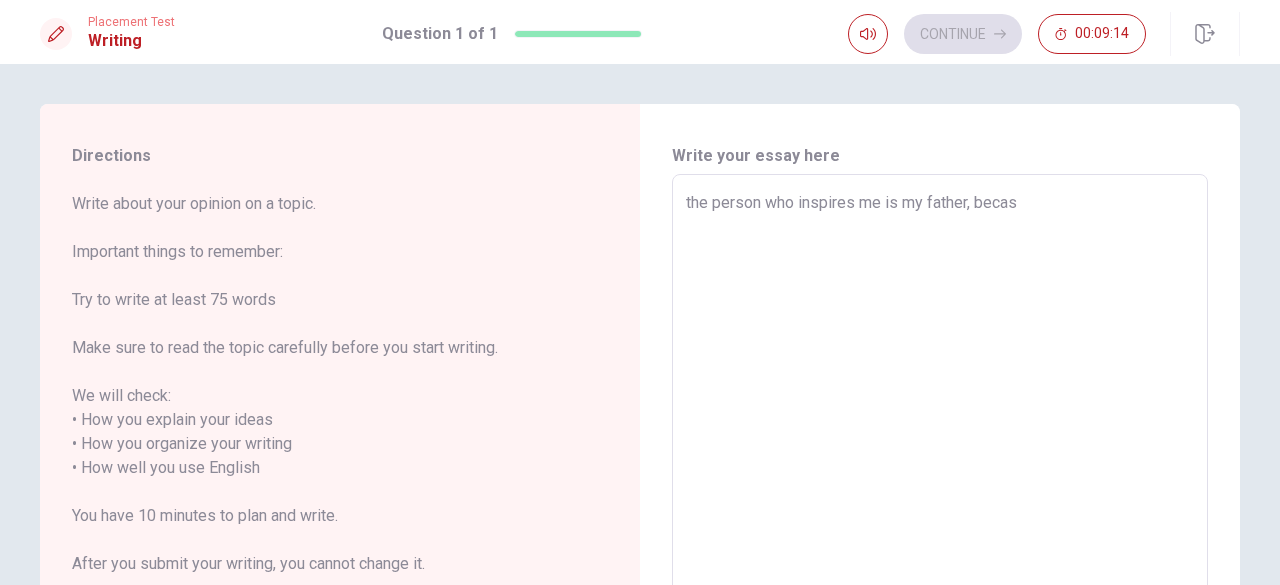 type on "x" 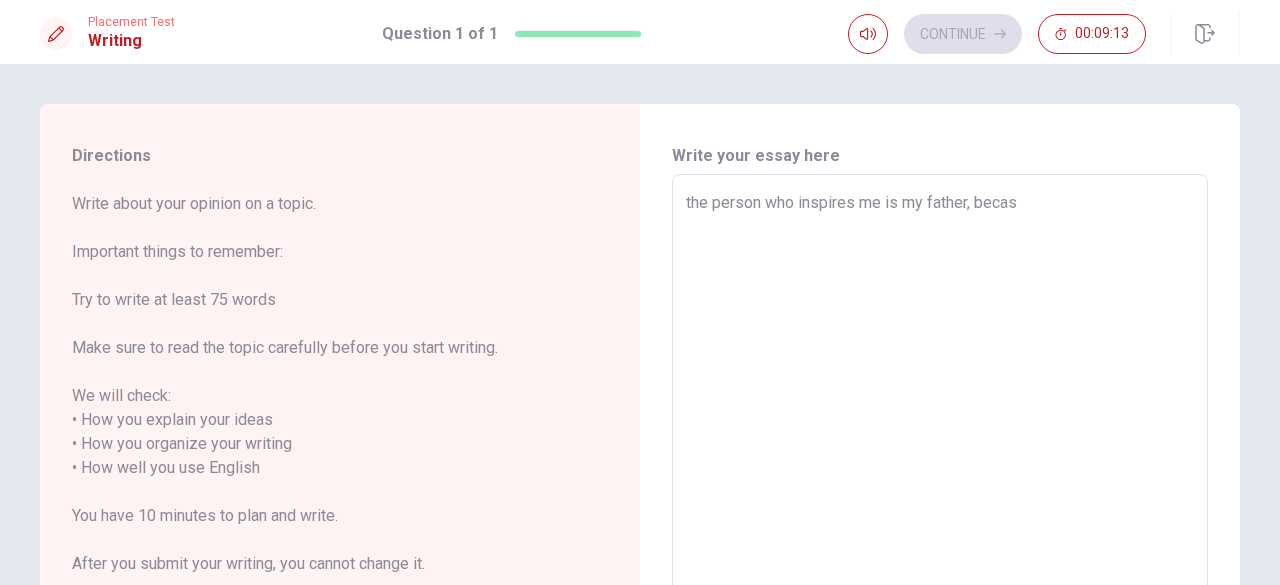 type on "the person who inspires me is my father, becasu" 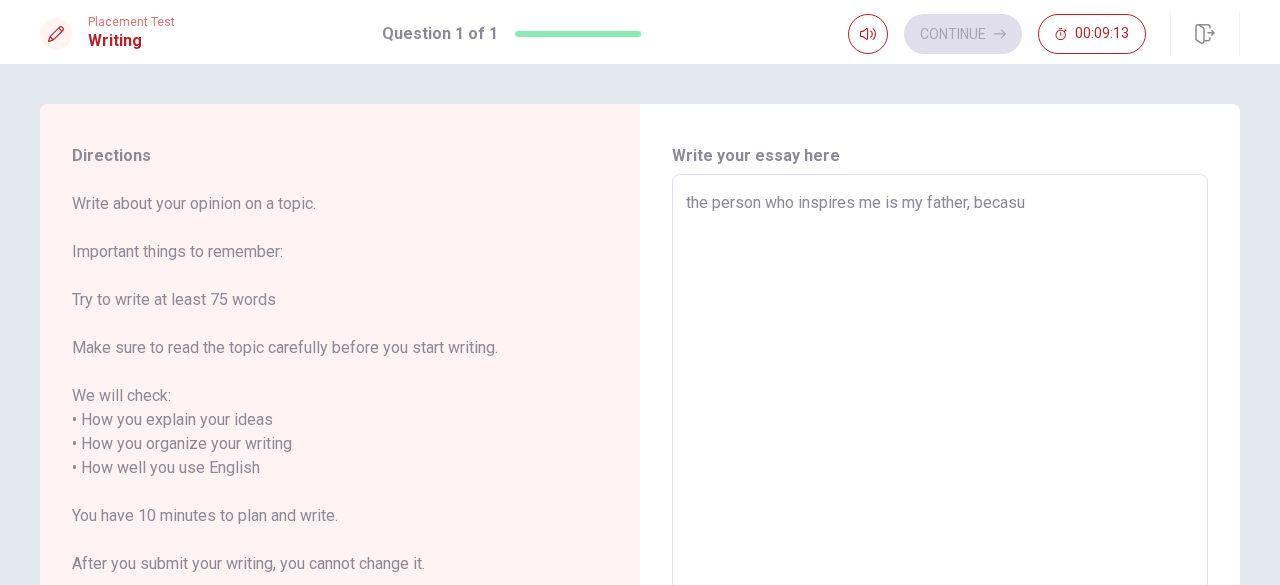 type on "x" 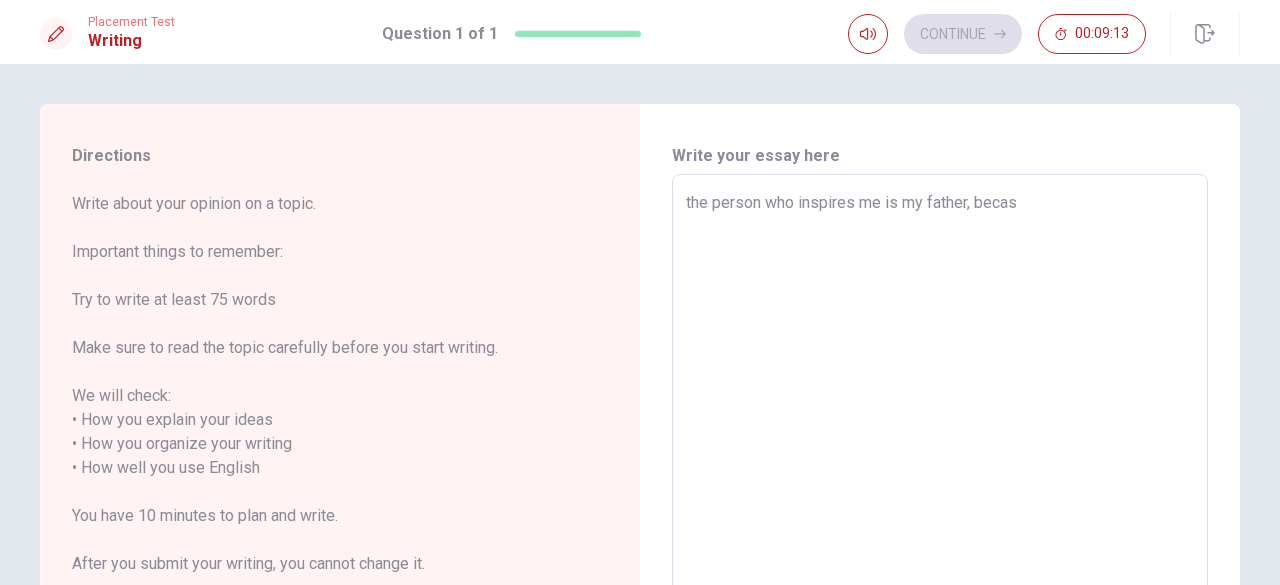 type on "x" 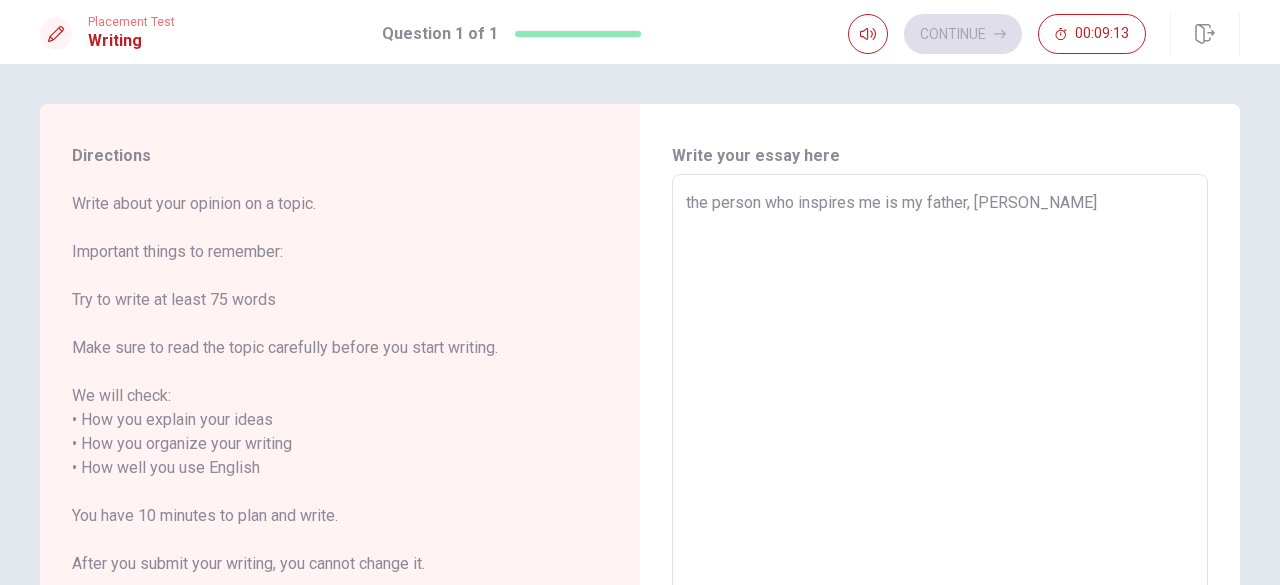 type on "x" 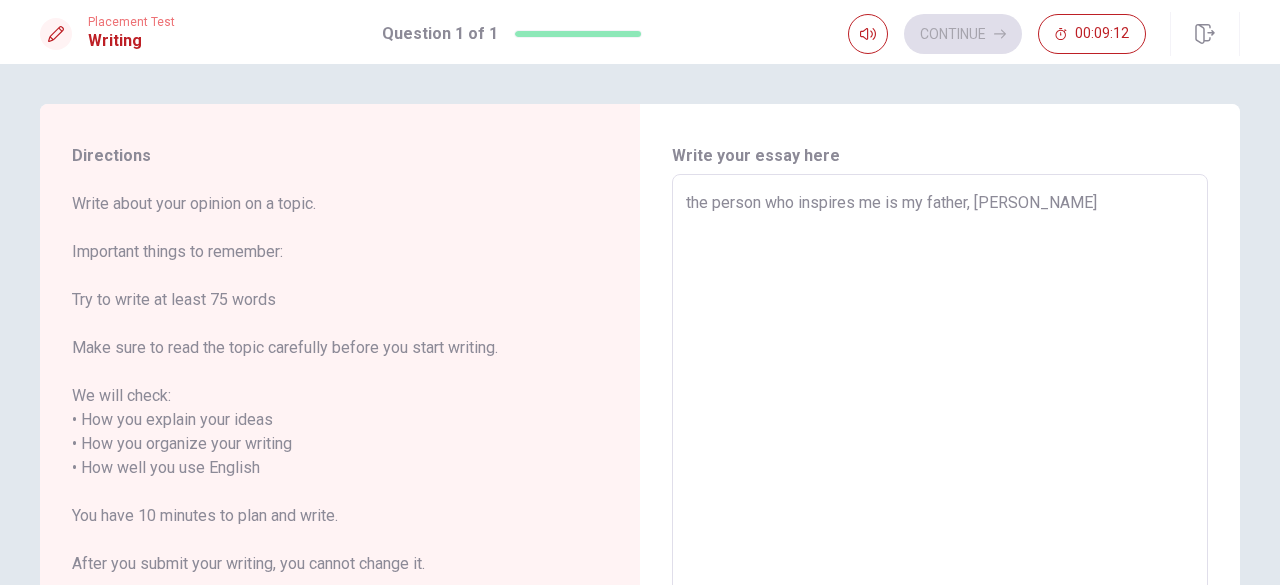 type on "the person who inspires me is my father, becau" 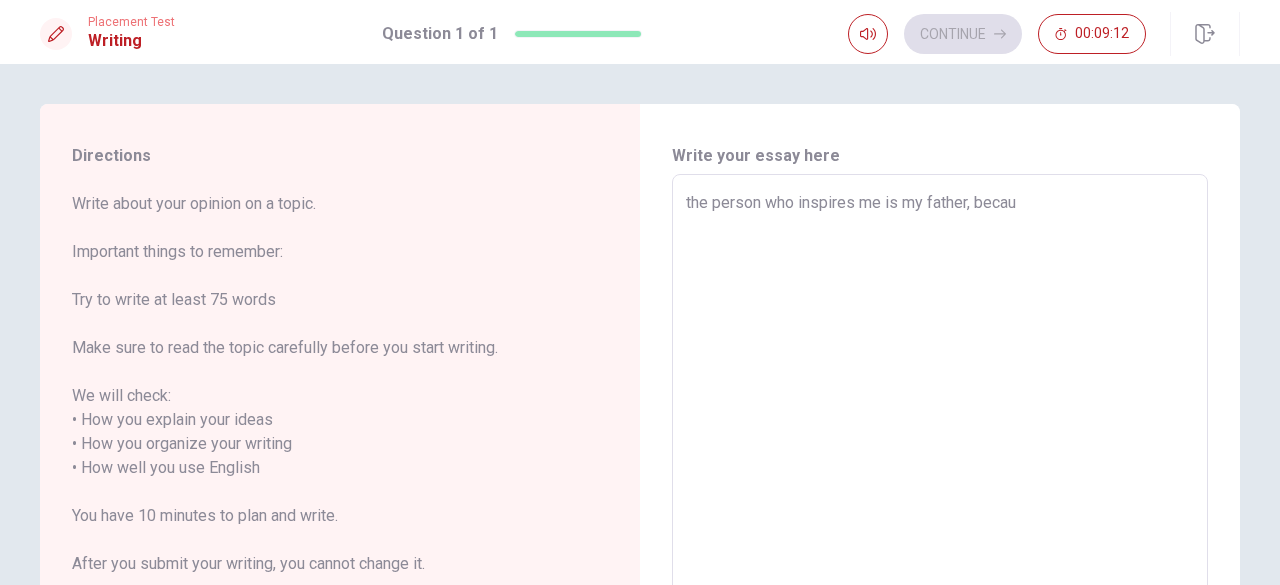 type on "x" 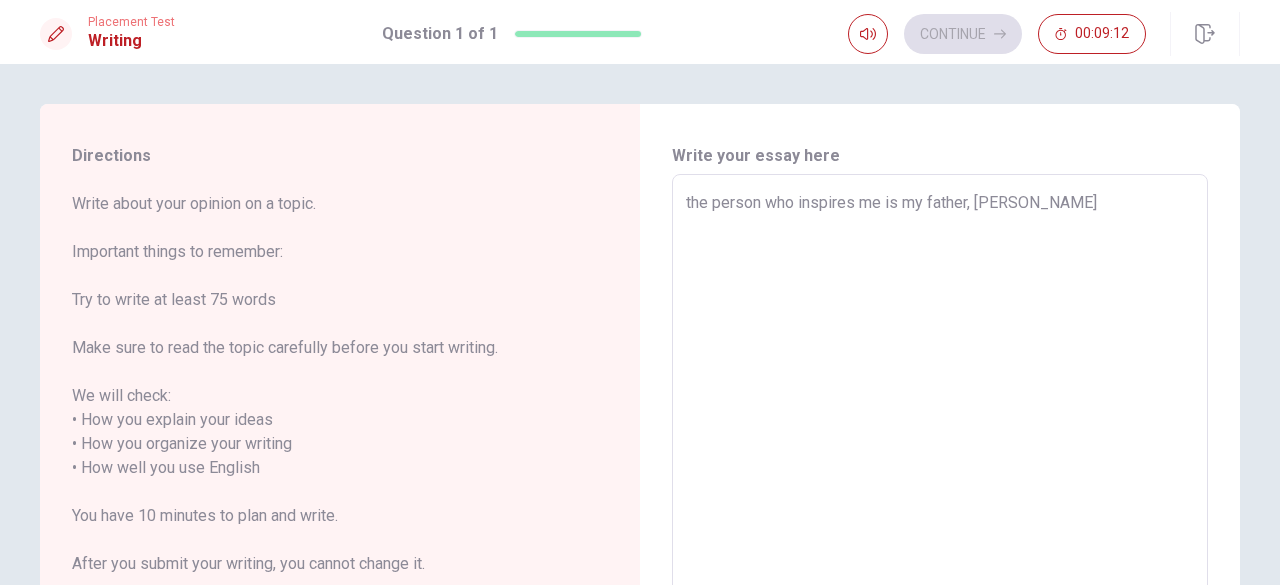 type on "x" 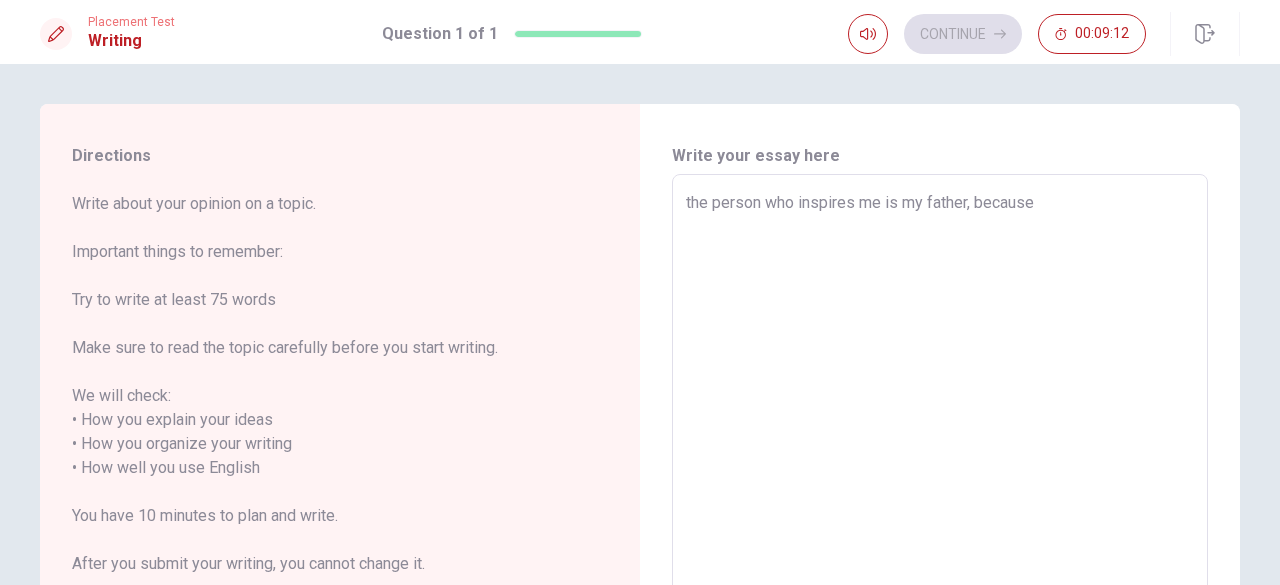 type on "x" 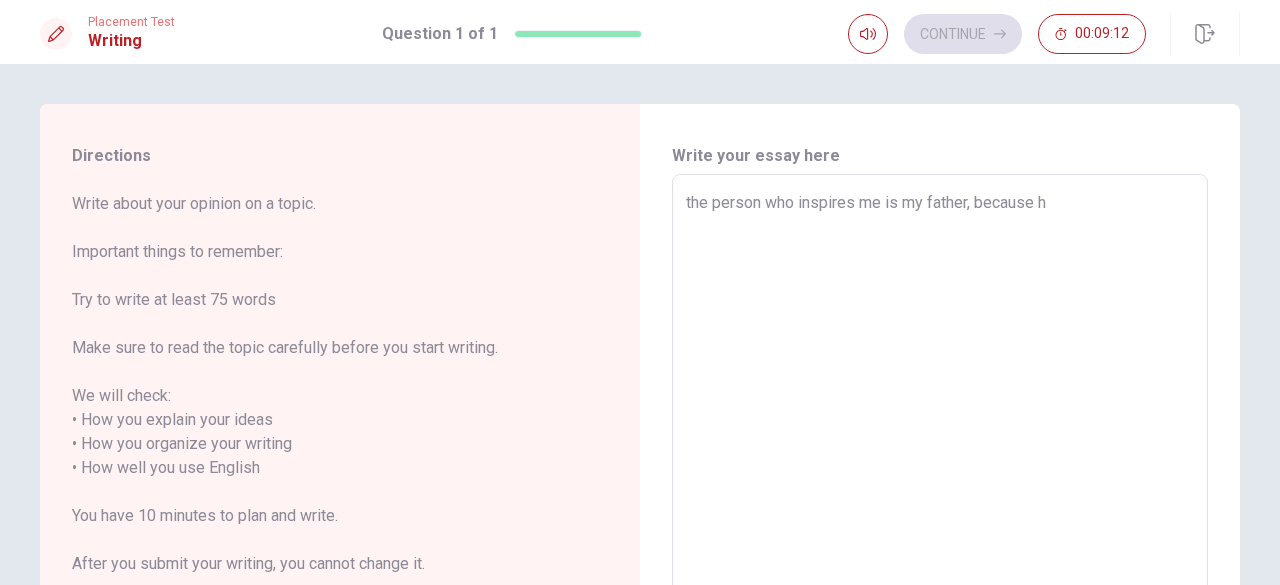 type on "x" 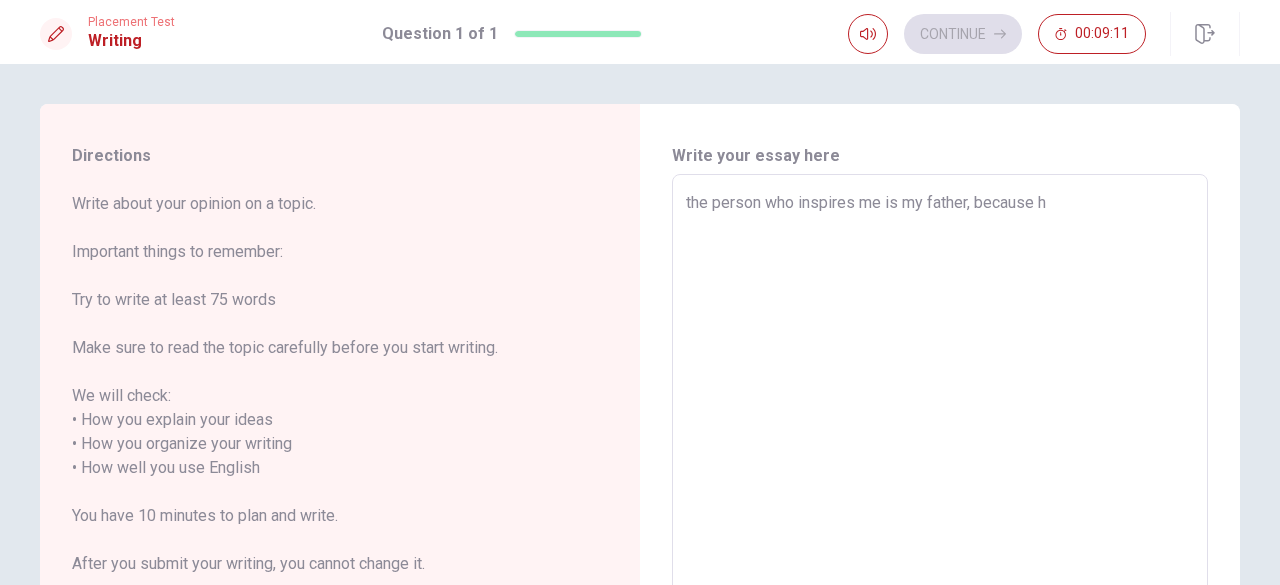 type on "the person who inspires me is my father, because he" 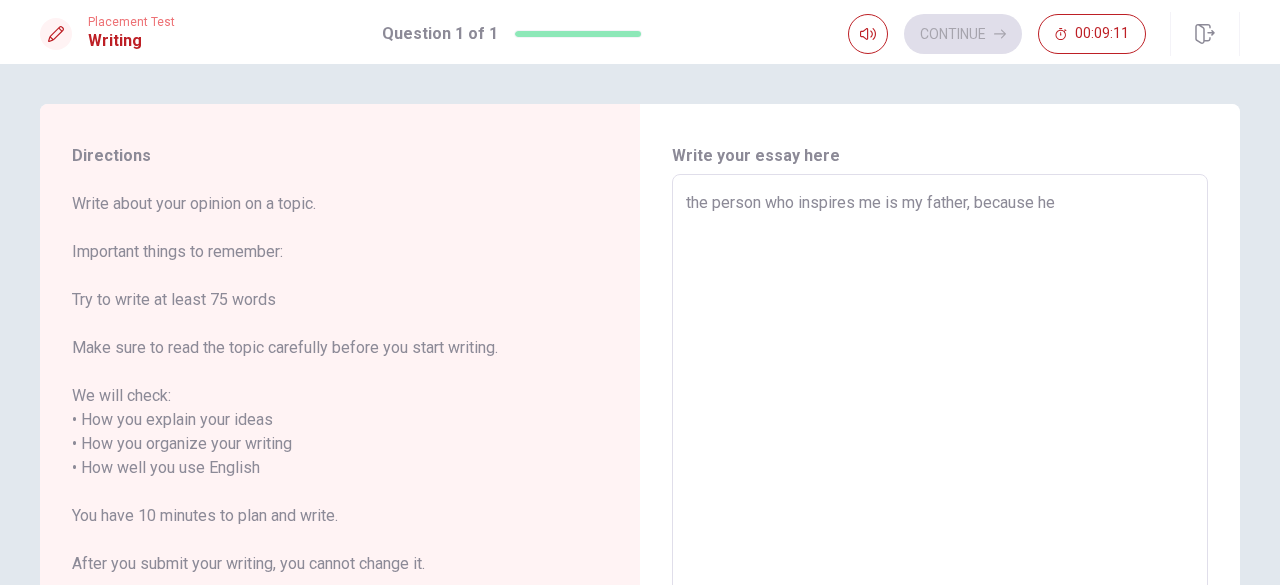 type on "x" 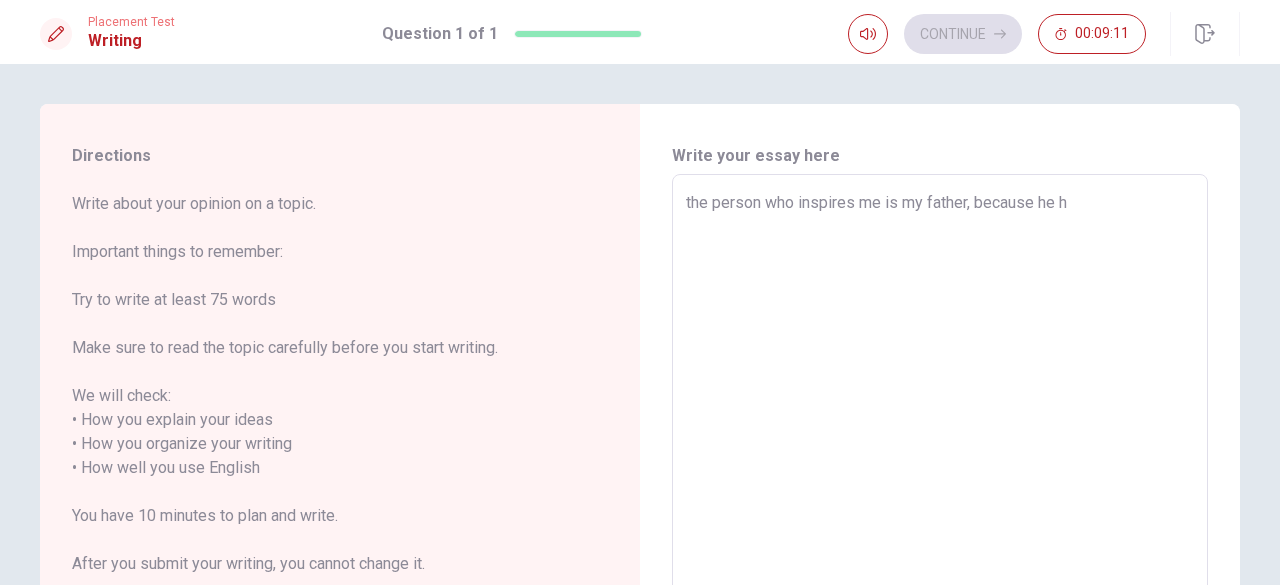 type on "x" 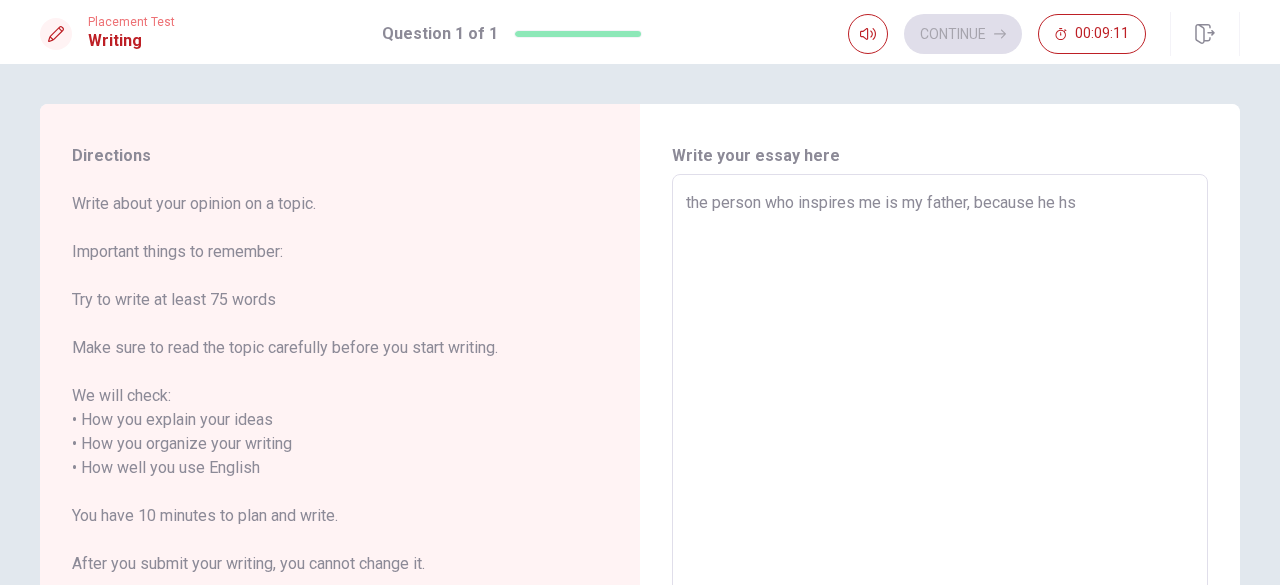 type on "x" 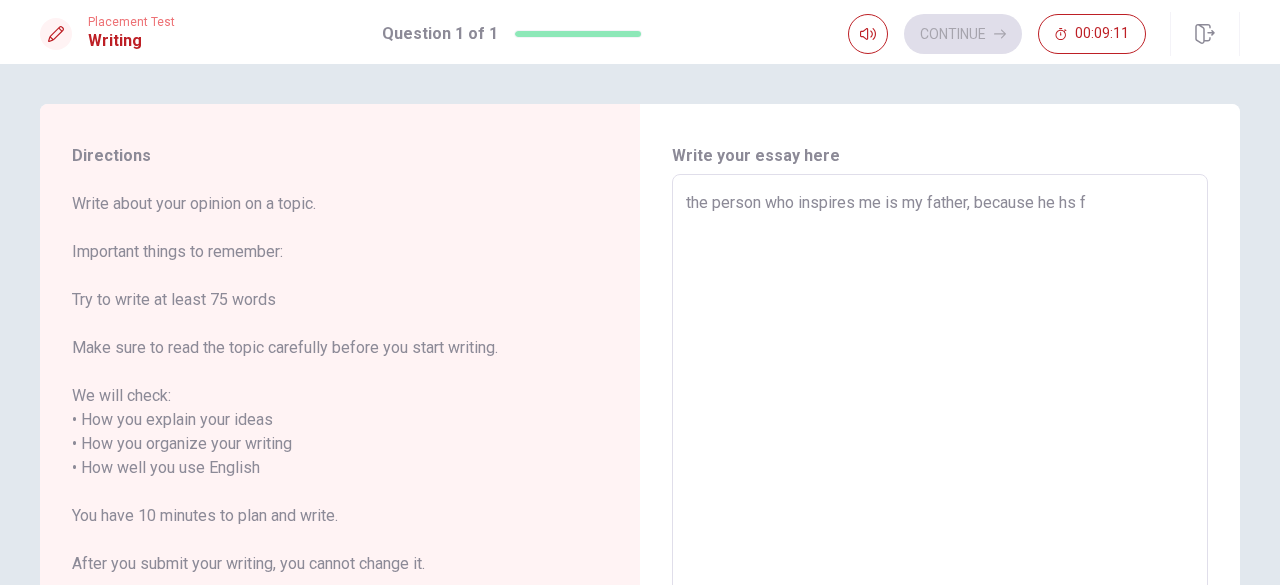 type on "x" 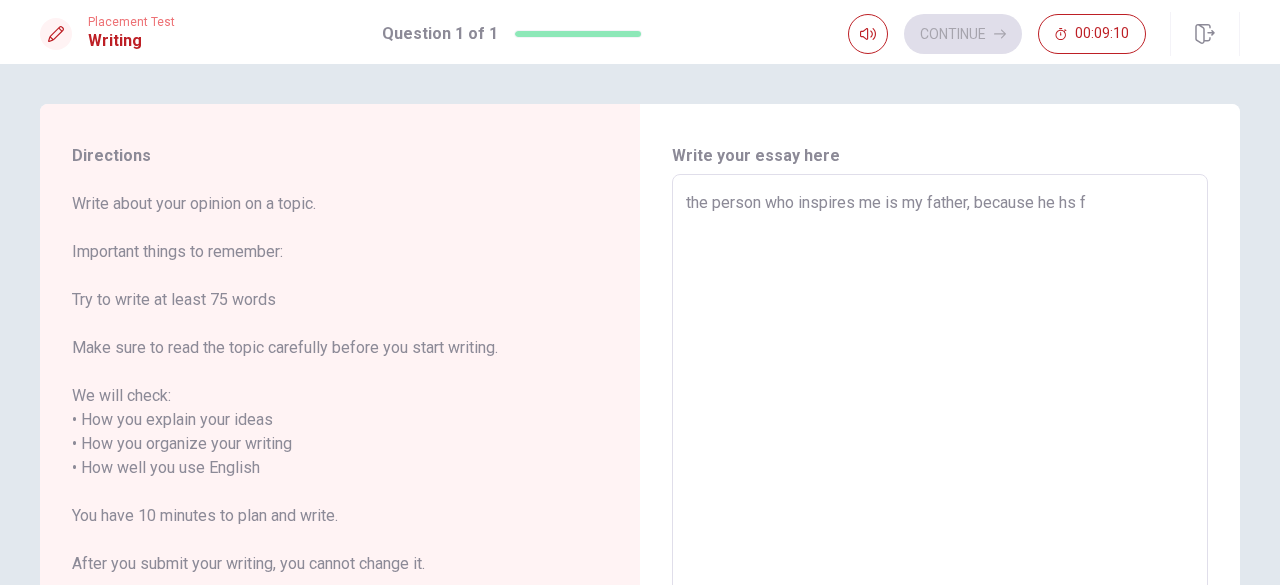 type on "the person who inspires me is my father, because he hs fo" 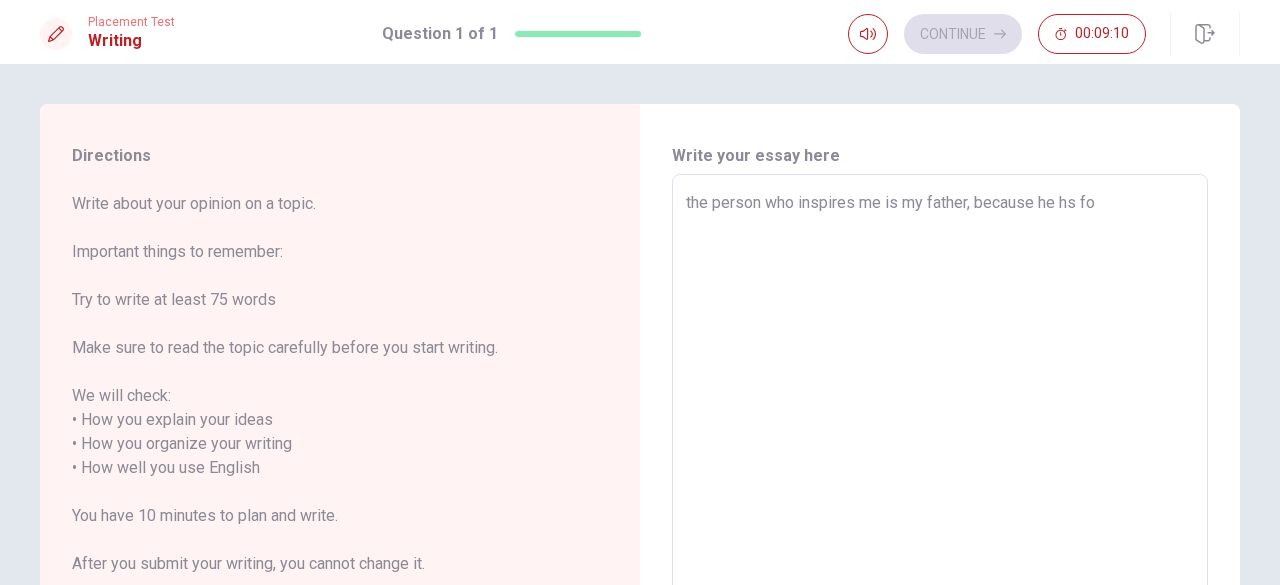 type on "x" 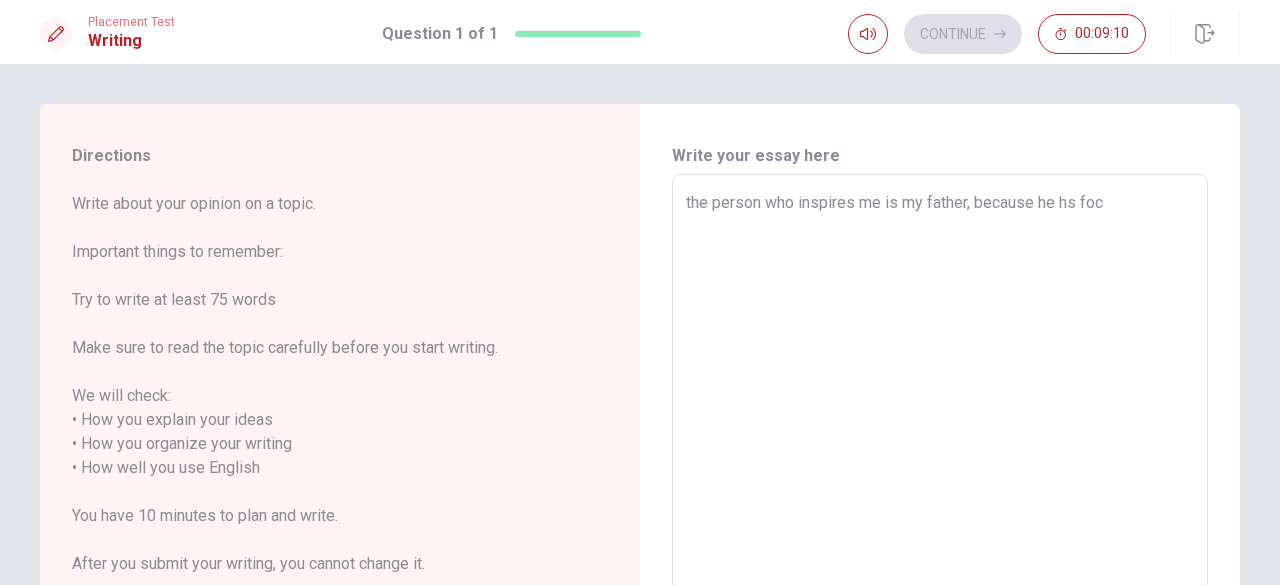 type on "x" 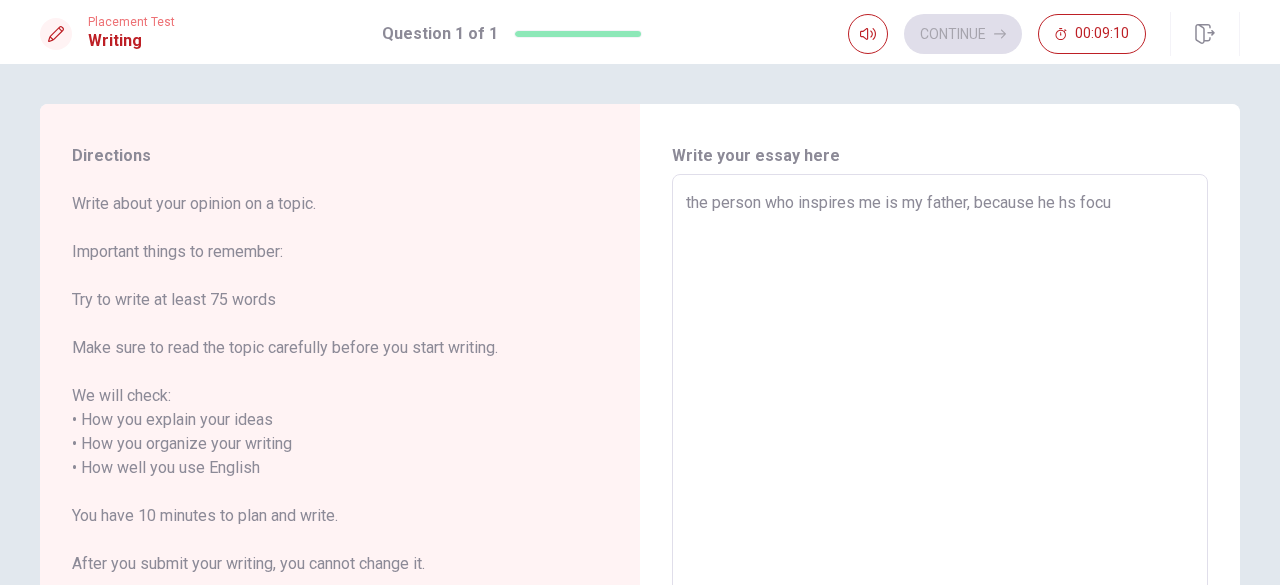 type on "x" 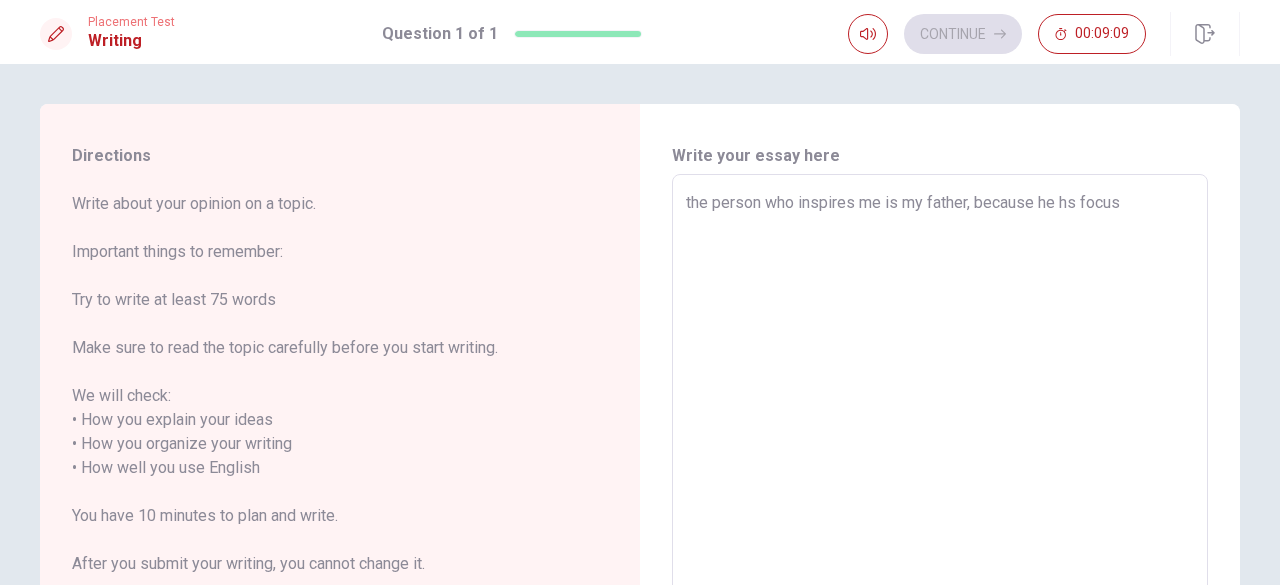 type on "x" 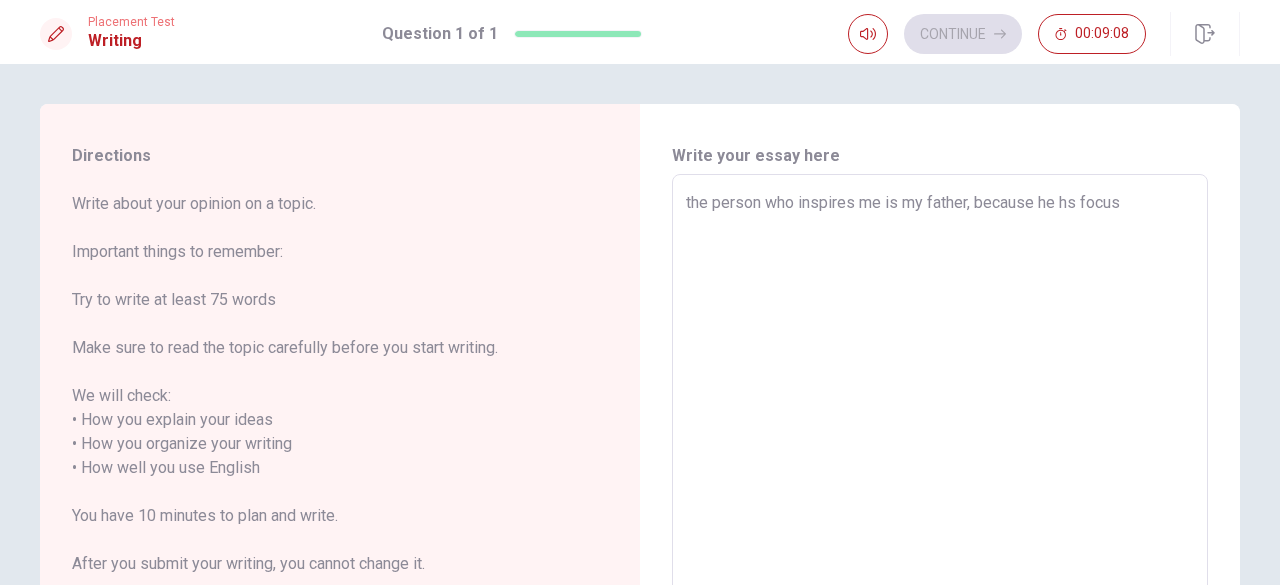 type on "the person who inspires me is my father, because he hs focu" 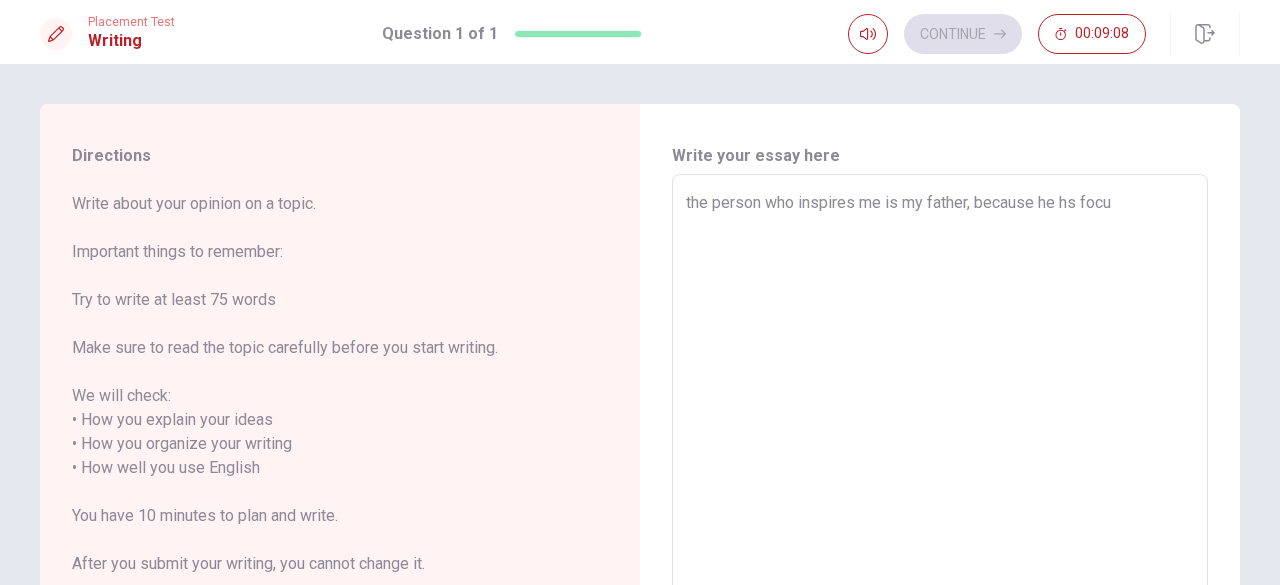 type on "x" 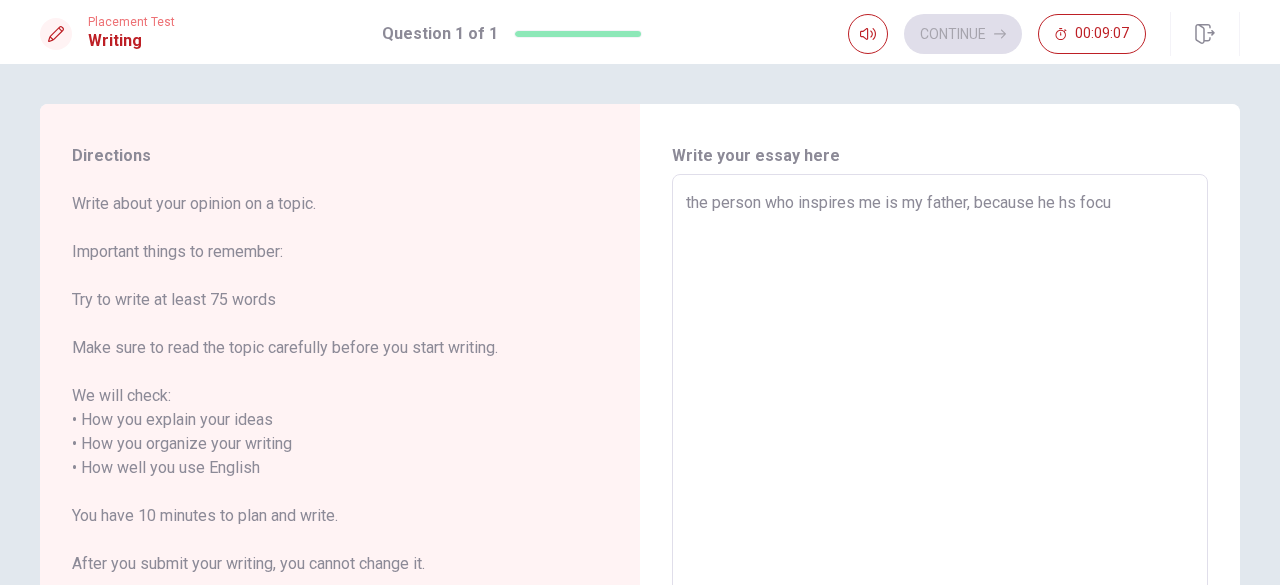 type on "the person who inspires me is my father, because he hs foc" 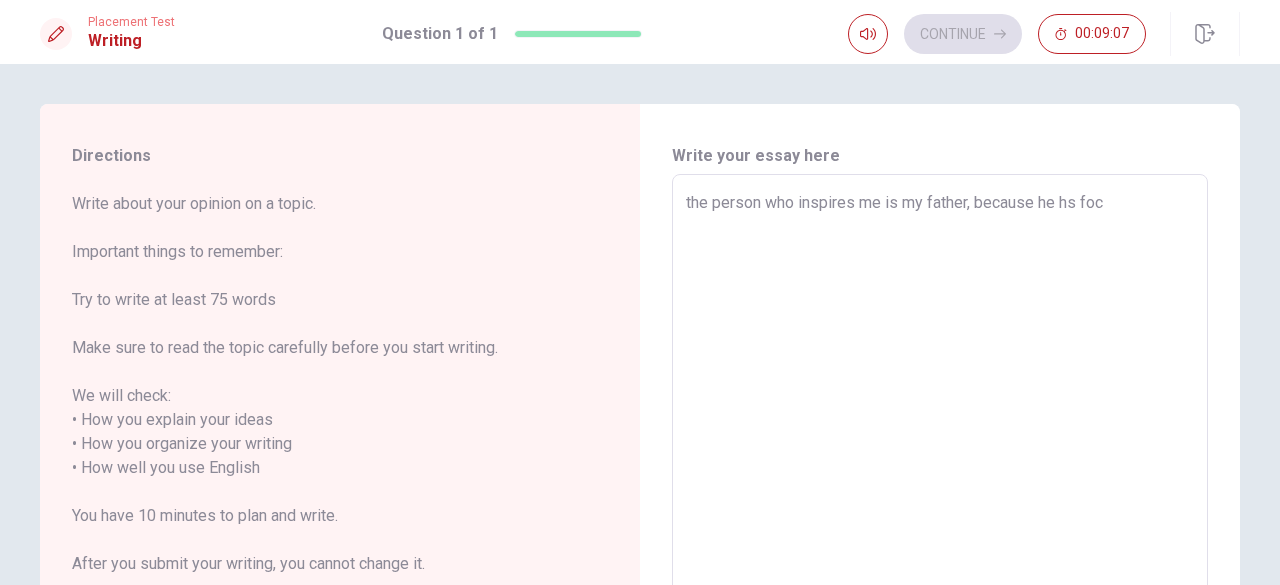 type on "x" 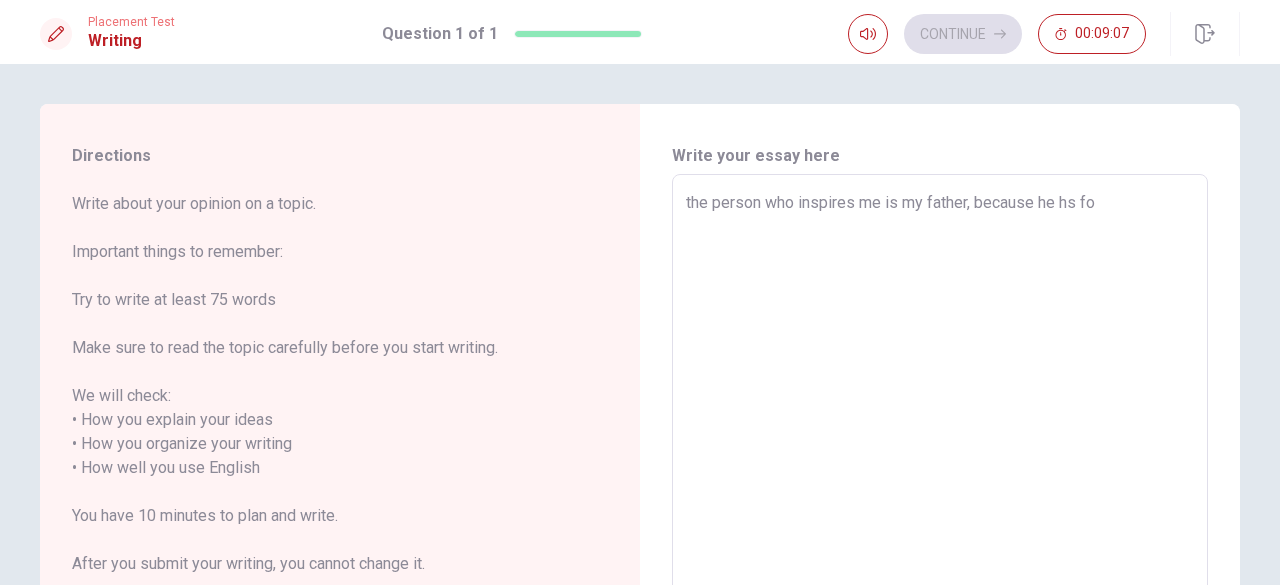 type on "x" 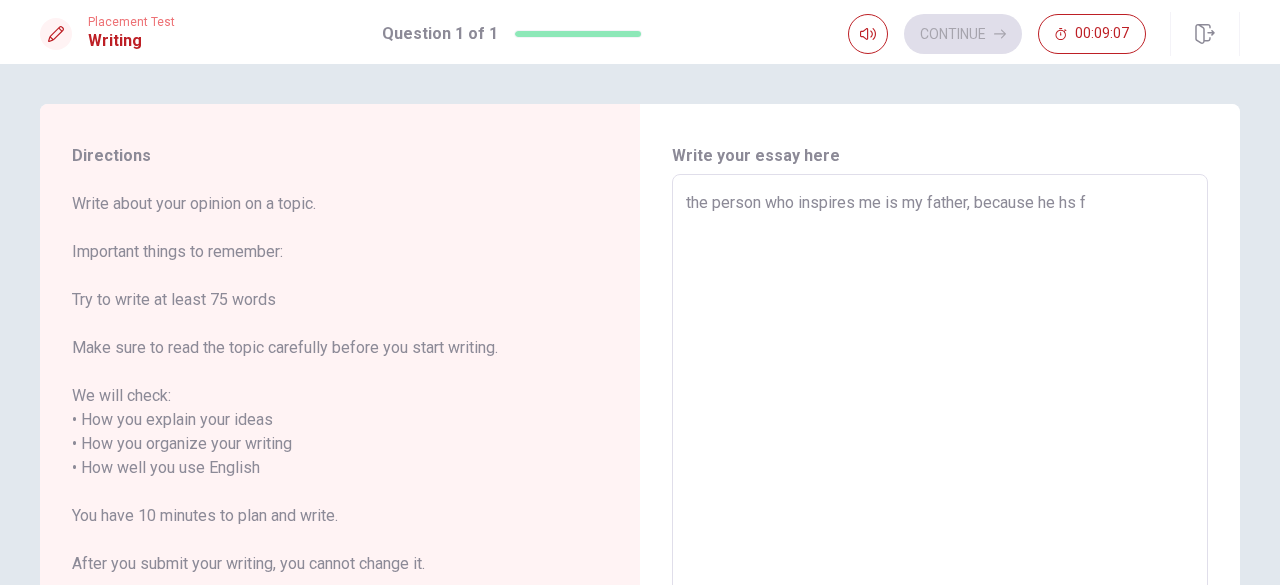 type on "x" 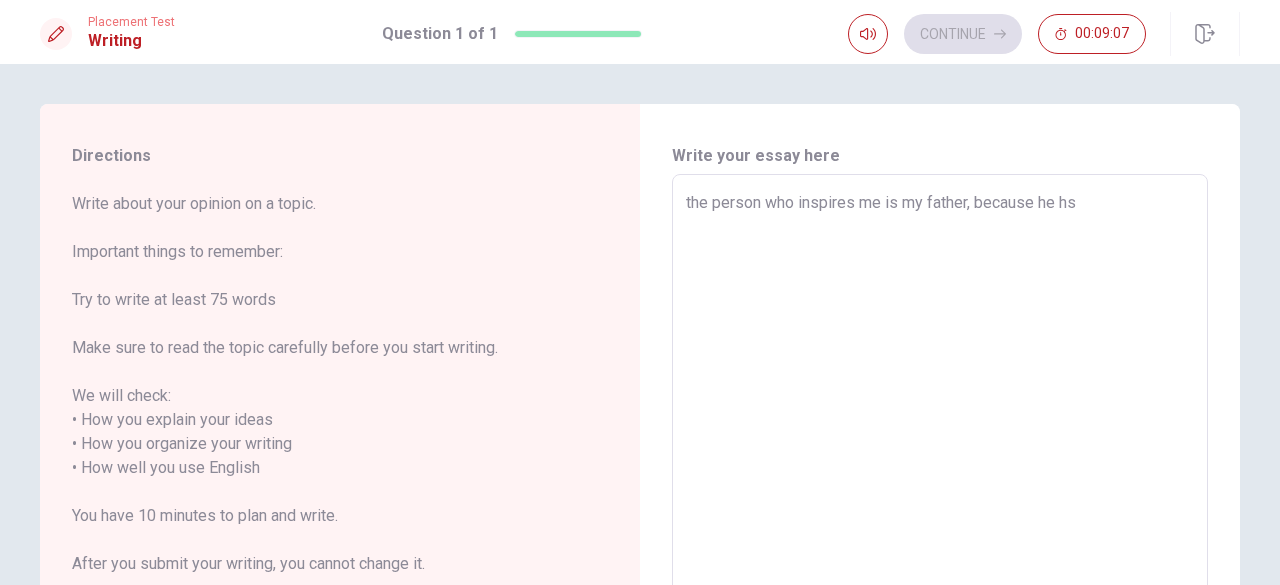 type on "x" 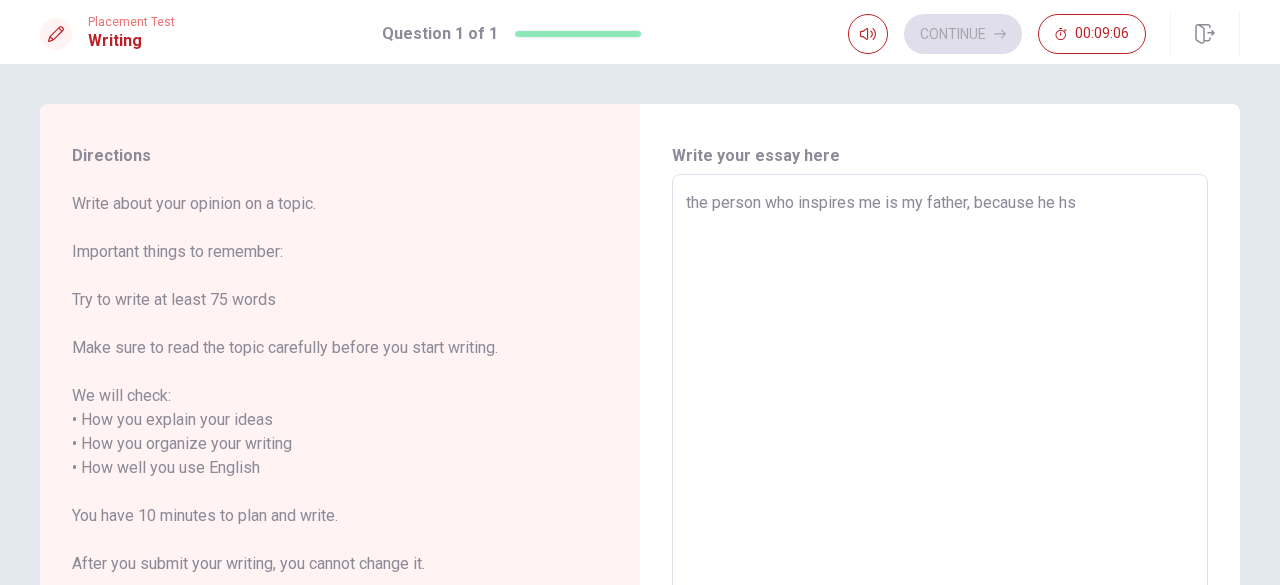 type on "the person who inspires me is my father, because he hs" 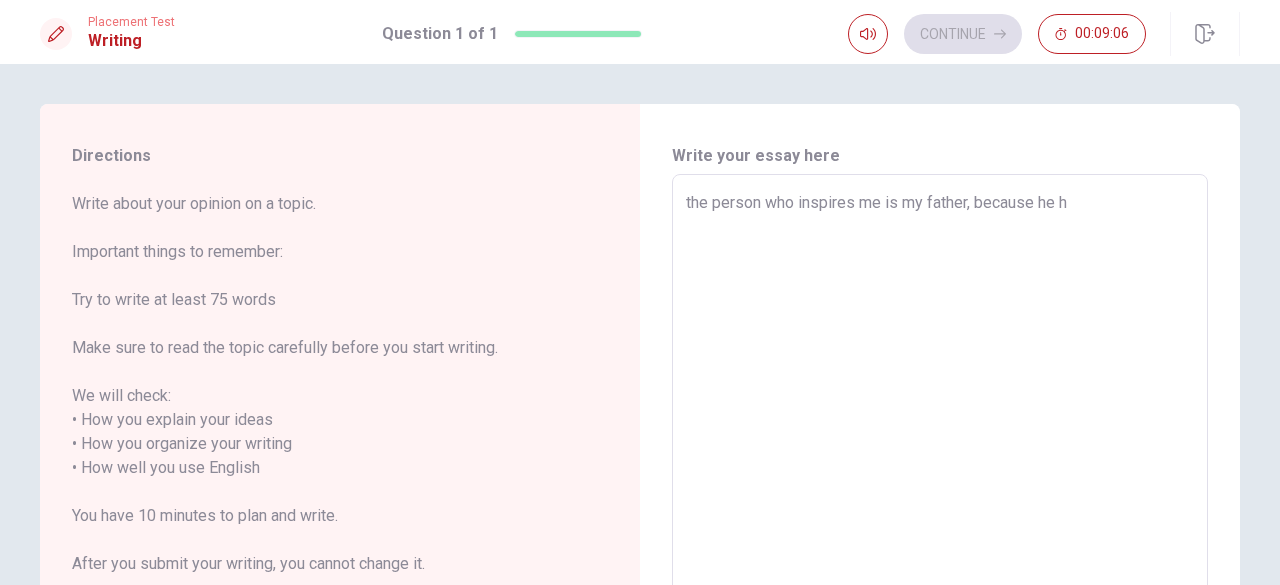 type on "x" 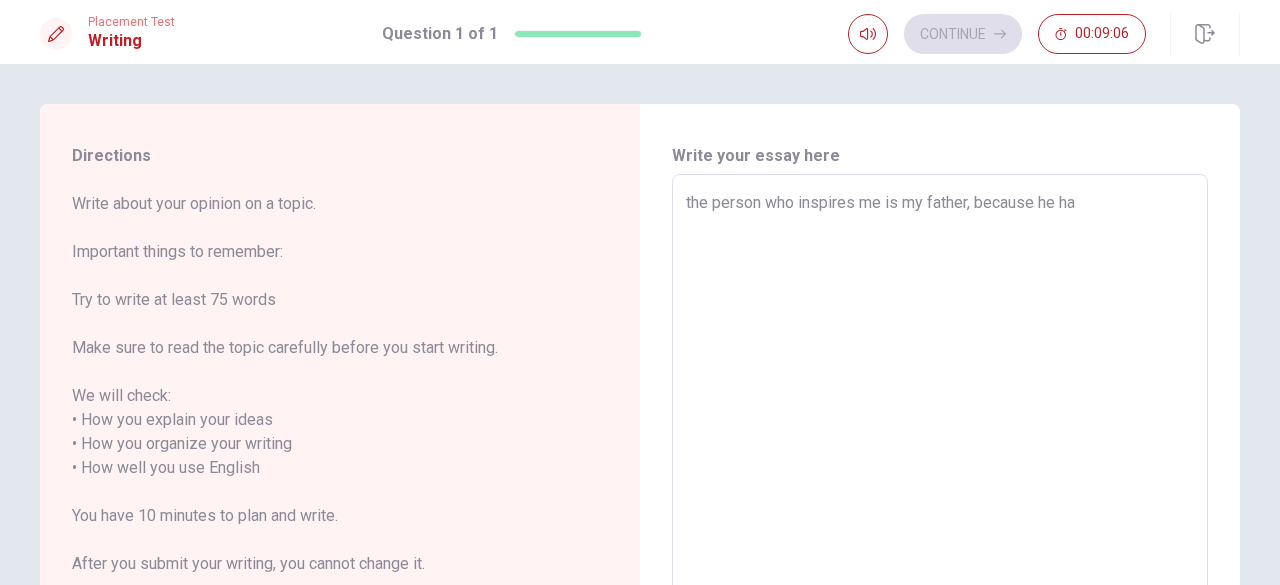 type on "x" 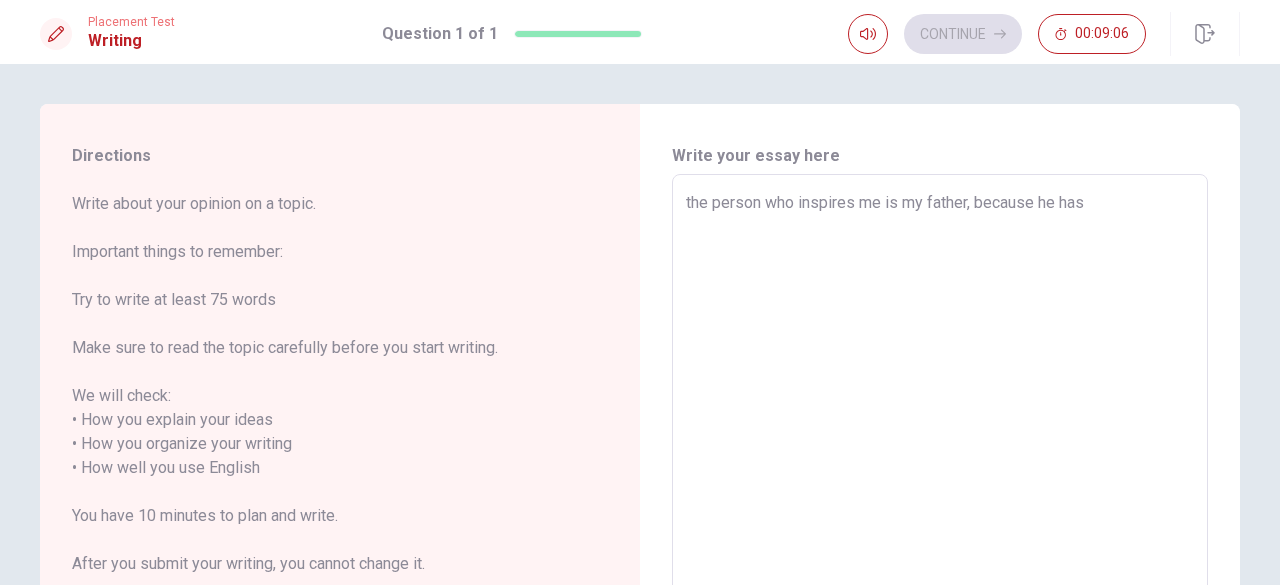 type on "x" 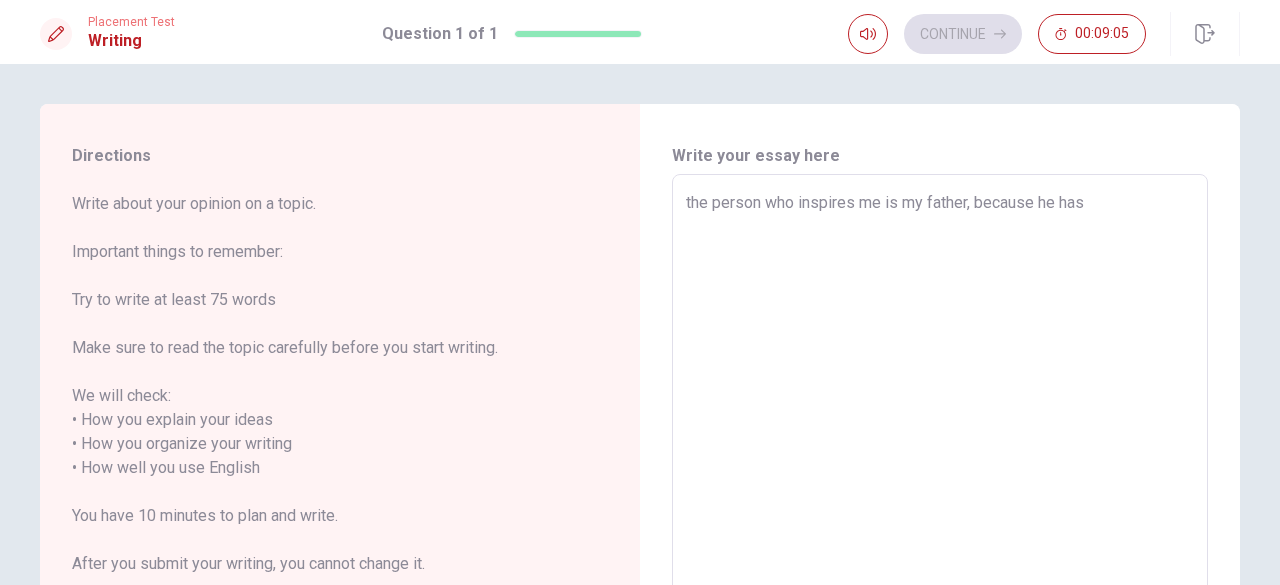 type on "the person who inspires me is my father, because he has" 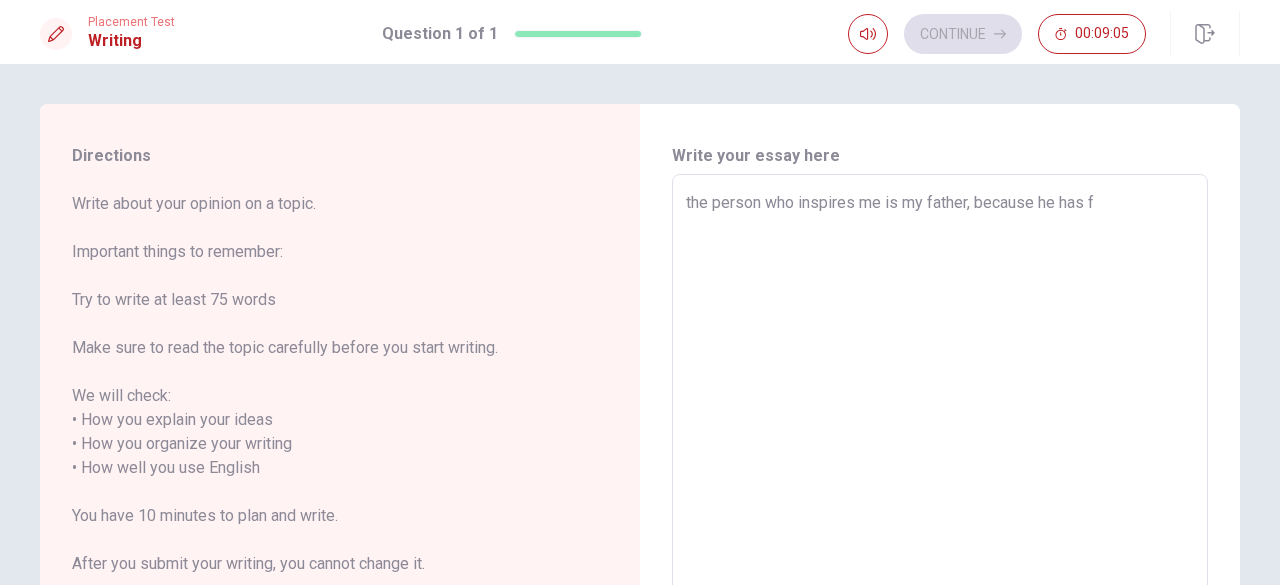type on "x" 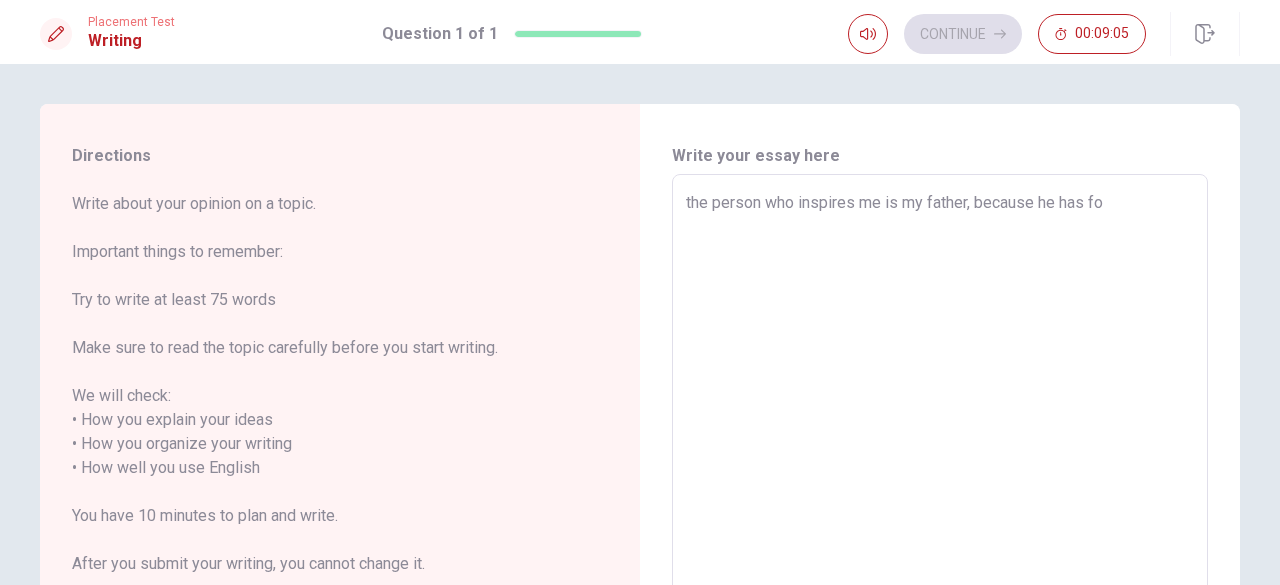type on "x" 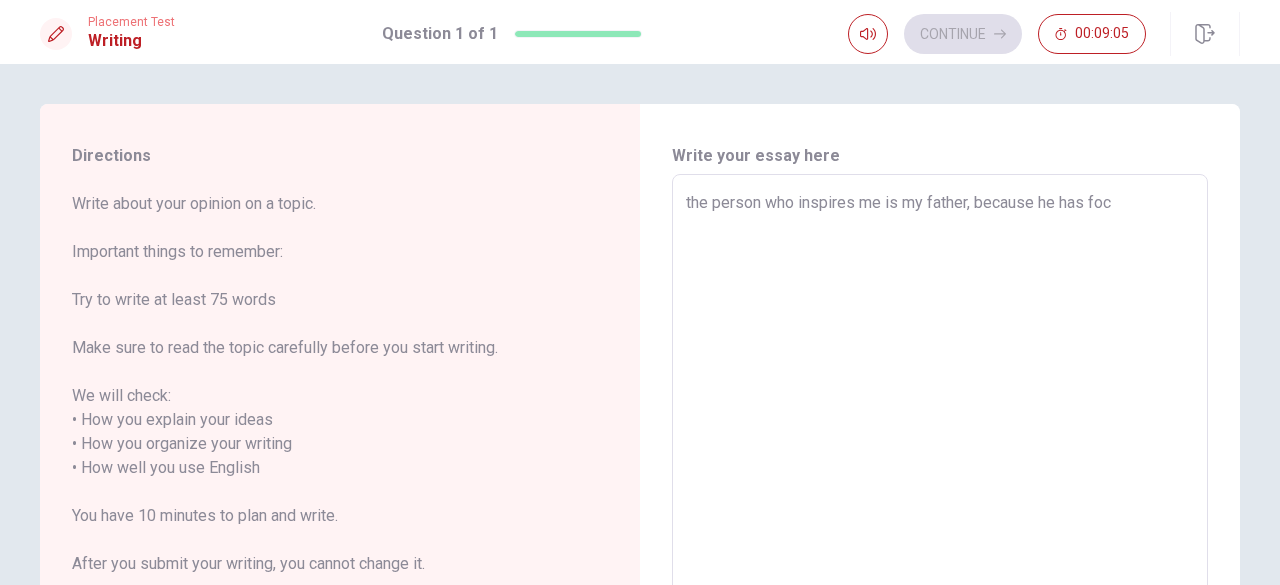 type on "x" 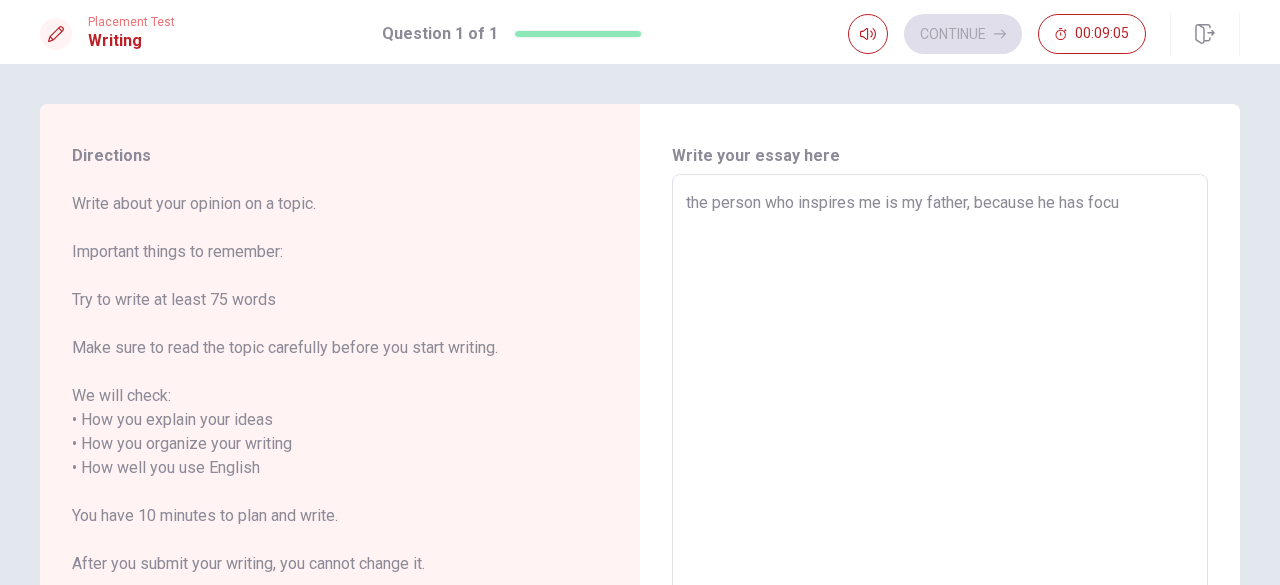 type on "x" 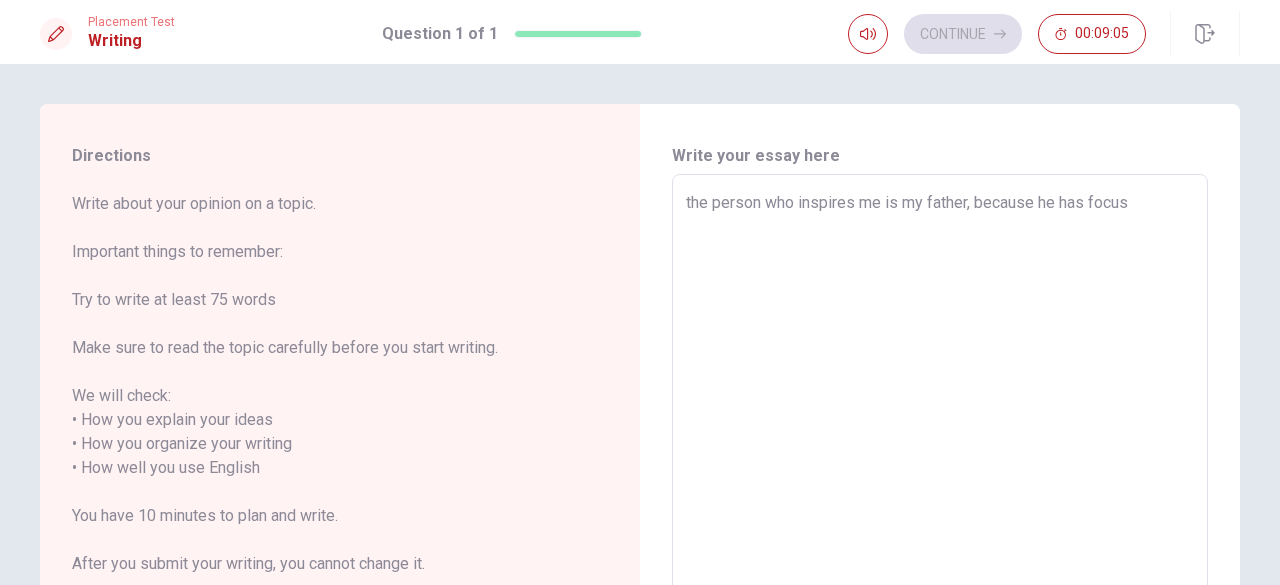 type on "x" 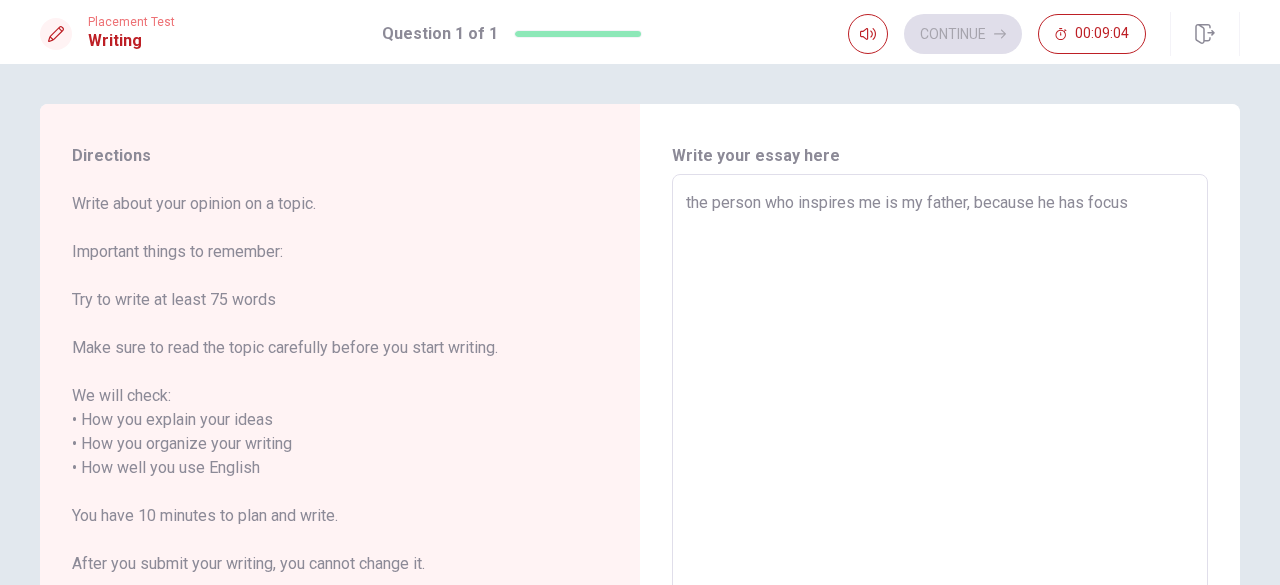 type on "the person who inspires me is my father, because he has focus" 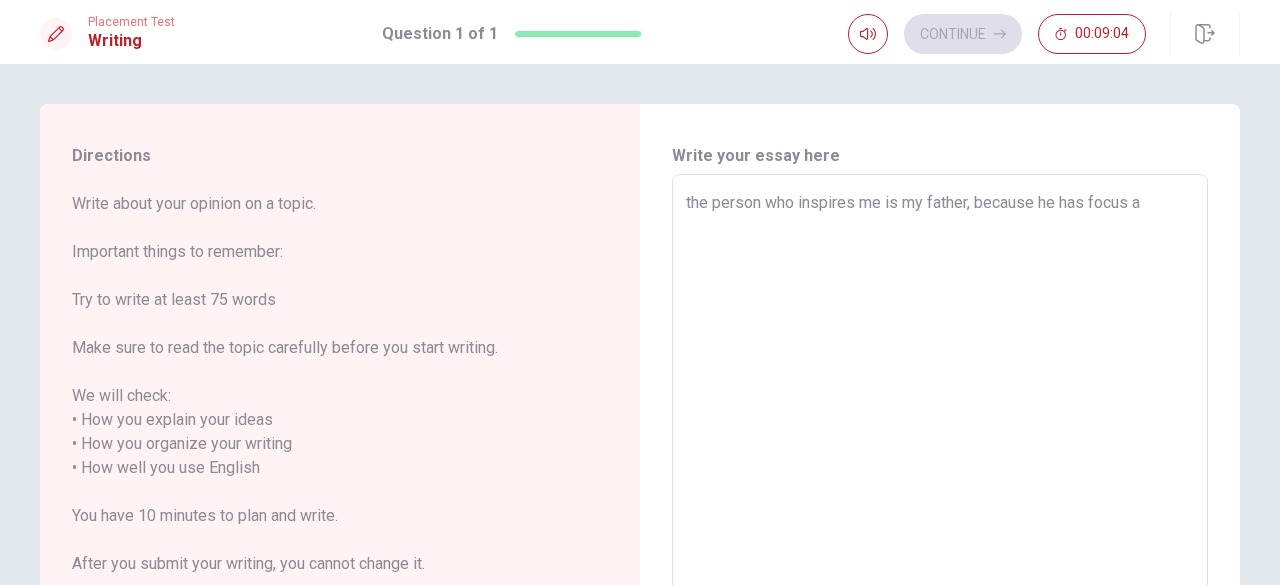 type on "x" 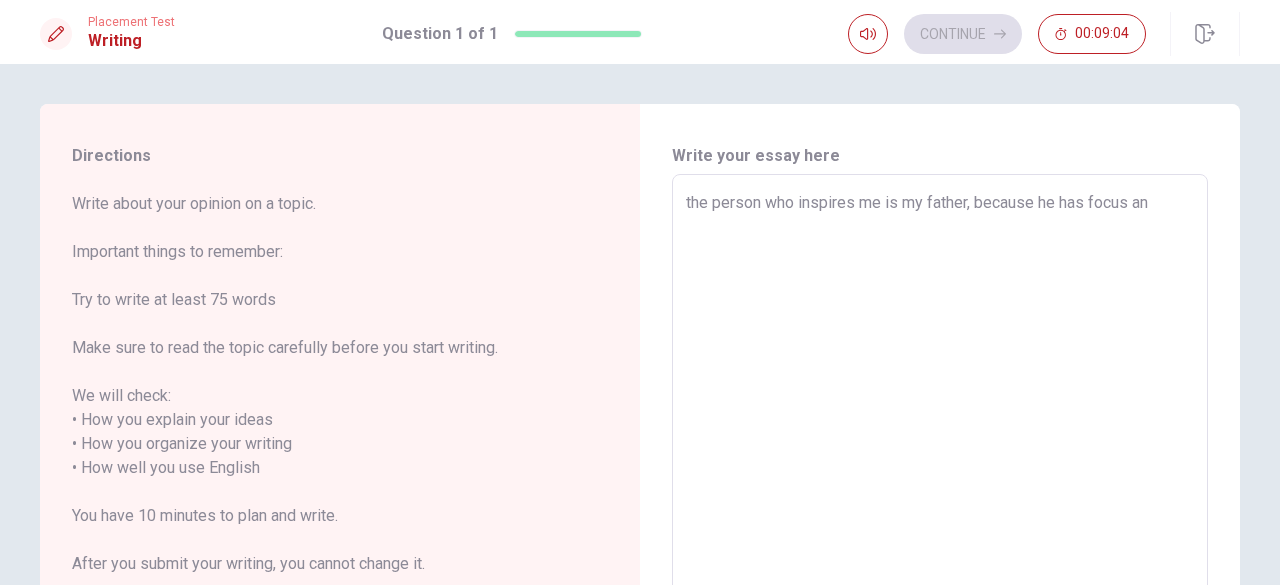 type on "x" 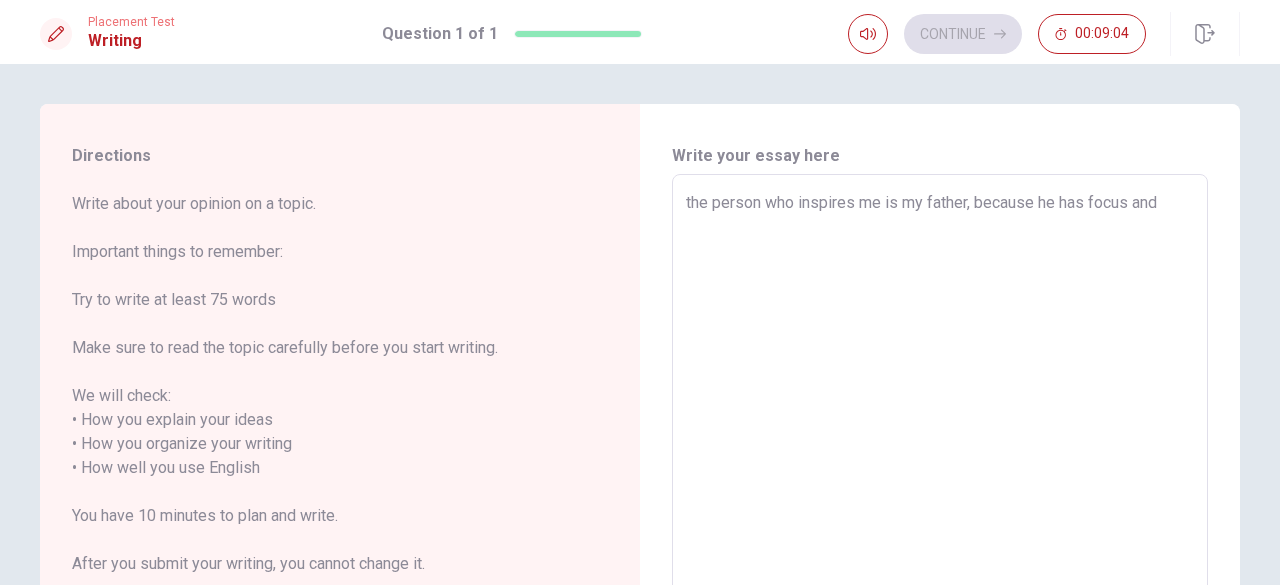 type on "x" 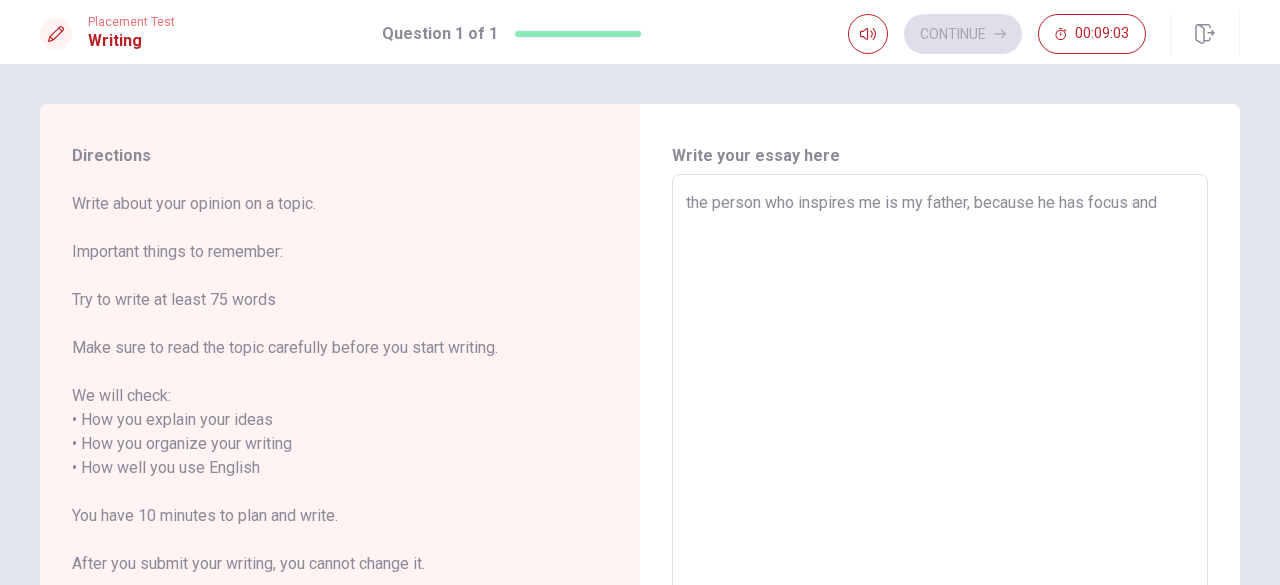 type on "the person who inspires me is my father, because he has focus and" 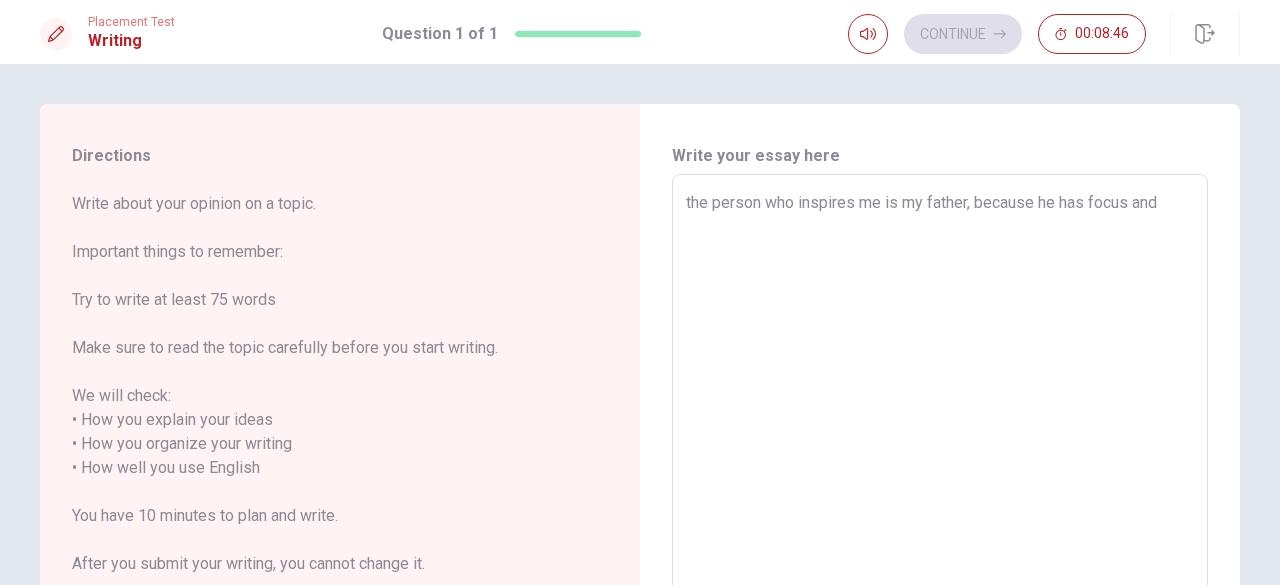 type on "x" 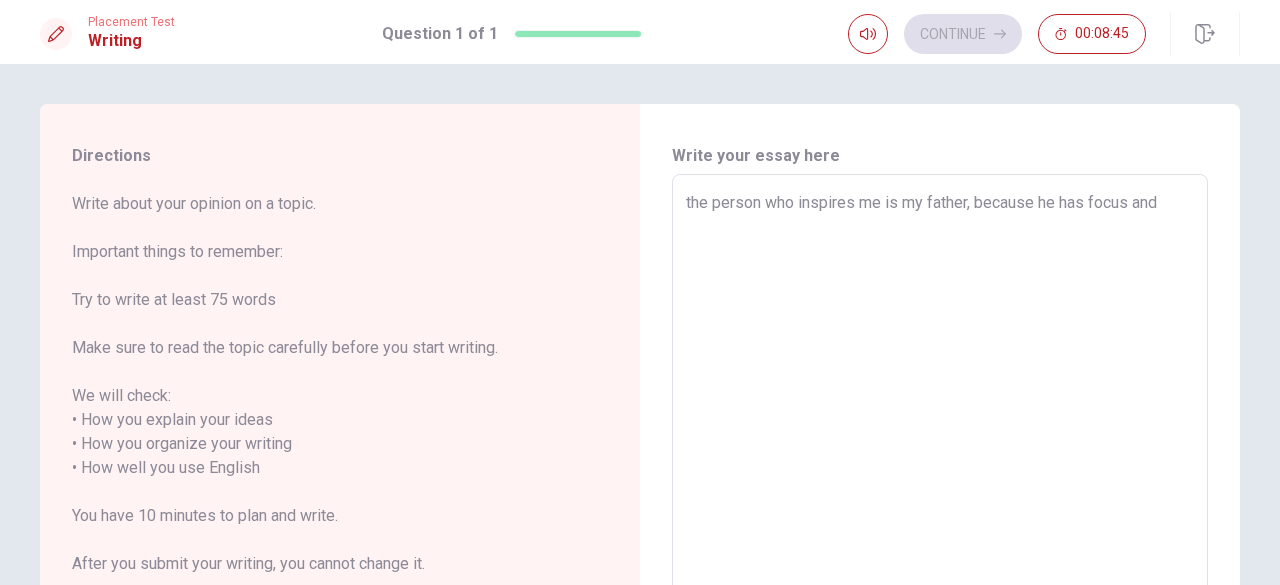 type on "the person who inspires me is my father, because he has focus and n" 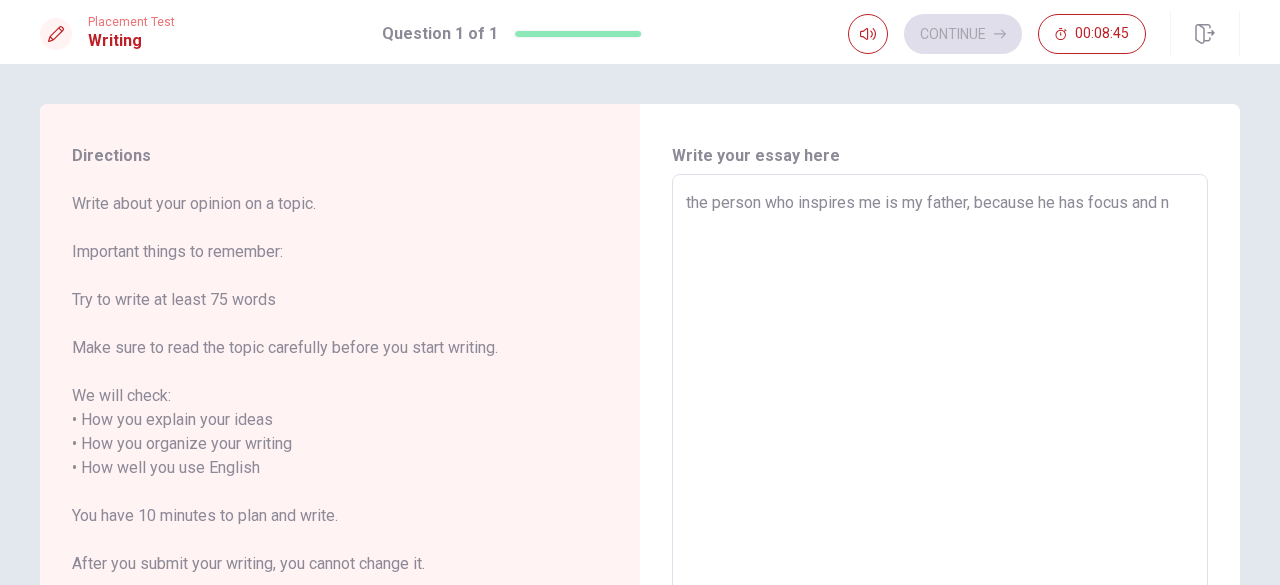 type on "x" 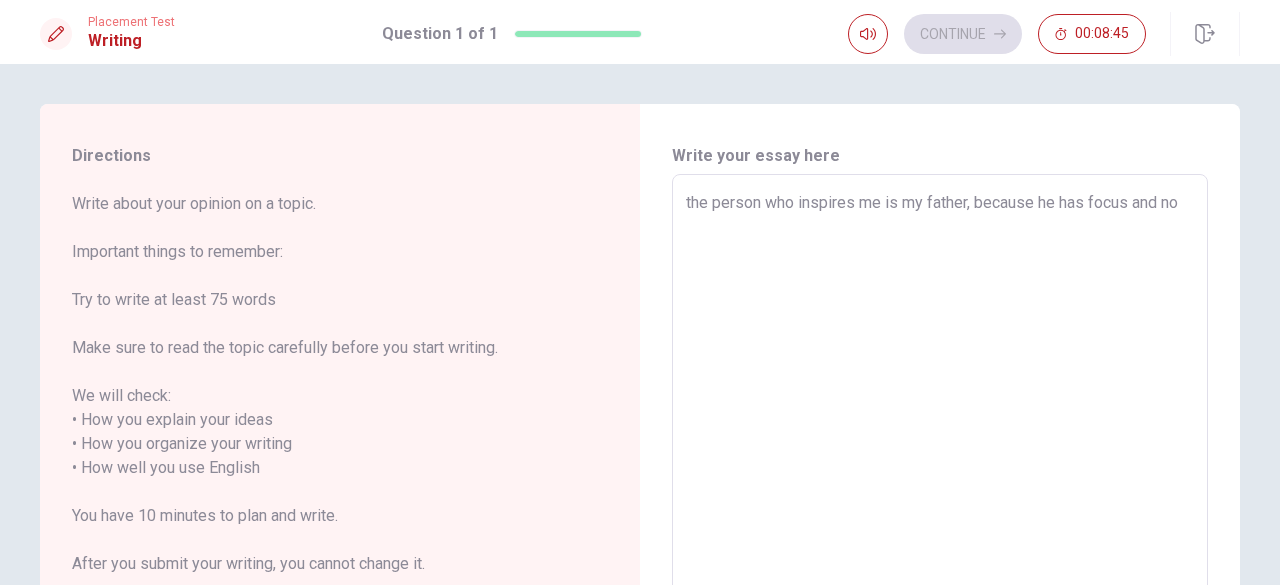 type on "x" 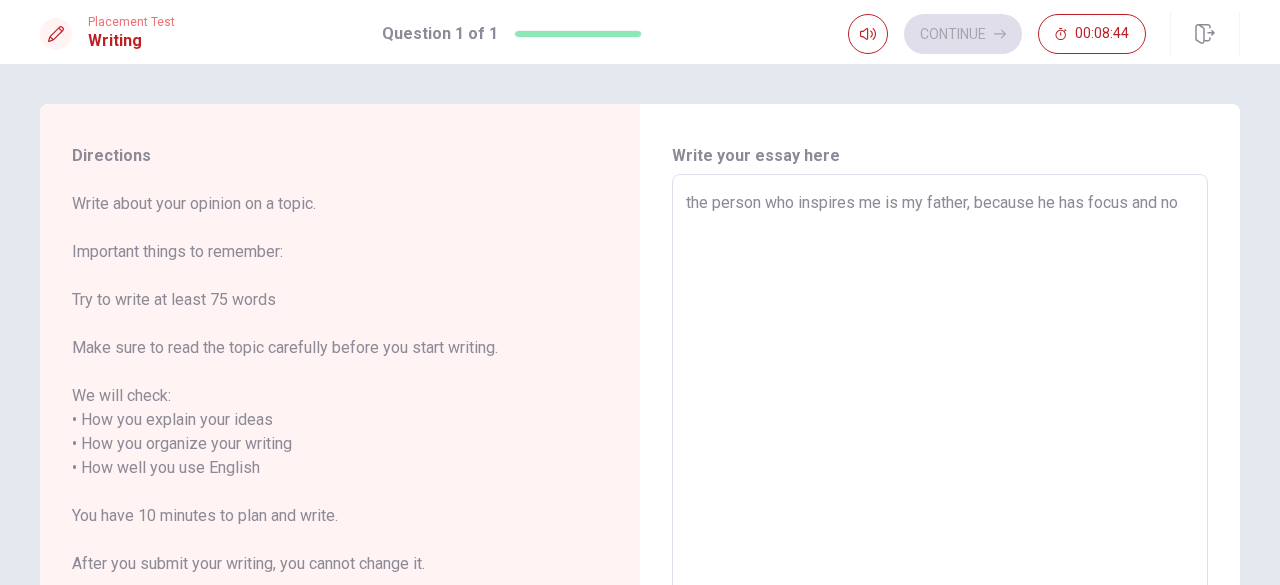 type on "the person who inspires me is my father, because he has focus and not" 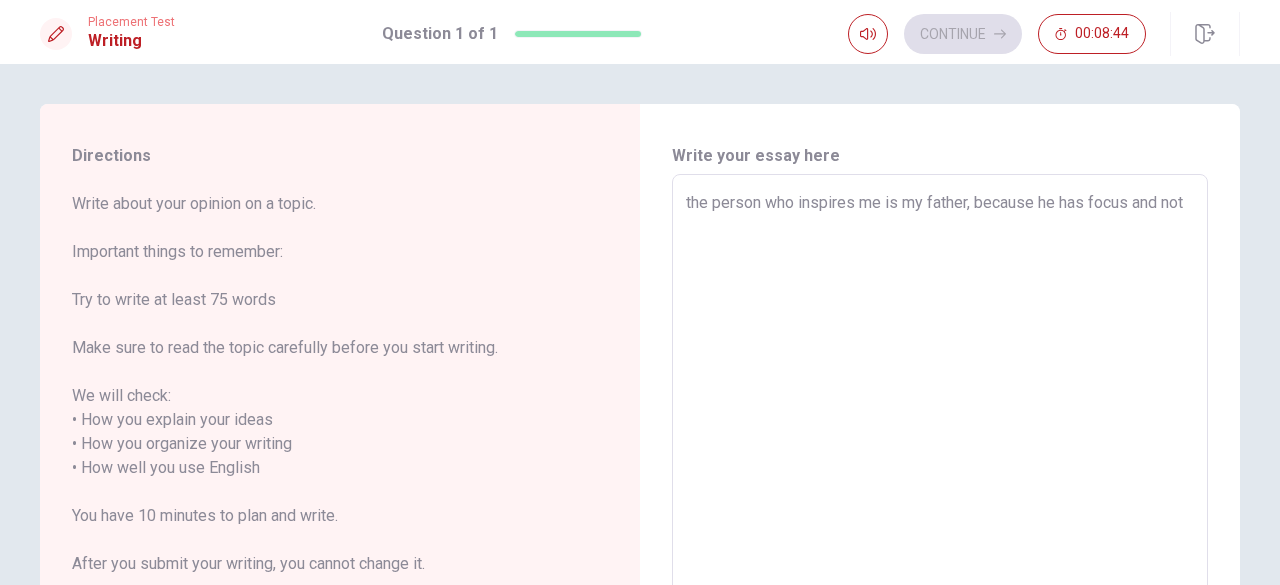 type on "x" 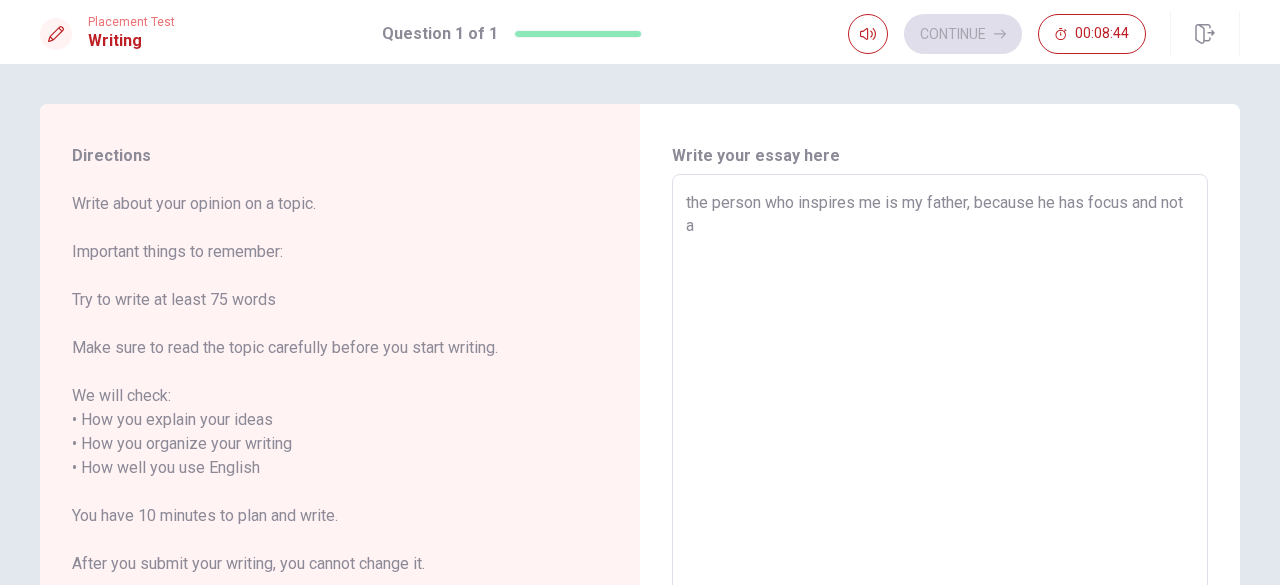 type on "x" 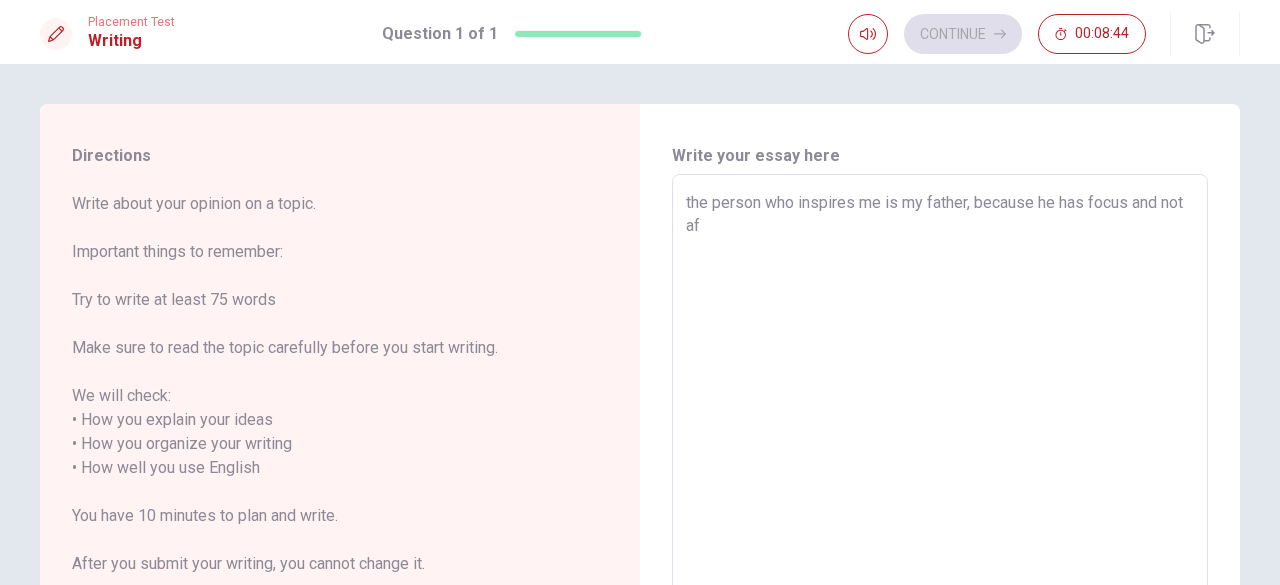 type on "x" 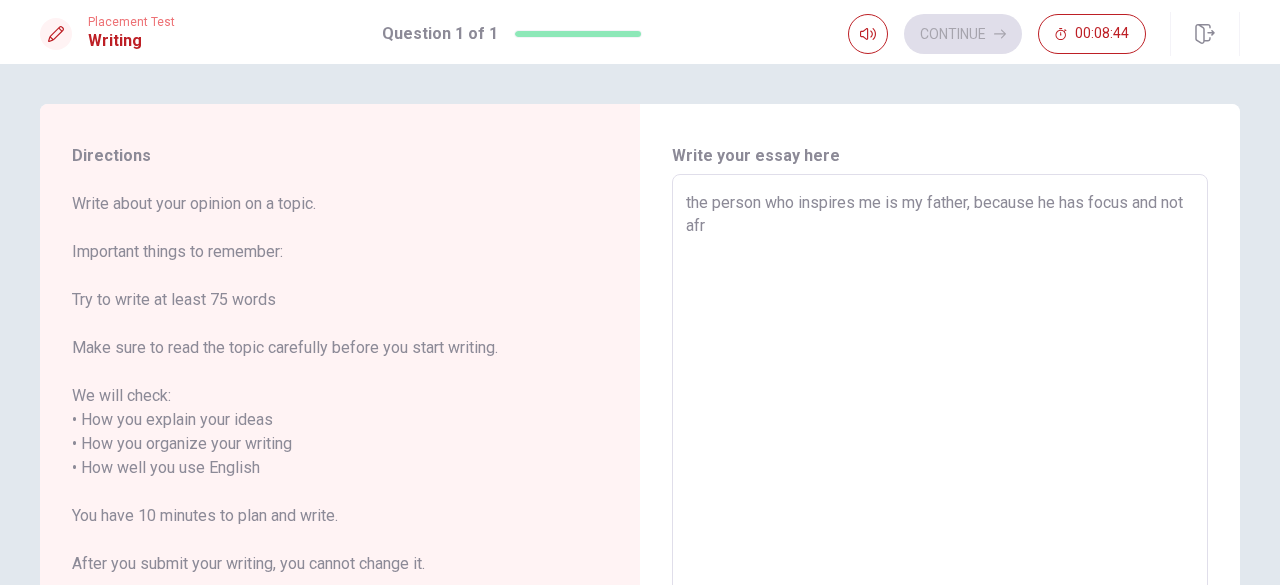 type on "x" 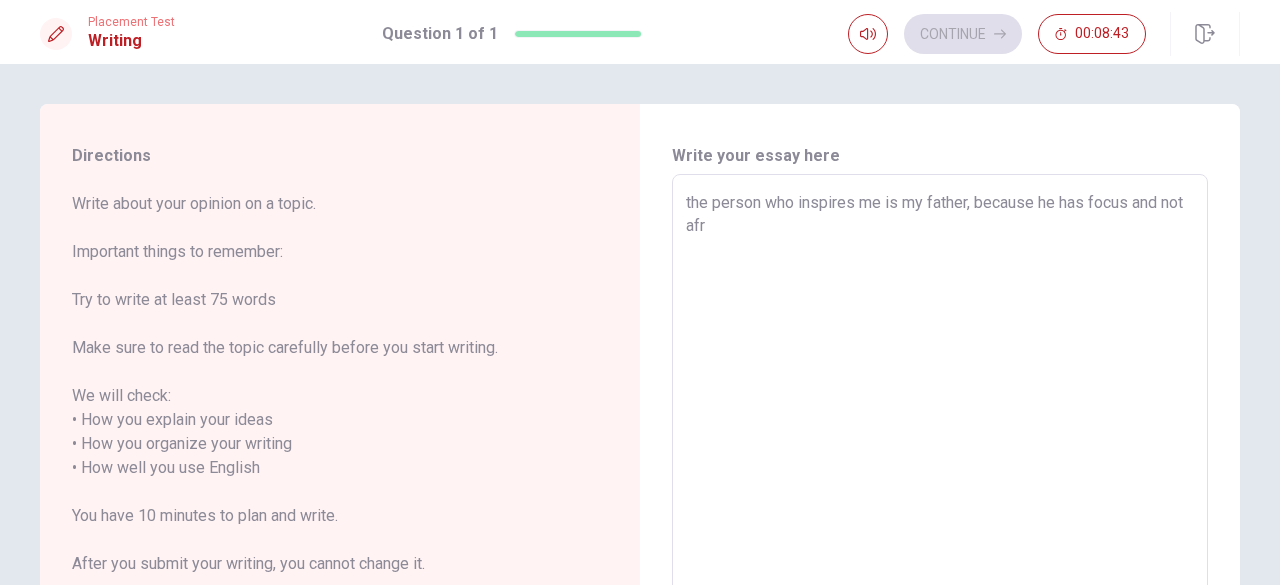type on "the person who inspires me is my father, because he has focus and not afra" 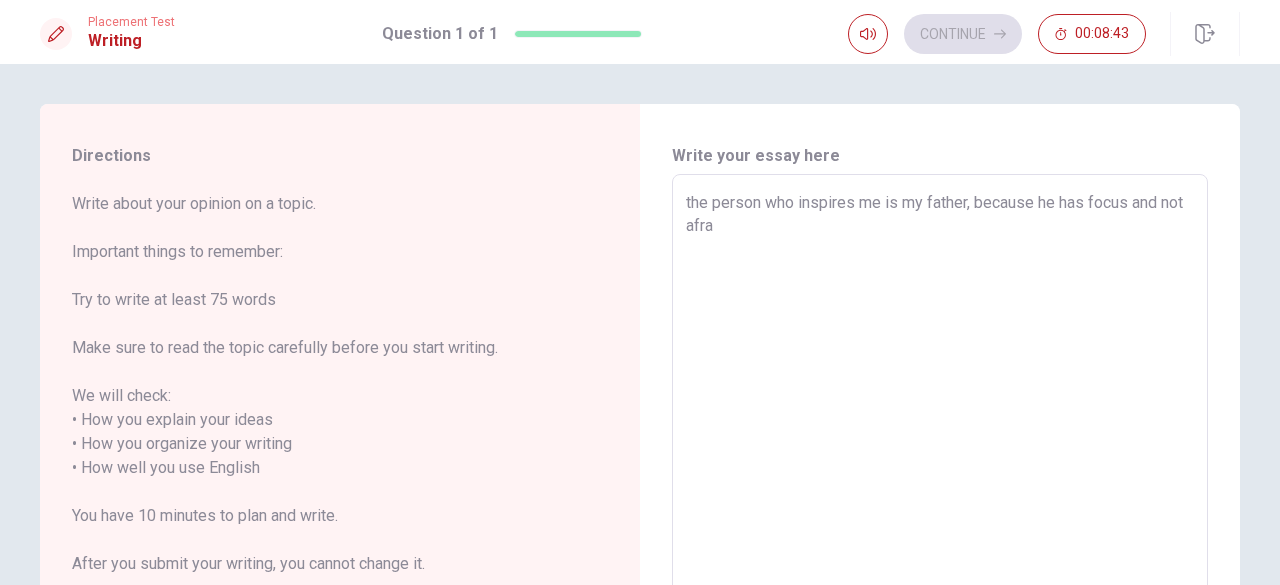 type on "x" 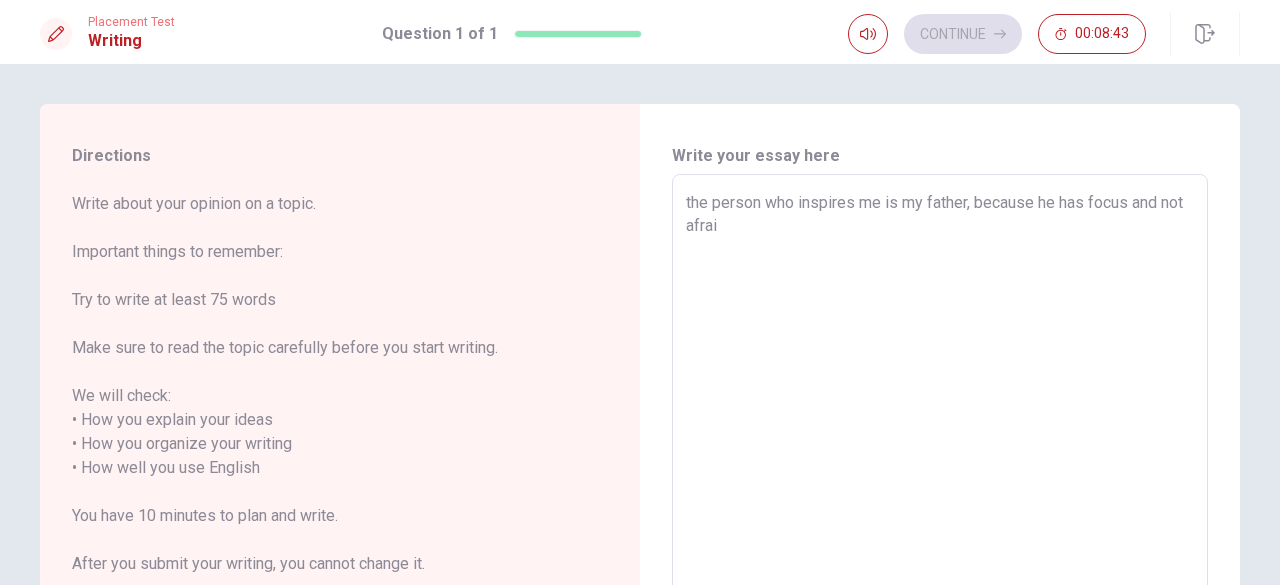 type on "x" 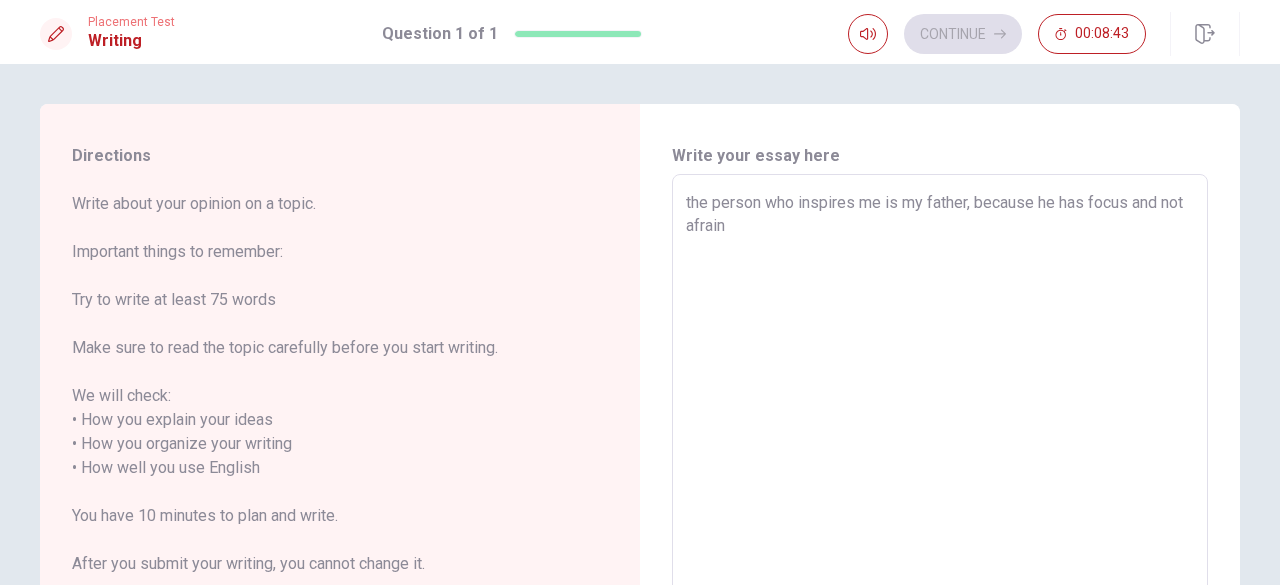 type on "x" 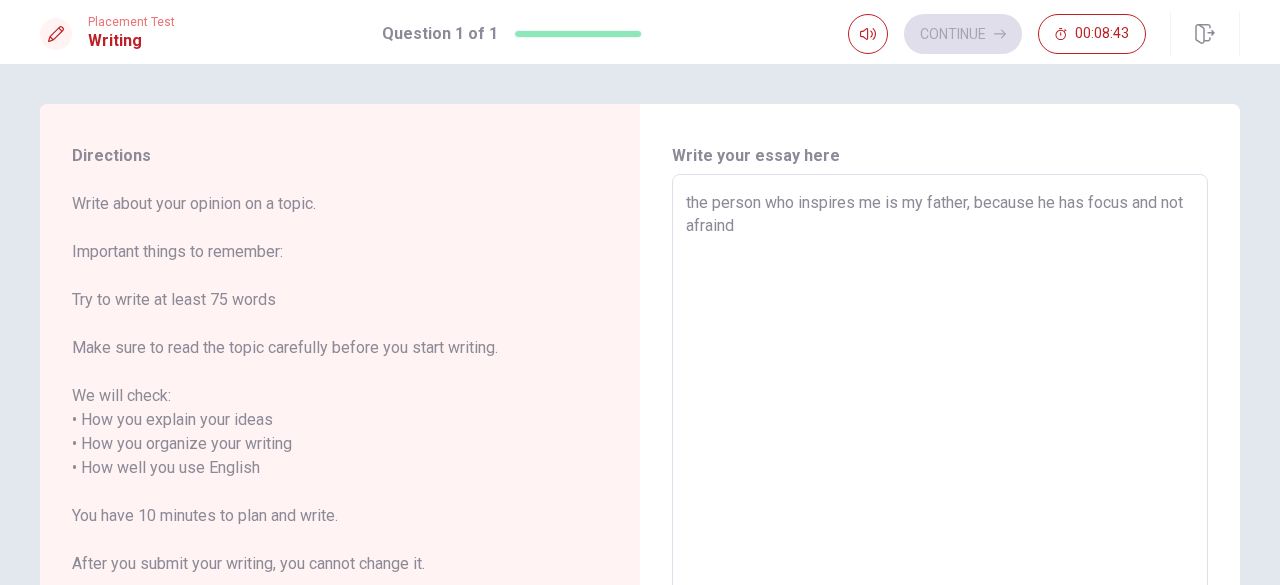 type on "x" 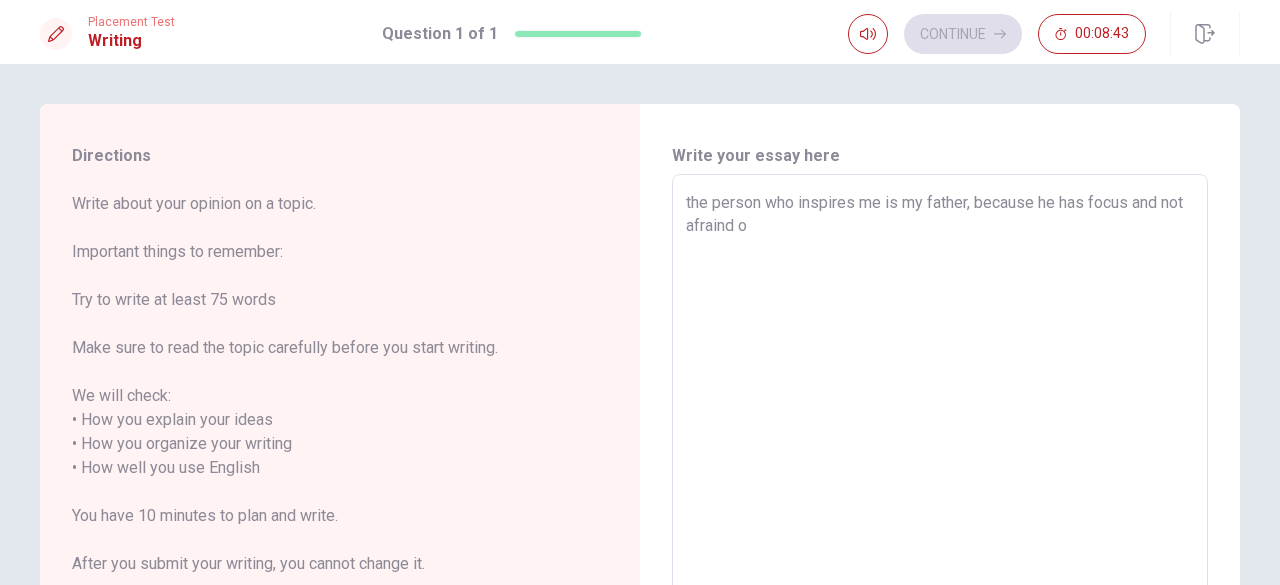 type 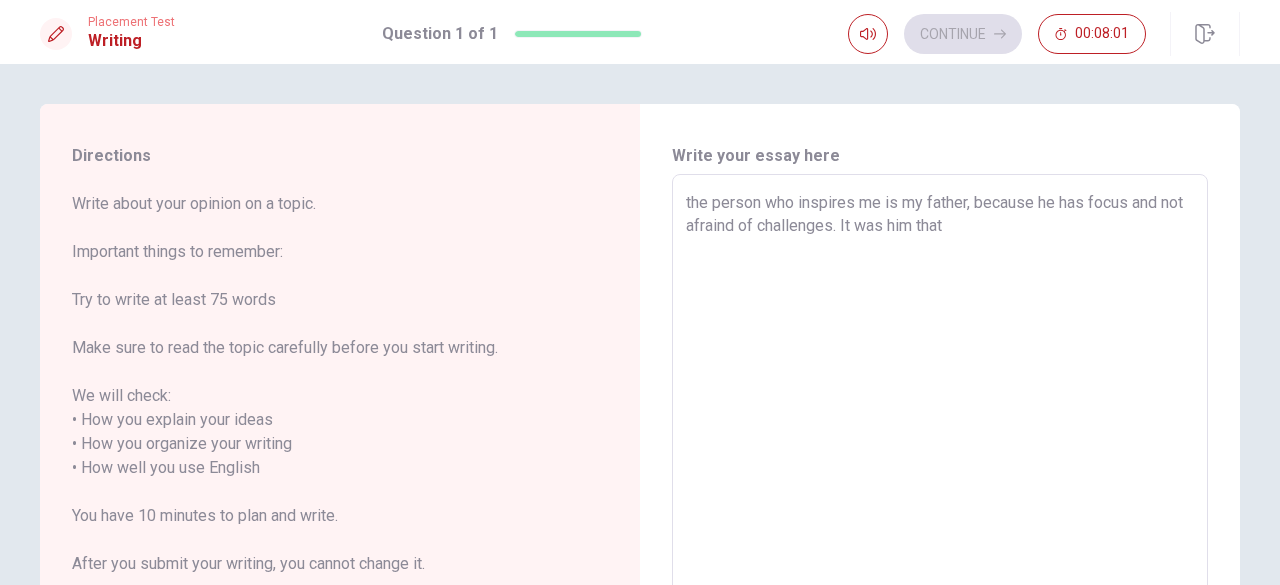 drag, startPoint x: 979, startPoint y: 221, endPoint x: 864, endPoint y: 250, distance: 118.60017 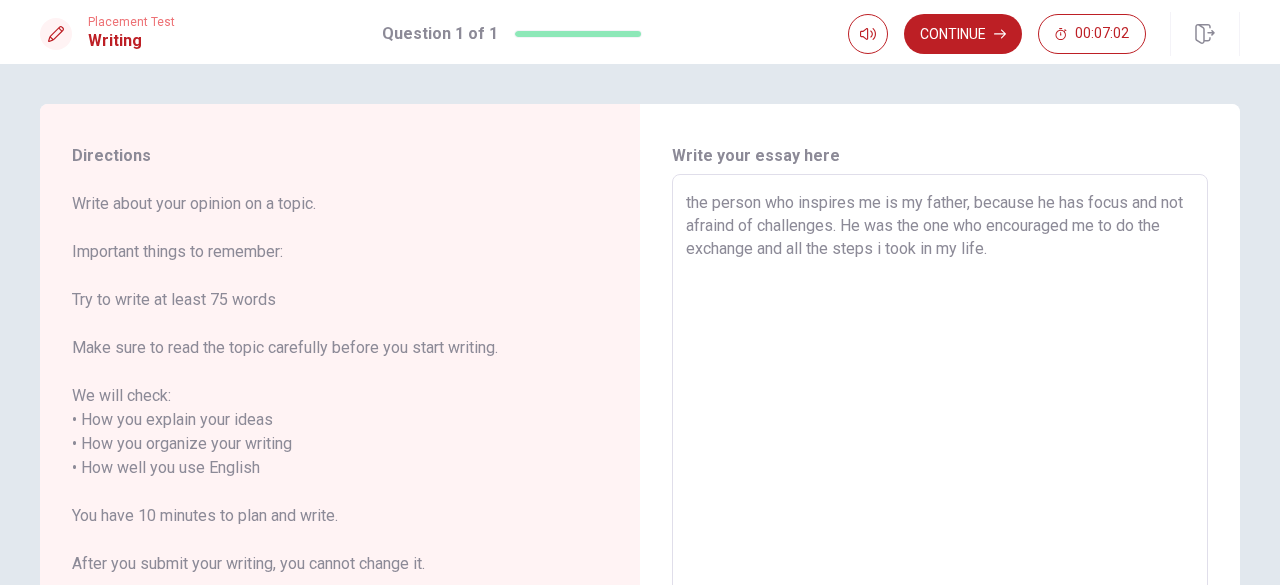 click on "the person who inspires me is my father, because he has focus and not afraind of challenges. He was the one who encouraged me to do the exchange and all the steps i took in my life." at bounding box center (940, 468) 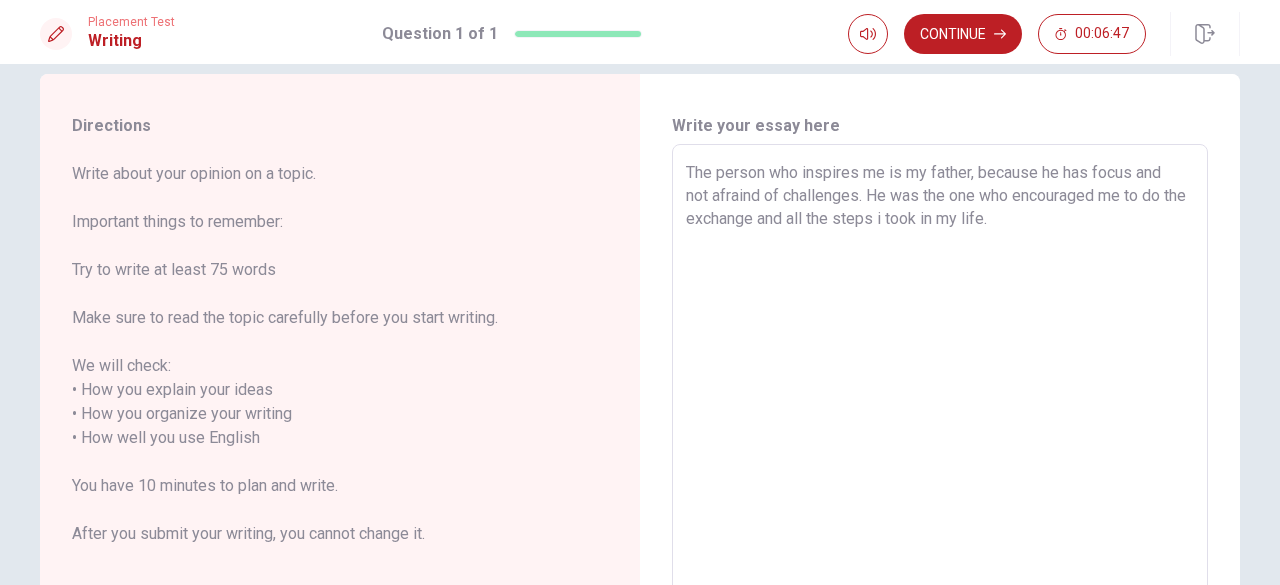 scroll, scrollTop: 28, scrollLeft: 0, axis: vertical 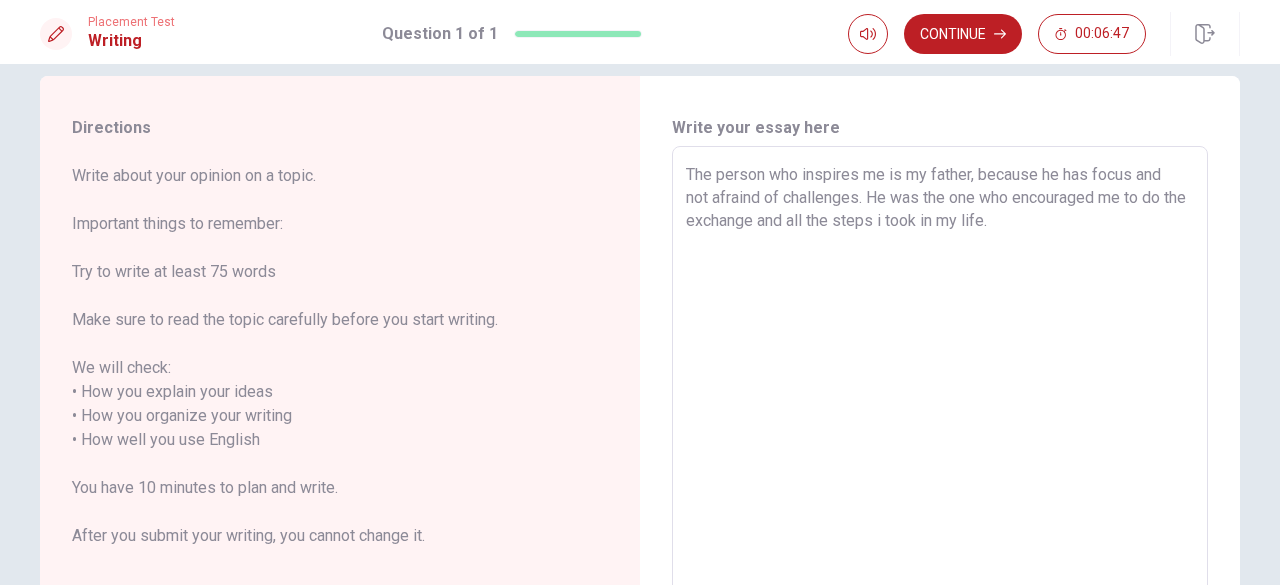 click on "The person who inspires me is my father, because he has focus and not afraind of challenges. He was the one who encouraged me to do the exchange and all the steps i took in my life." at bounding box center (940, 440) 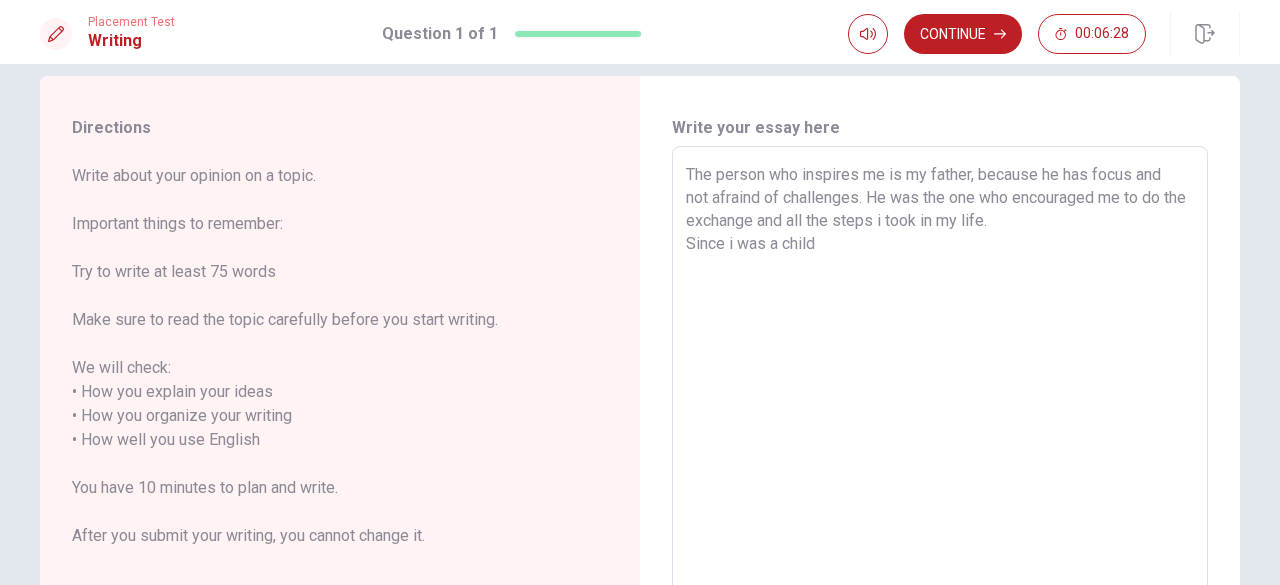 click on "The person who inspires me is my father, because he has focus and not afraind of challenges. He was the one who encouraged me to do the exchange and all the steps i took in my life.
Since i was a child" at bounding box center (940, 440) 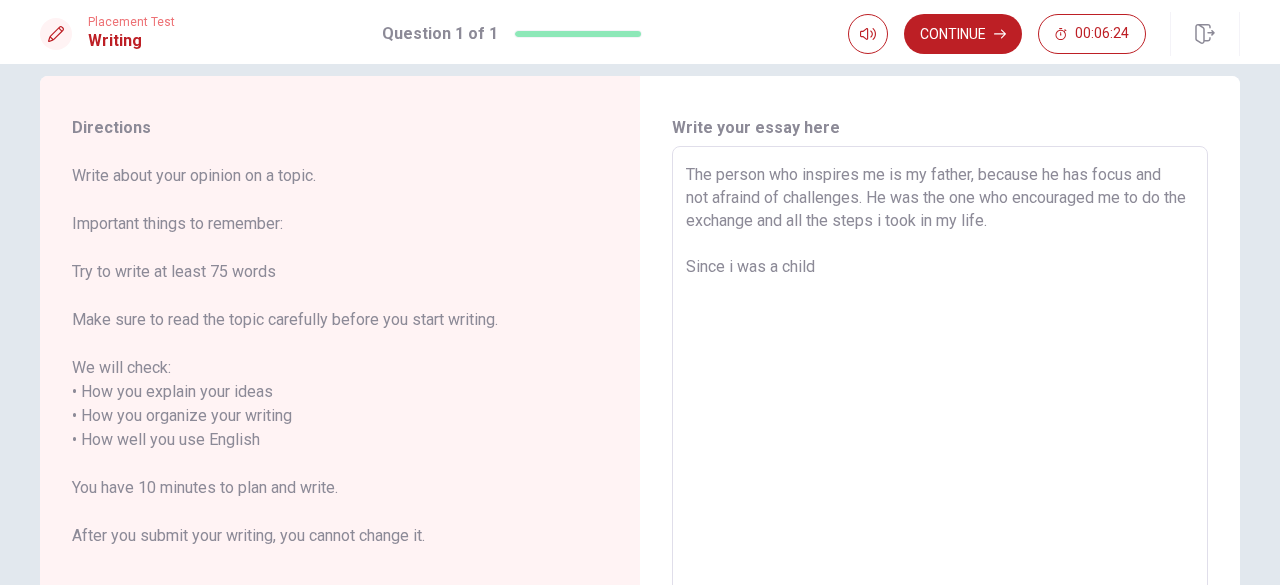 click on "The person who inspires me is my father, because he has focus and not afraind of challenges. He was the one who encouraged me to do the exchange and all the steps i took in my life.
Since i was a child" at bounding box center (940, 440) 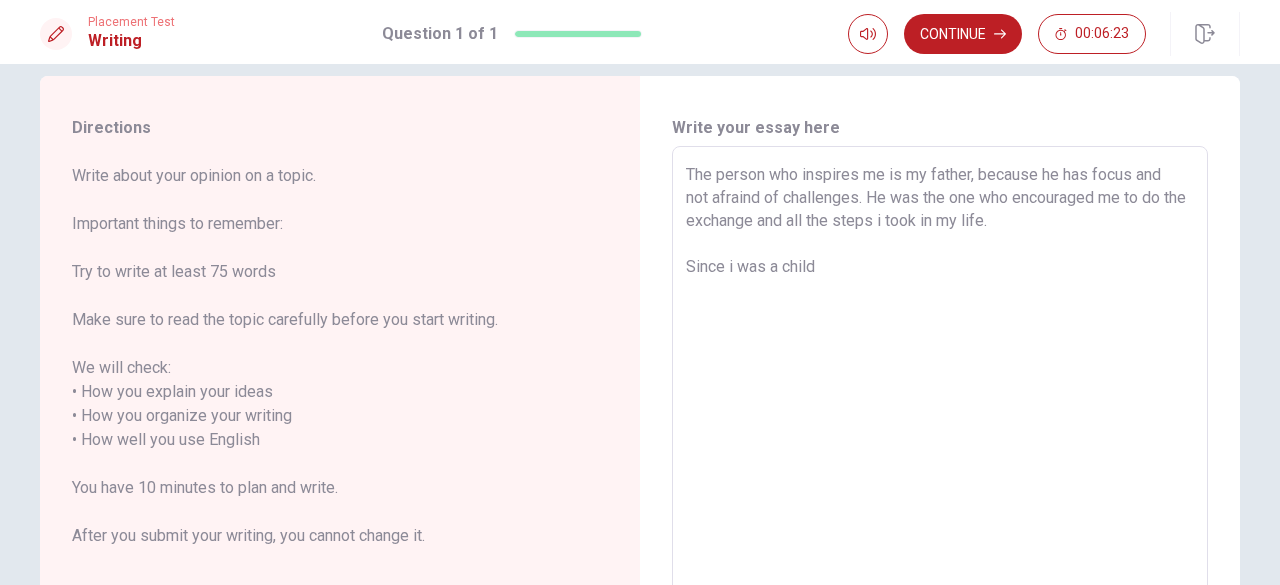 click on "The person who inspires me is my father, because he has focus and not afraind of challenges. He was the one who encouraged me to do the exchange and all the steps i took in my life.
Since i was a child" at bounding box center [940, 440] 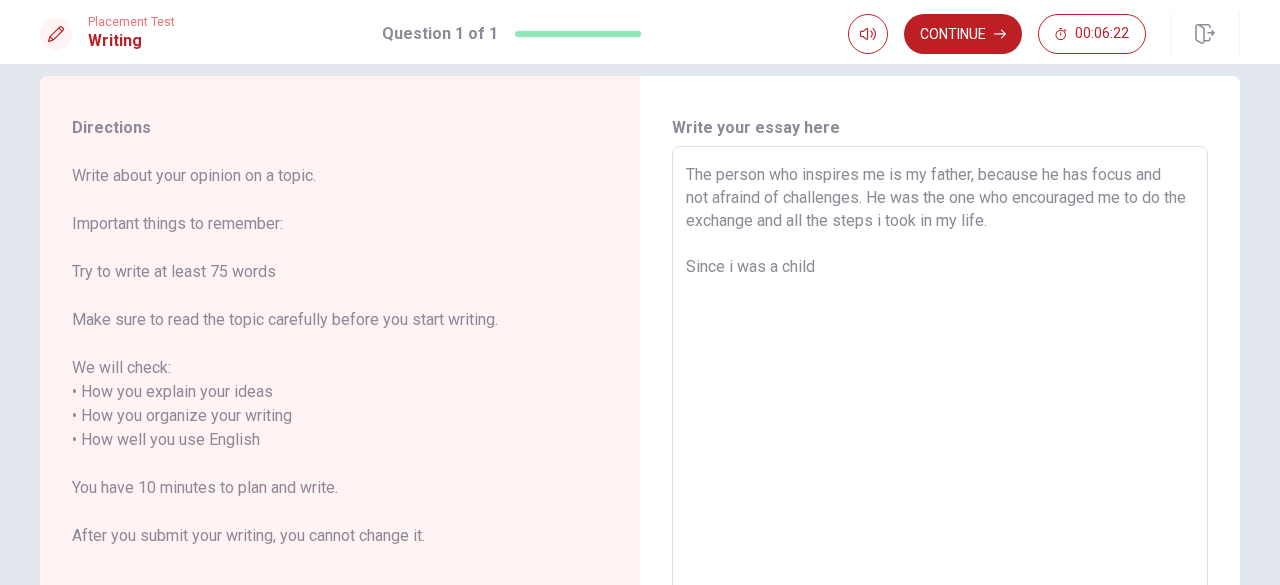 click on "The person who inspires me is my father, because he has focus and not afraind of challenges. He was the one who encouraged me to do the exchange and all the steps i took in my life.
Since i was a child" at bounding box center (940, 440) 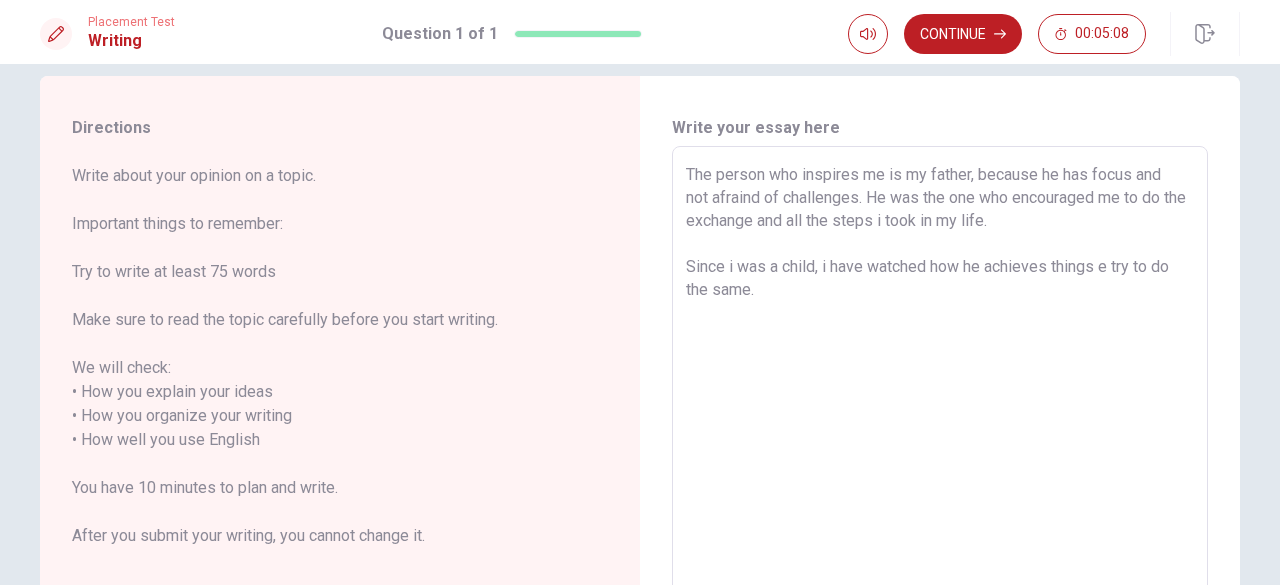 click on "The person who inspires me is my father, because he has focus and not afraind of challenges. He was the one who encouraged me to do the exchange and all the steps i took in my life.
Since i was a child, i have watched how he achieves things e try to do the same." at bounding box center [940, 440] 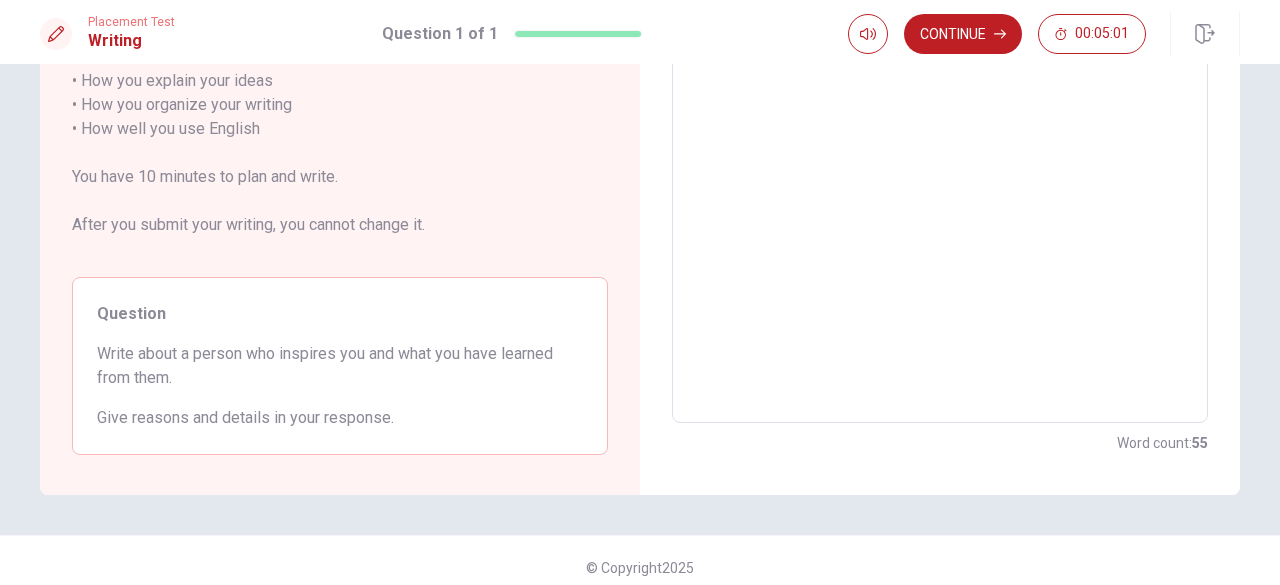 scroll, scrollTop: 352, scrollLeft: 0, axis: vertical 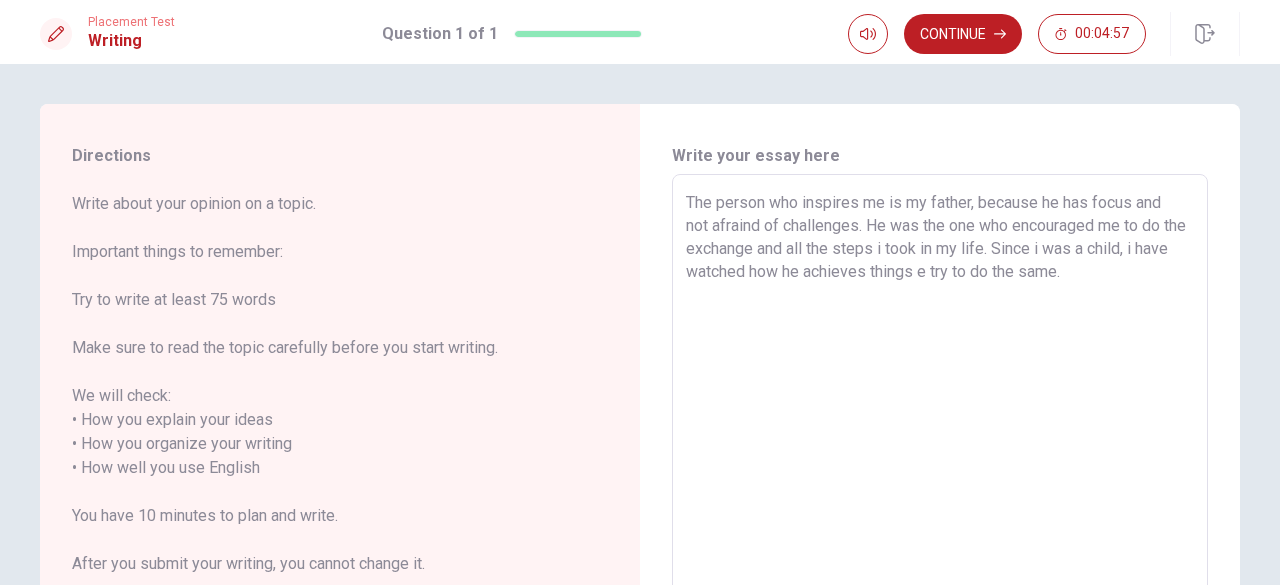 click on "The person who inspires me is my father, because he has focus and not afraind of challenges. He was the one who encouraged me to do the exchange and all the steps i took in my life. Since i was a child, i have watched how he achieves things e try to do the same." at bounding box center (940, 468) 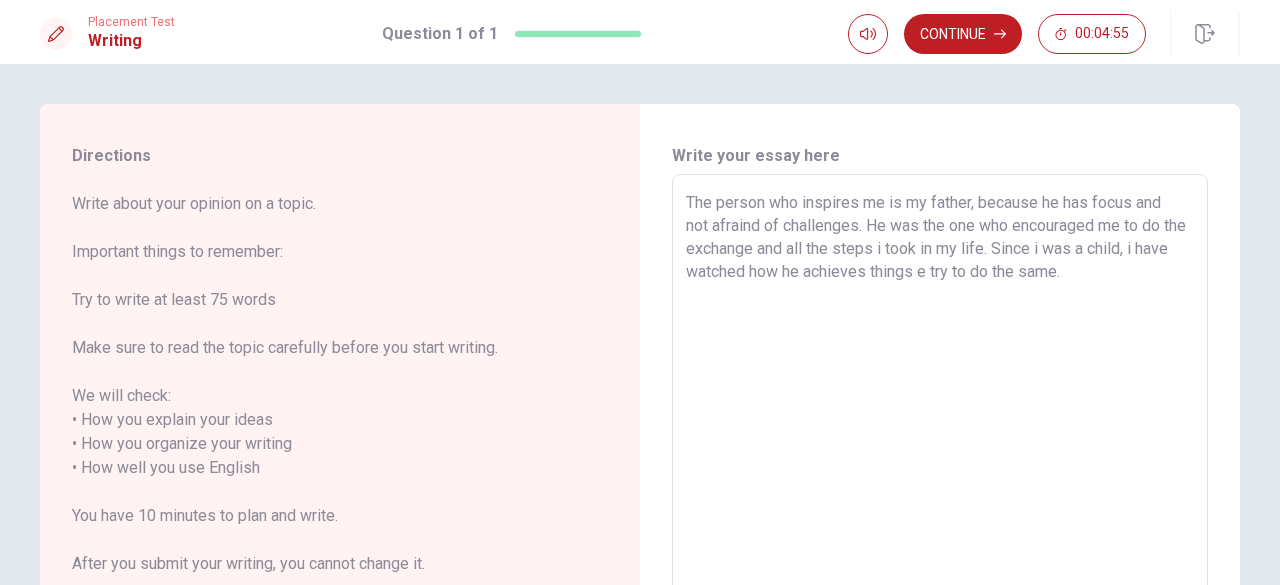 click on "The person who inspires me is my father, because he has focus and not afraind of challenges. He was the one who encouraged me to do the exchange and all the steps i took in my life. Since i was a child, i have watched how he achieves things e try to do the same." at bounding box center [940, 468] 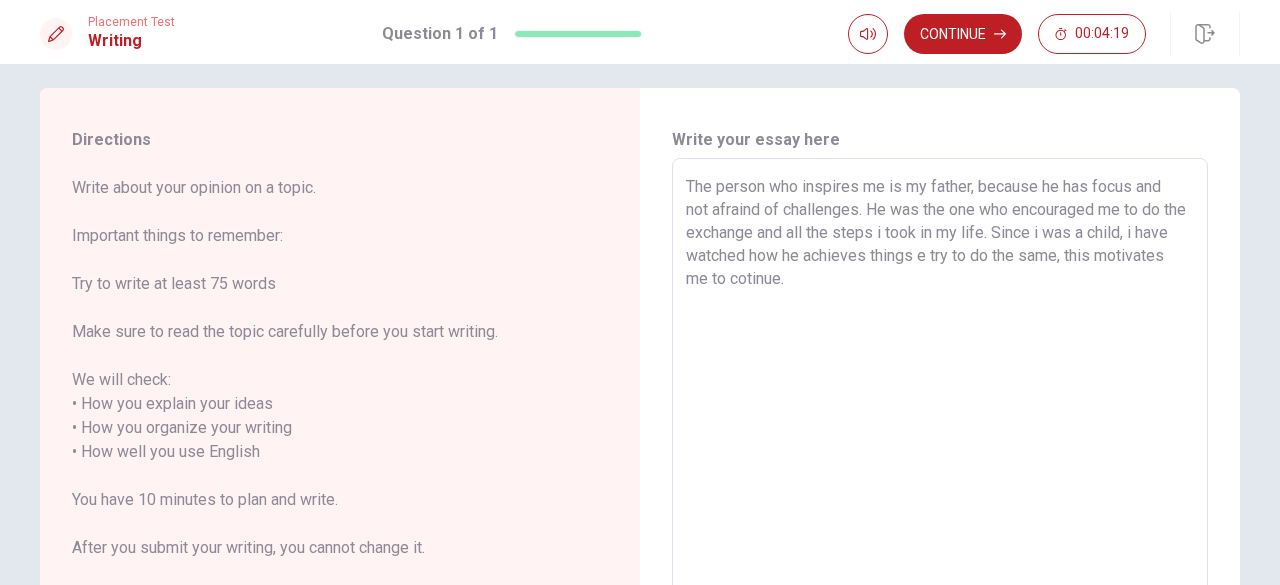 scroll, scrollTop: 14, scrollLeft: 0, axis: vertical 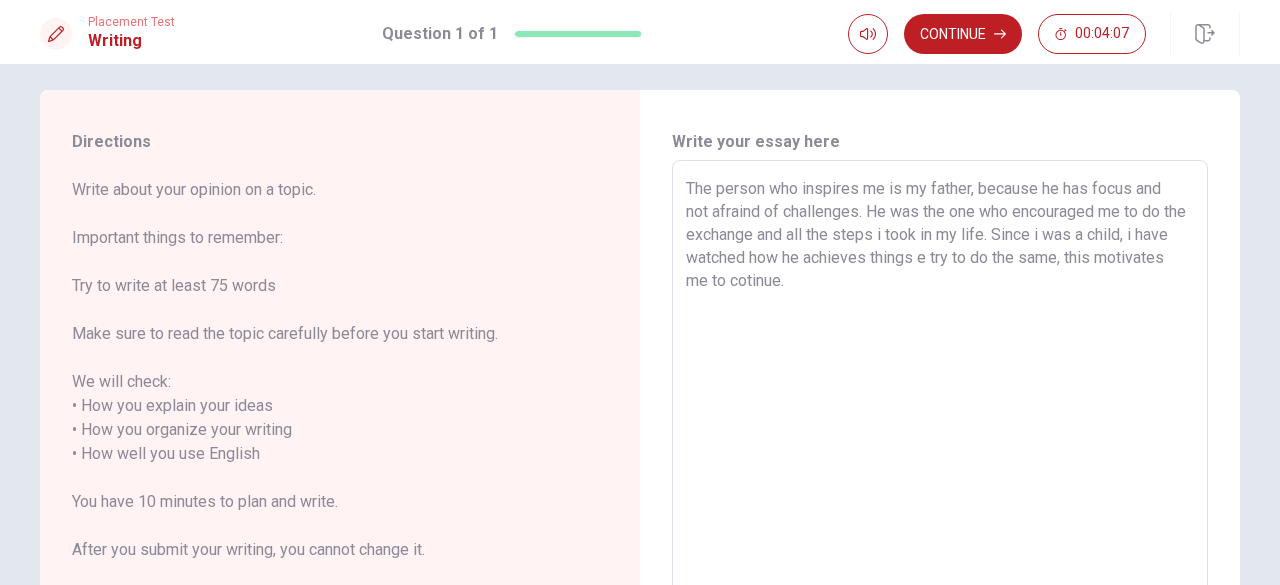 click on "The person who inspires me is my father, because he has focus and not afraind of challenges. He was the one who encouraged me to do the exchange and all the steps i took in my life. Since i was a child, i have watched how he achieves things e try to do the same, this motivates me to cotinue." at bounding box center (940, 454) 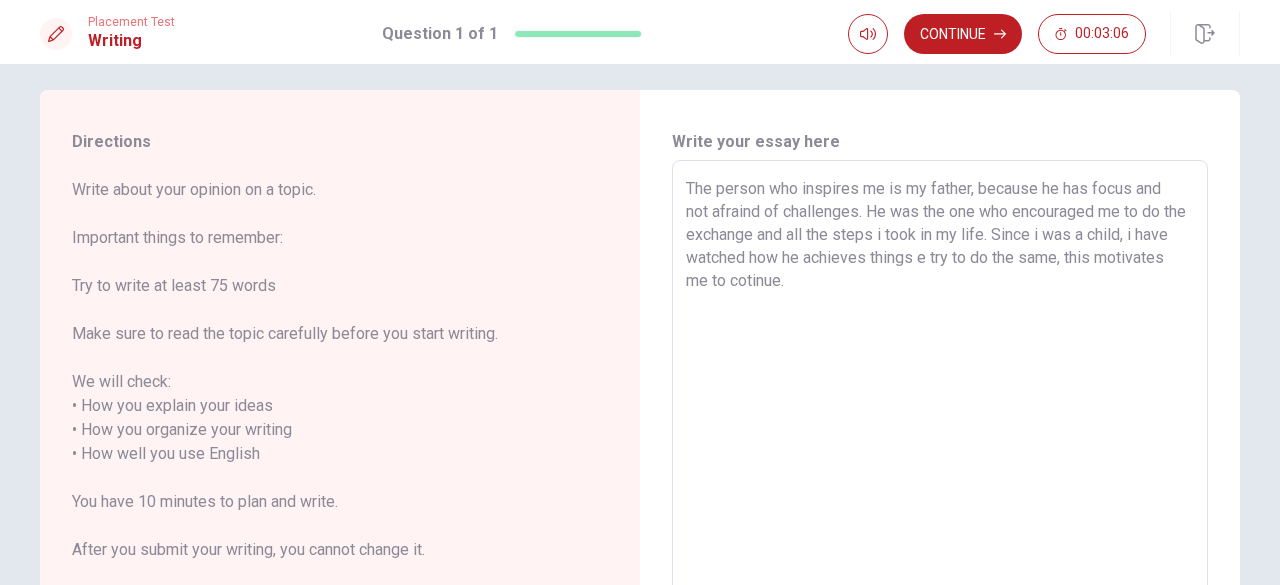 click on "The person who inspires me is my father, because he has focus and not afraind of challenges. He was the one who encouraged me to do the exchange and all the steps i took in my life. Since i was a child, i have watched how he achieves things e try to do the same, this motivates me to cotinue." at bounding box center (940, 454) 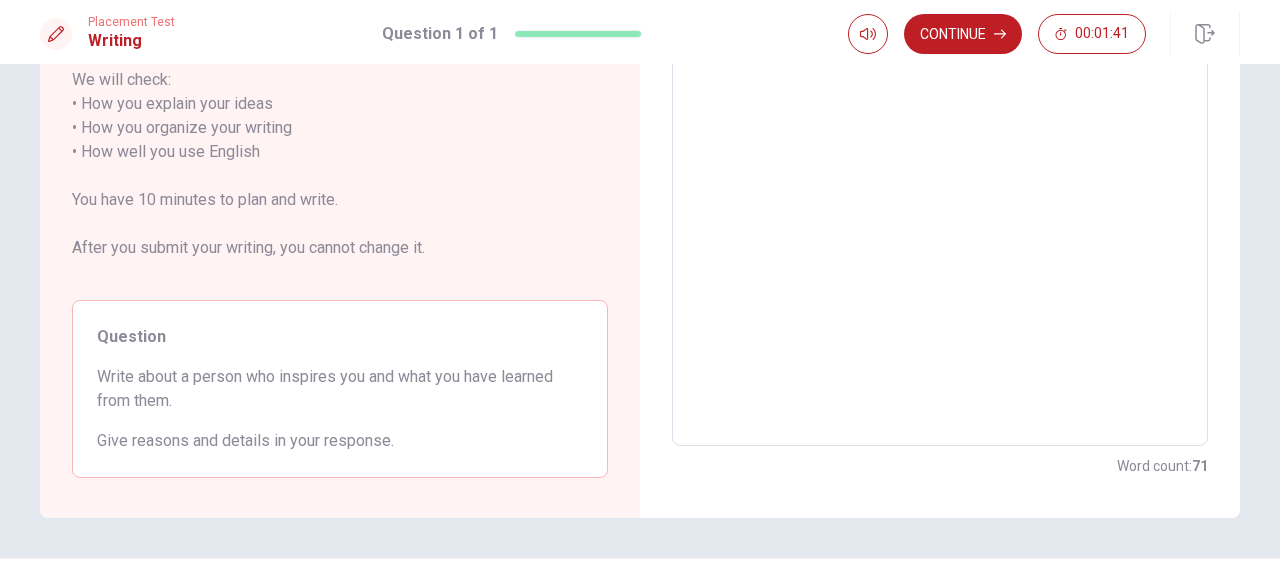 scroll, scrollTop: 352, scrollLeft: 0, axis: vertical 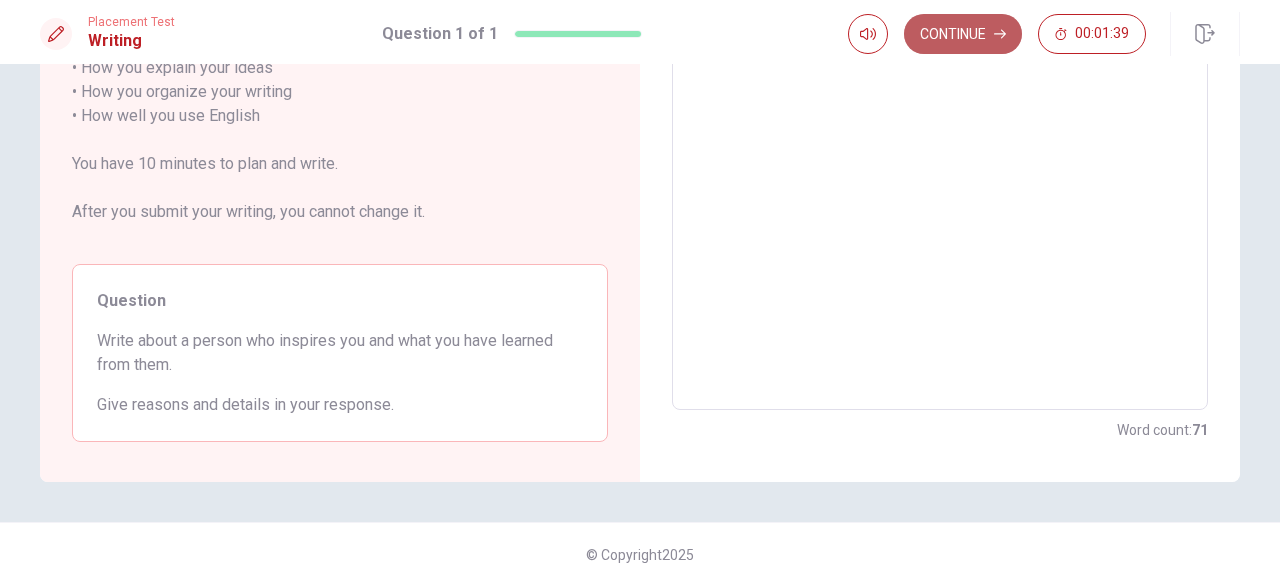 click 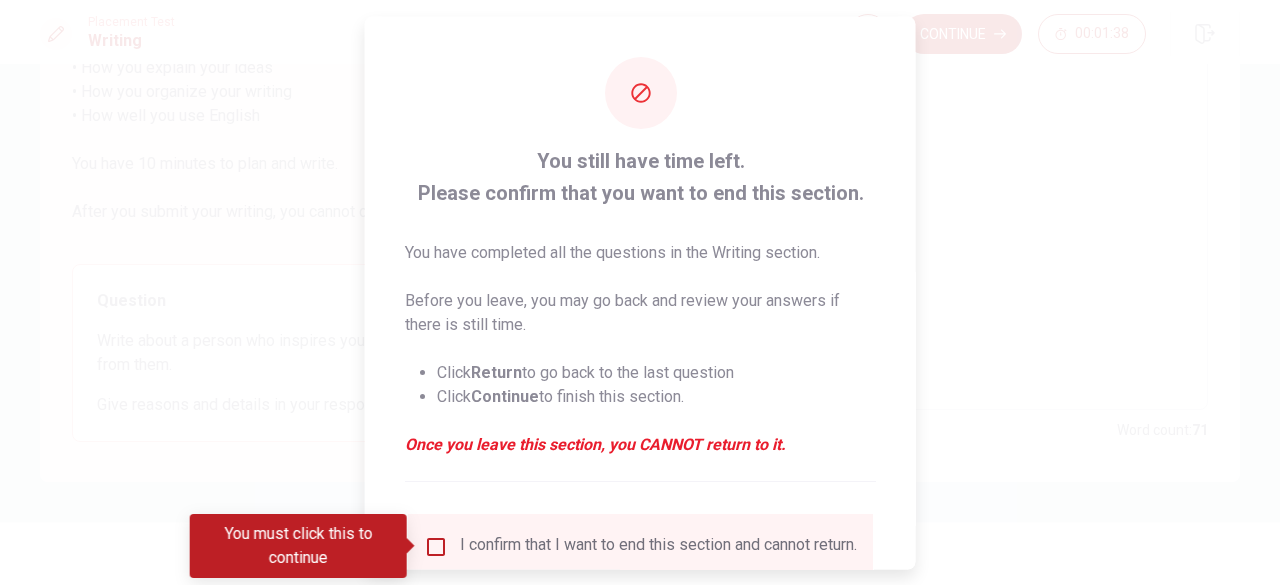drag, startPoint x: 900, startPoint y: 239, endPoint x: 906, endPoint y: 379, distance: 140.12851 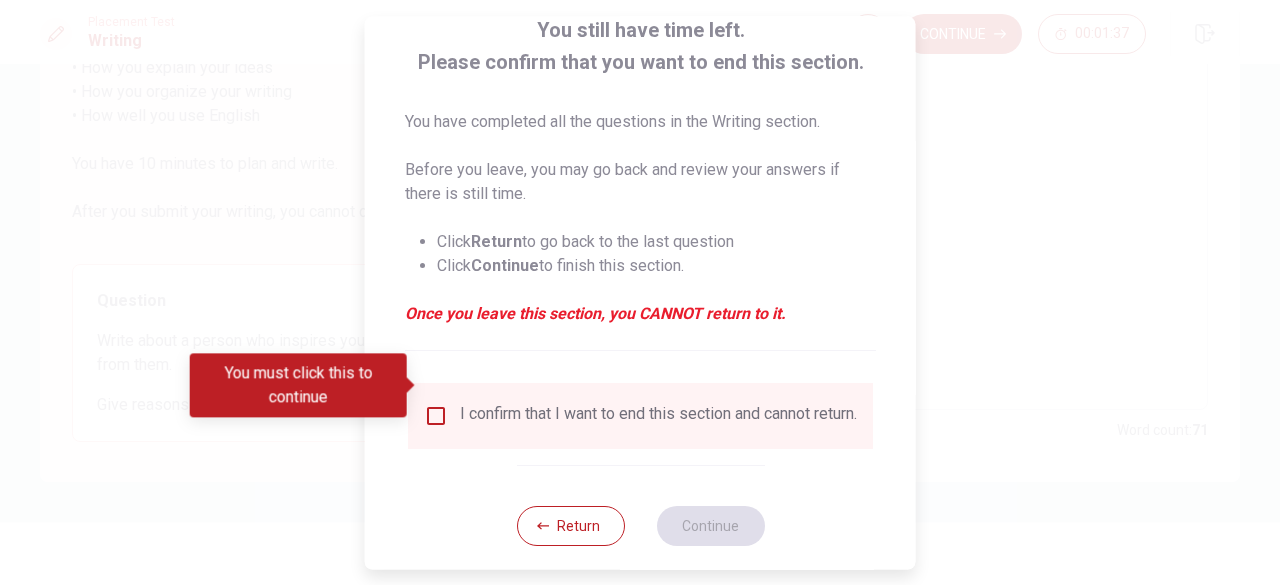 scroll, scrollTop: 160, scrollLeft: 0, axis: vertical 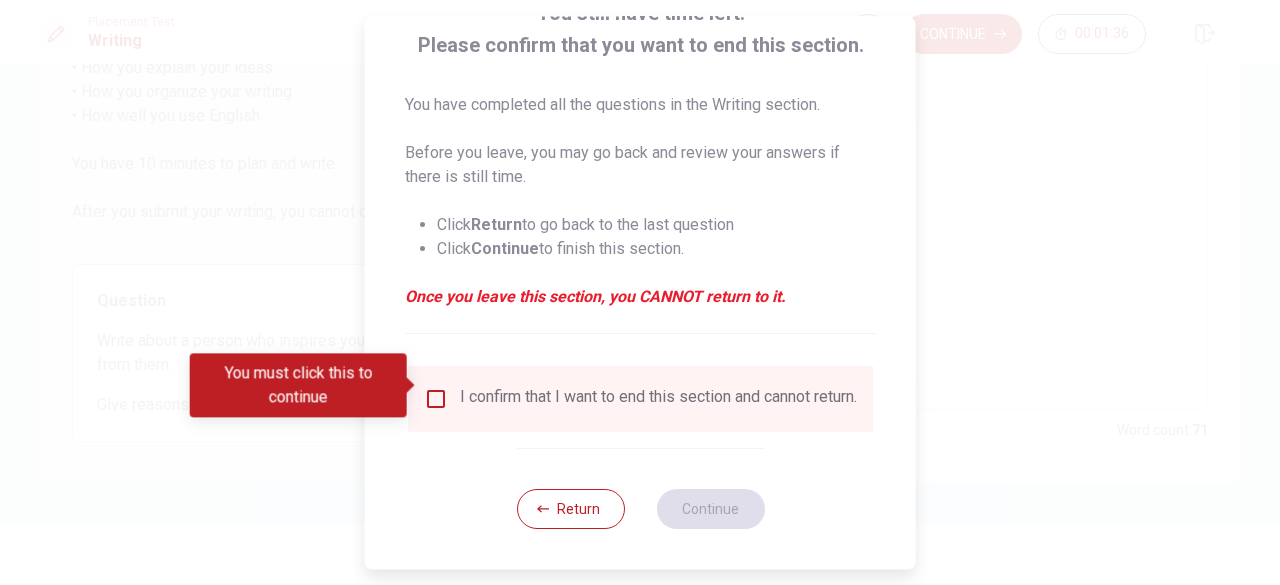 click on "I confirm that I want to end this section and cannot return." at bounding box center (658, 399) 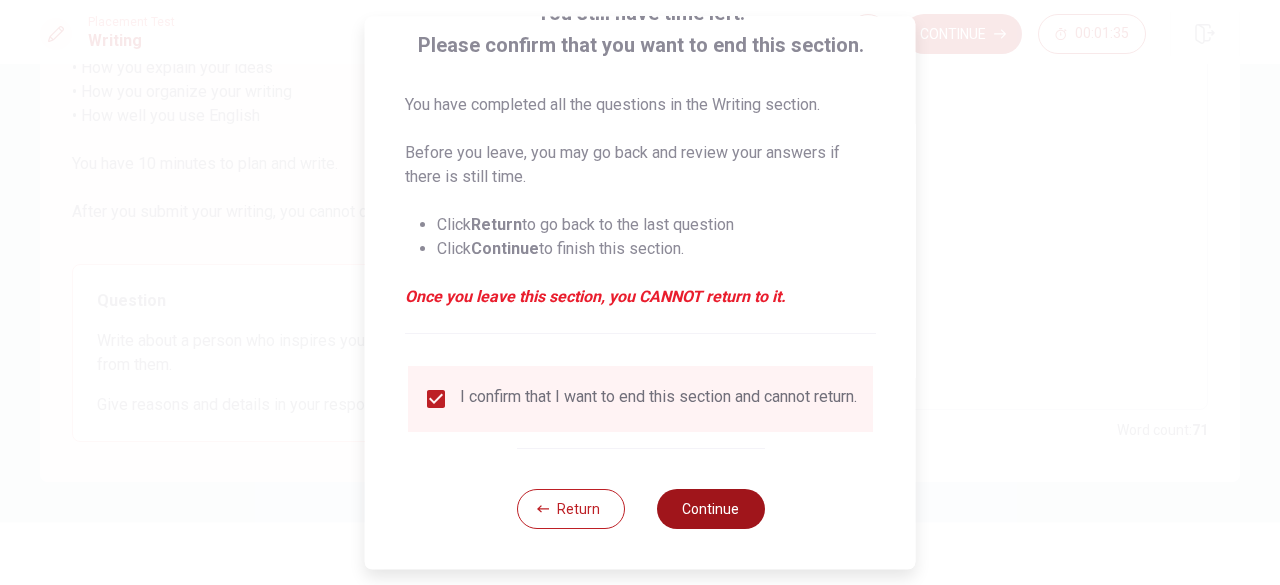 click on "Continue" at bounding box center [710, 509] 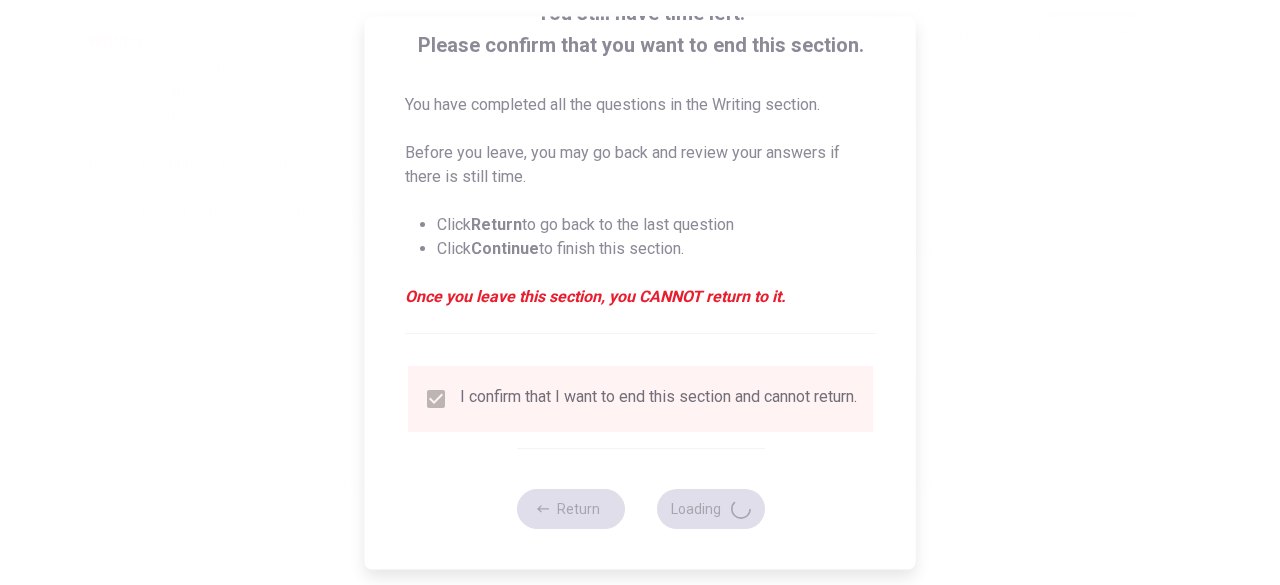 scroll, scrollTop: 0, scrollLeft: 0, axis: both 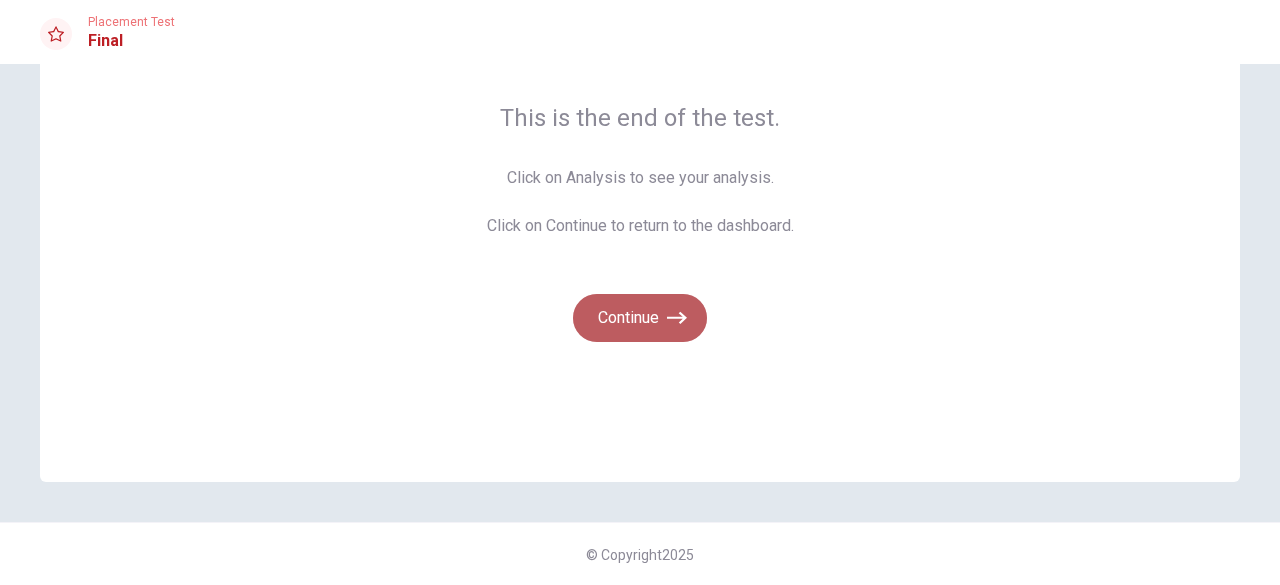 click on "Continue" at bounding box center (640, 318) 